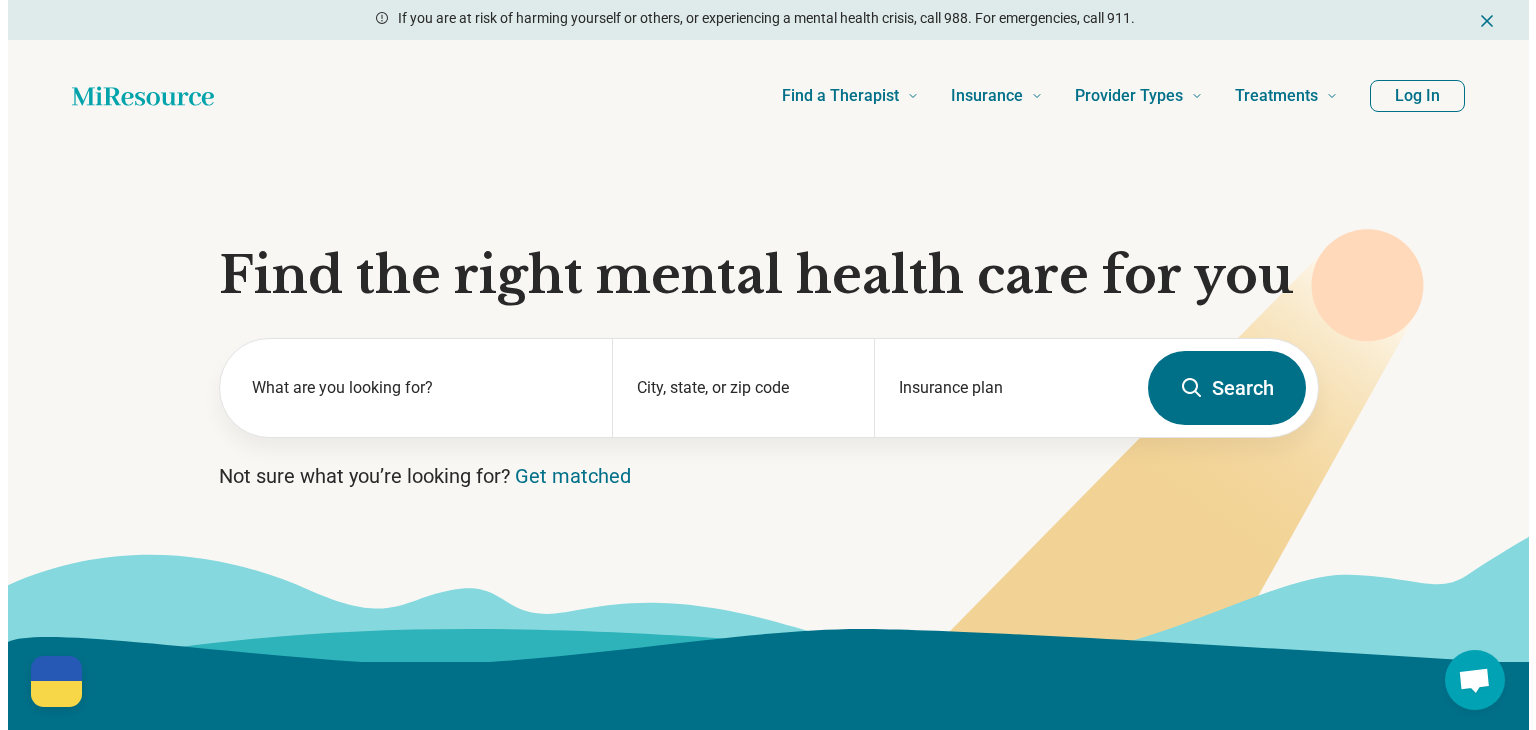 scroll, scrollTop: 0, scrollLeft: 0, axis: both 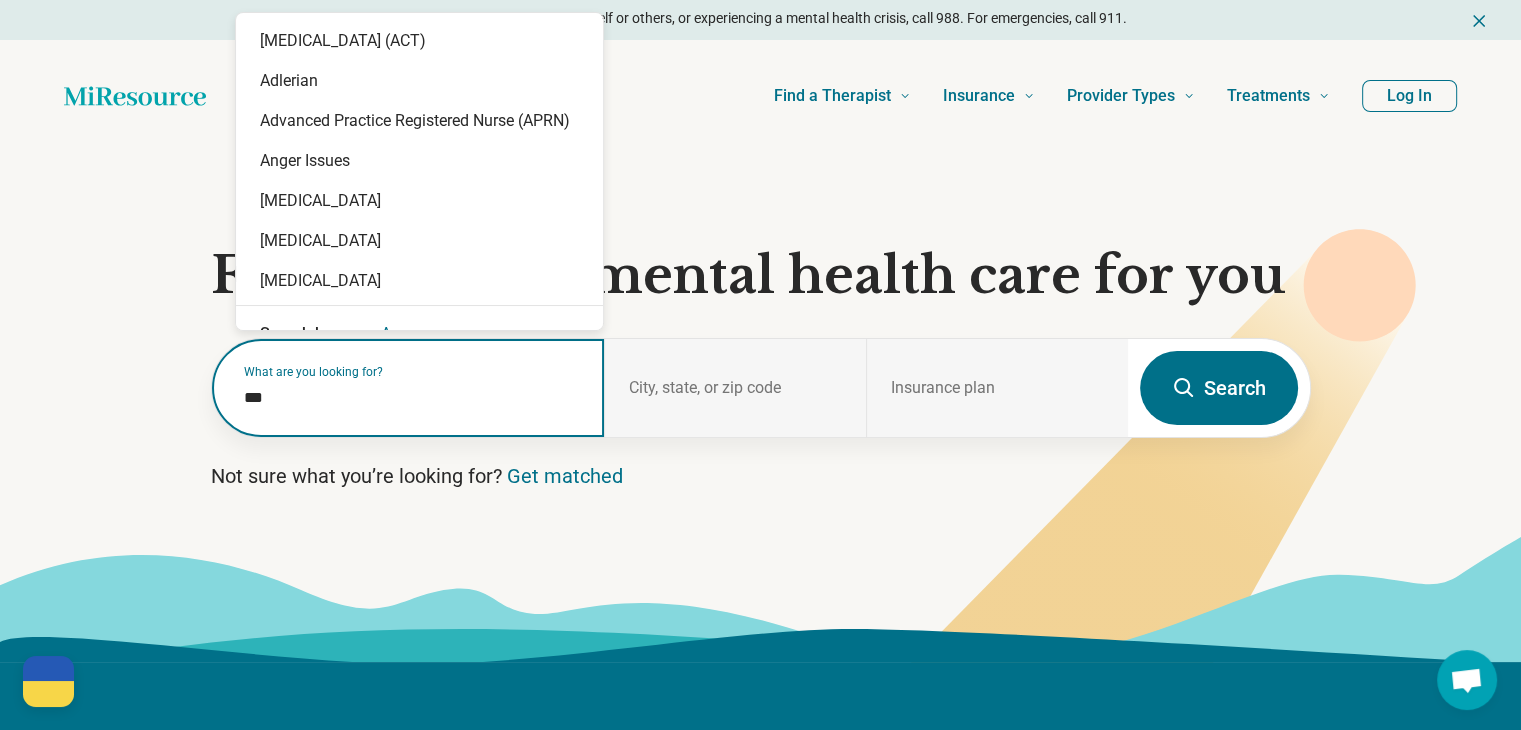 type on "****" 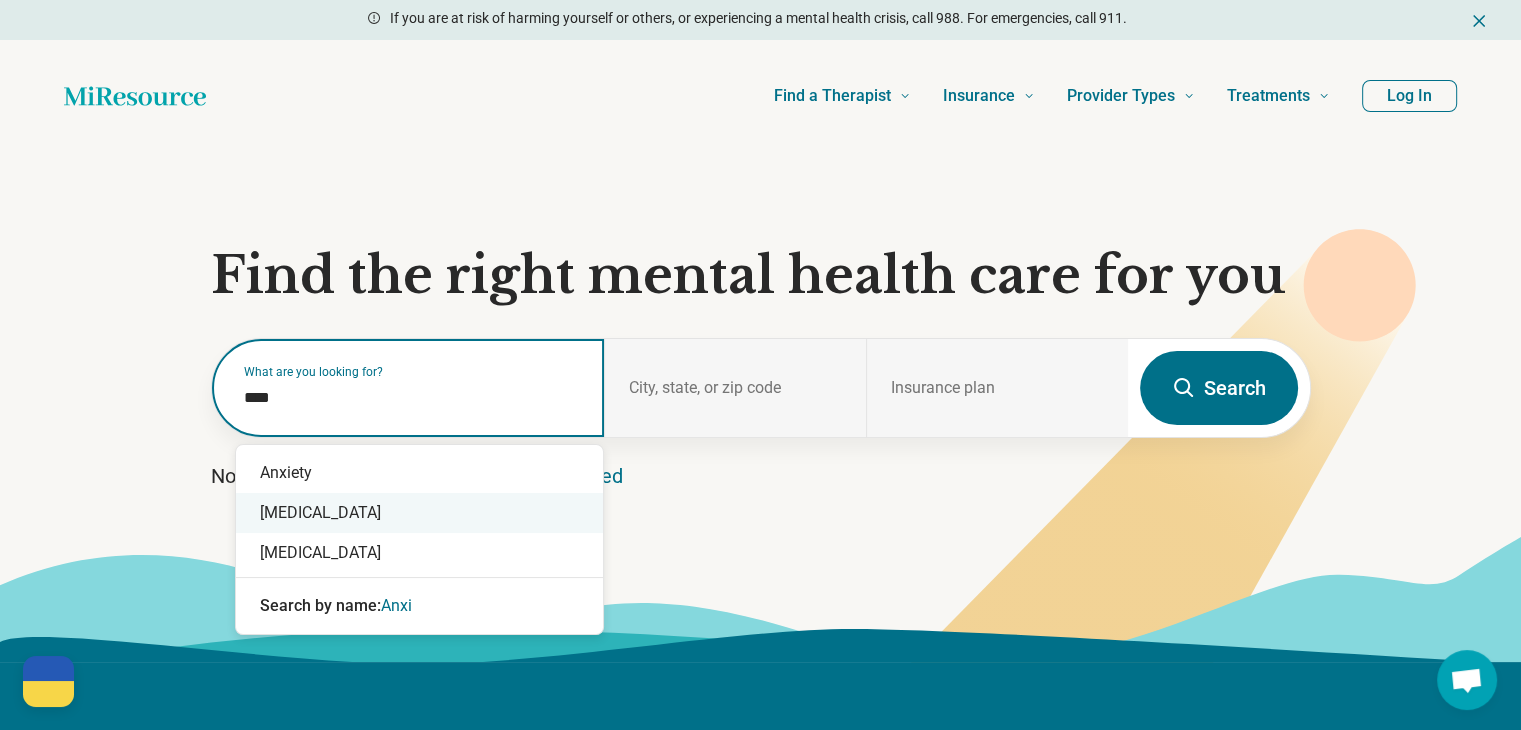 click on "[MEDICAL_DATA]" at bounding box center (419, 513) 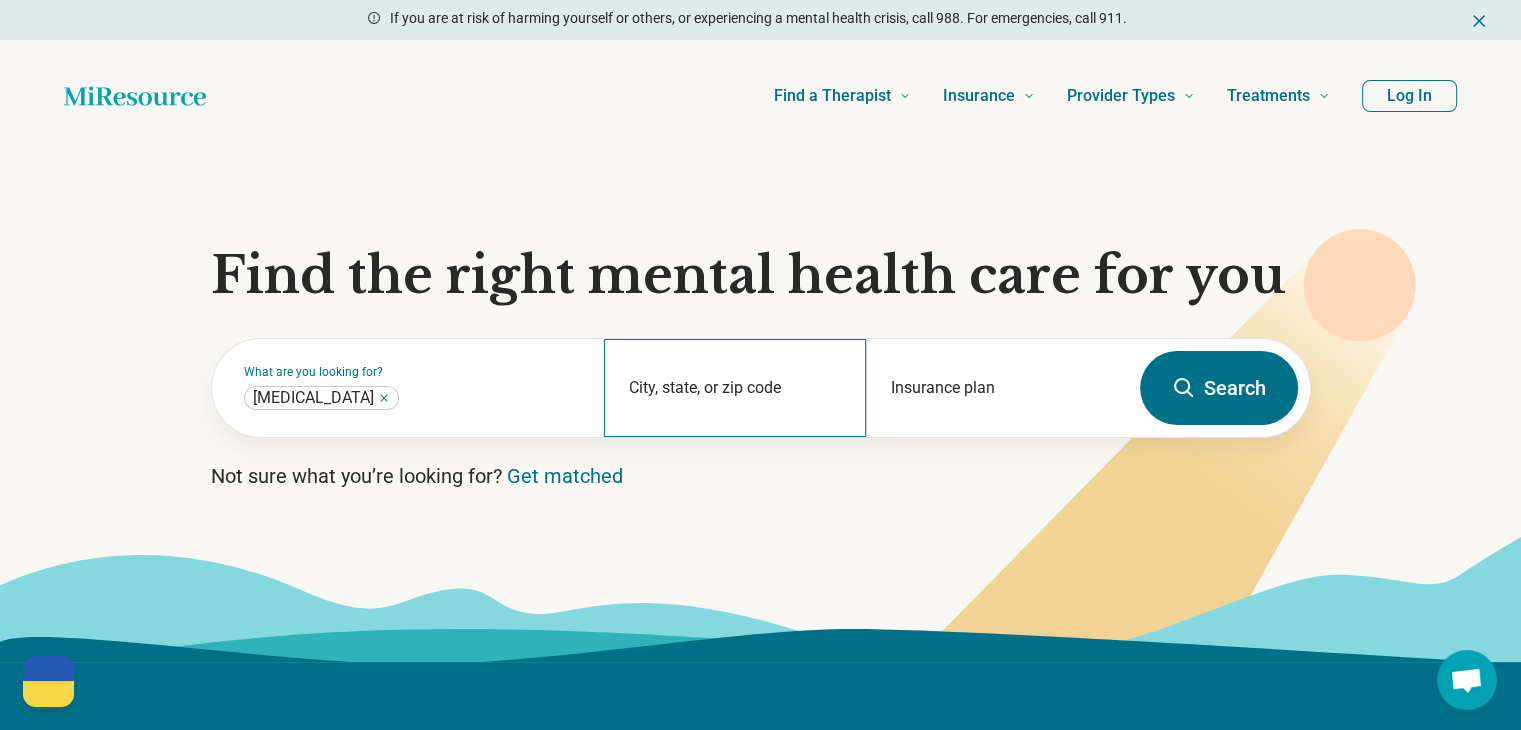 click on "City, state, or zip code" at bounding box center (735, 388) 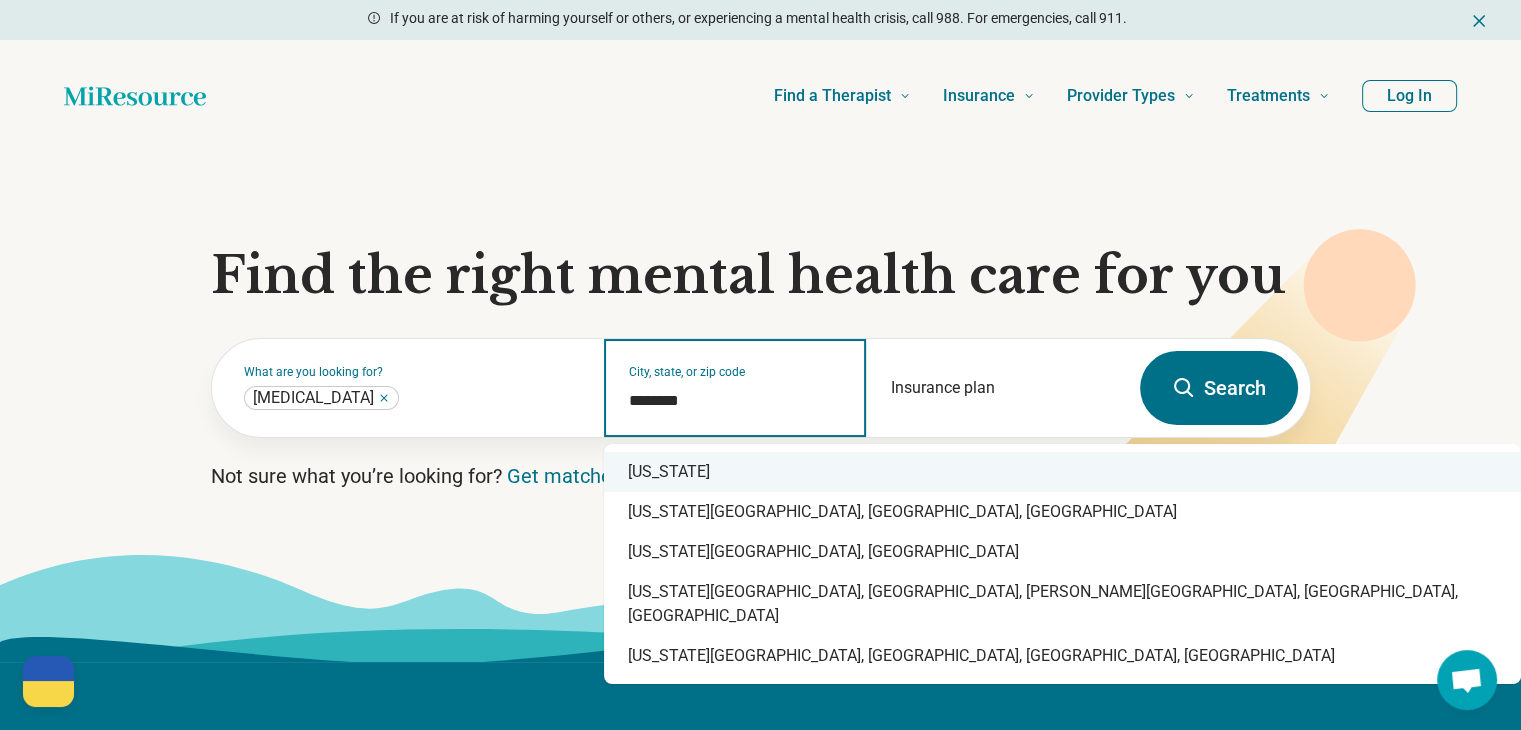 click on "[US_STATE]" at bounding box center [1062, 472] 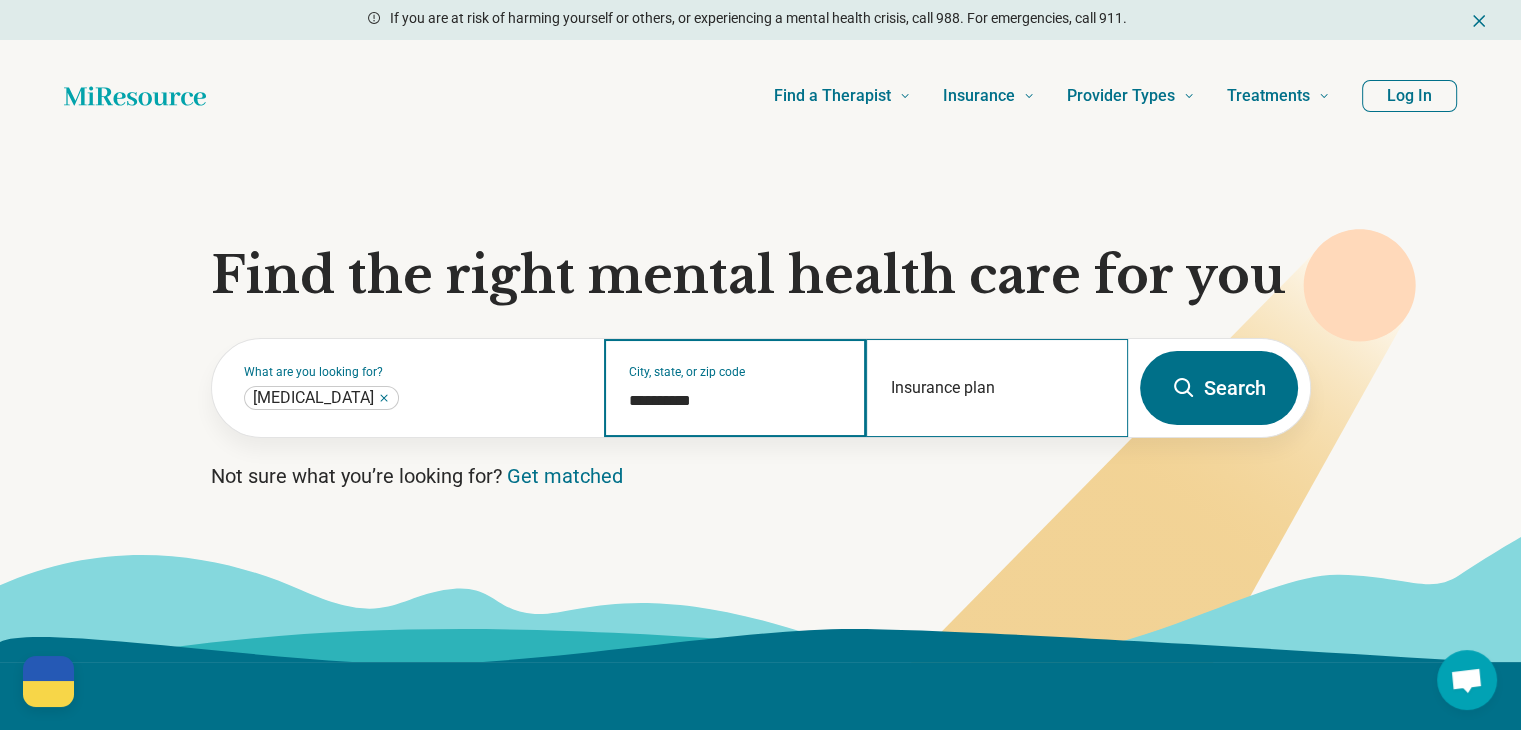 type on "**********" 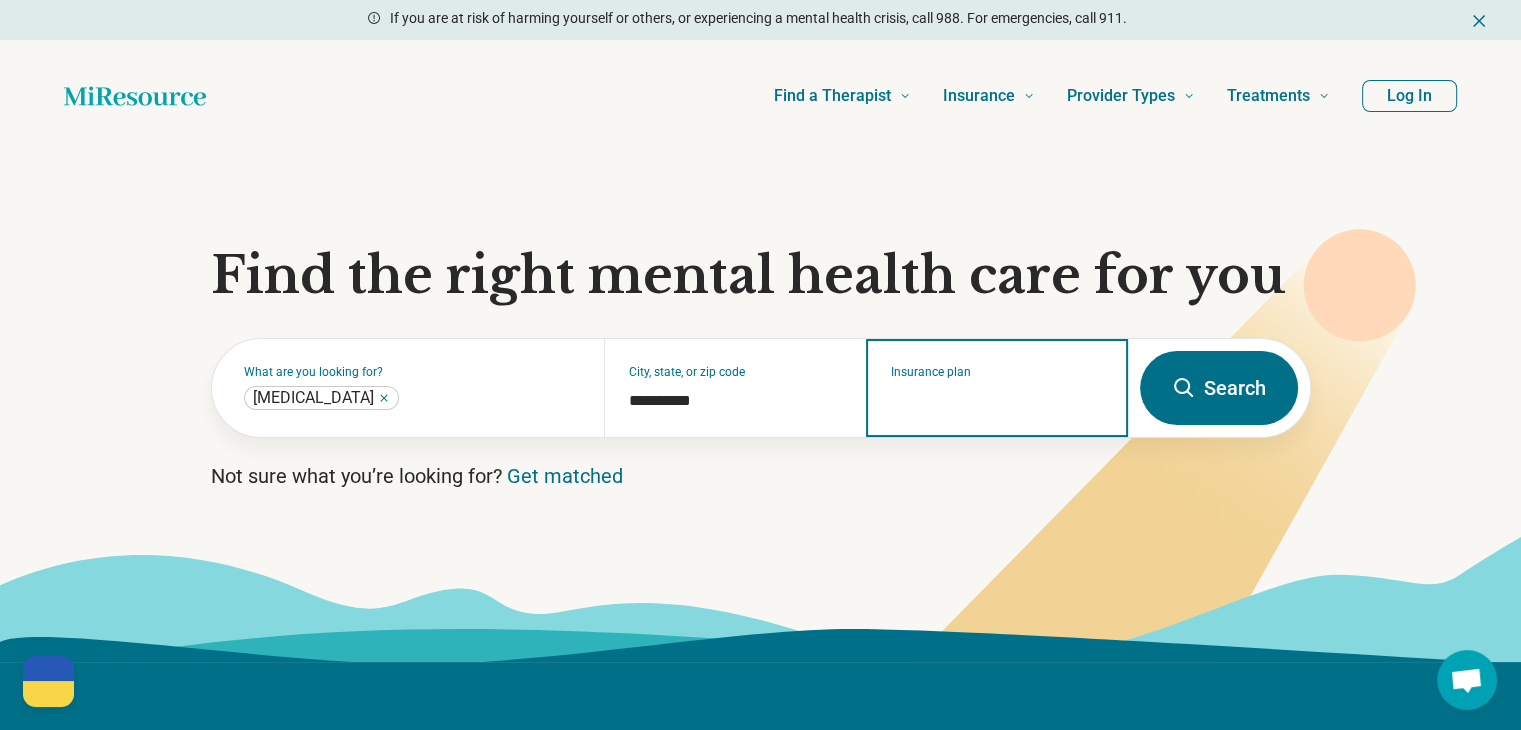 click on "Insurance plan" at bounding box center (997, 401) 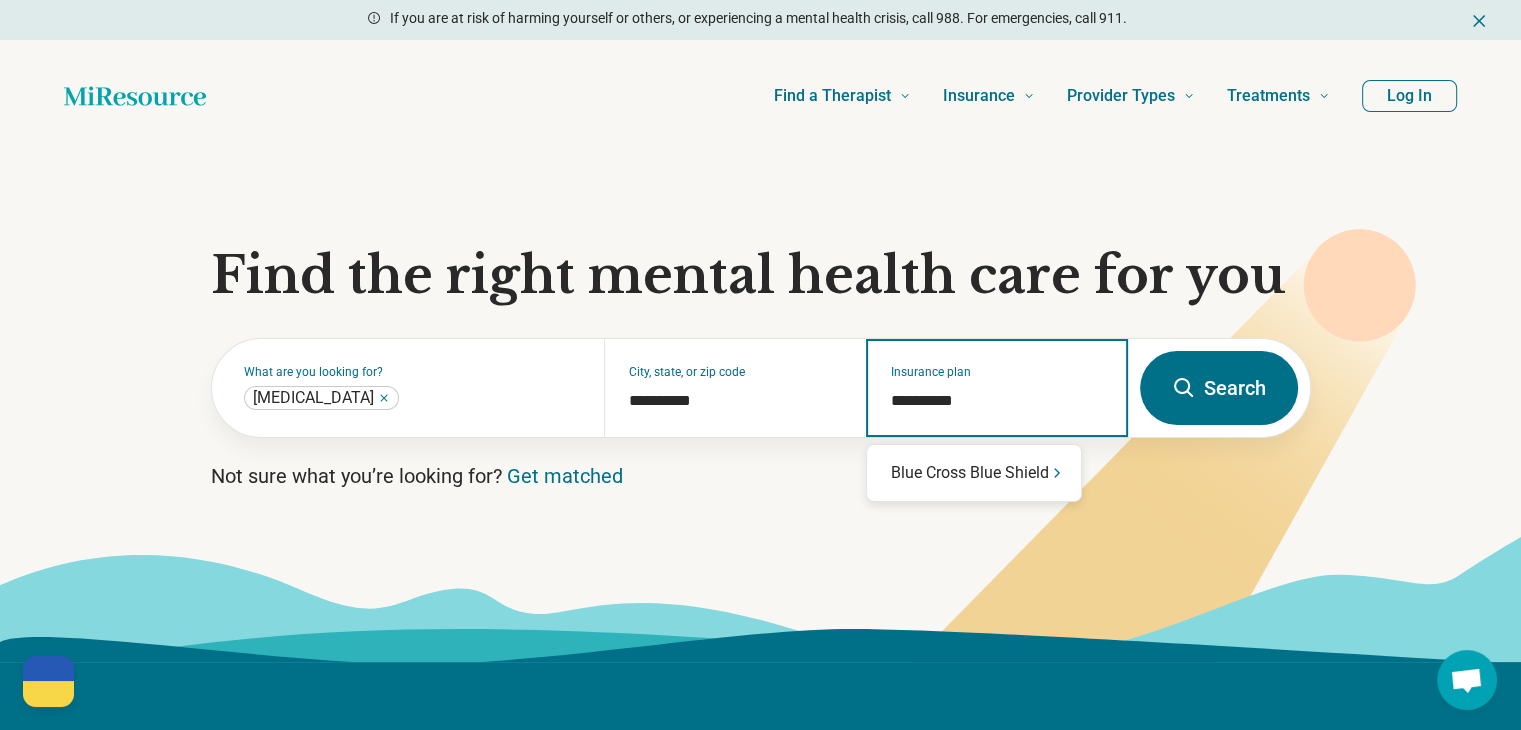 type on "**********" 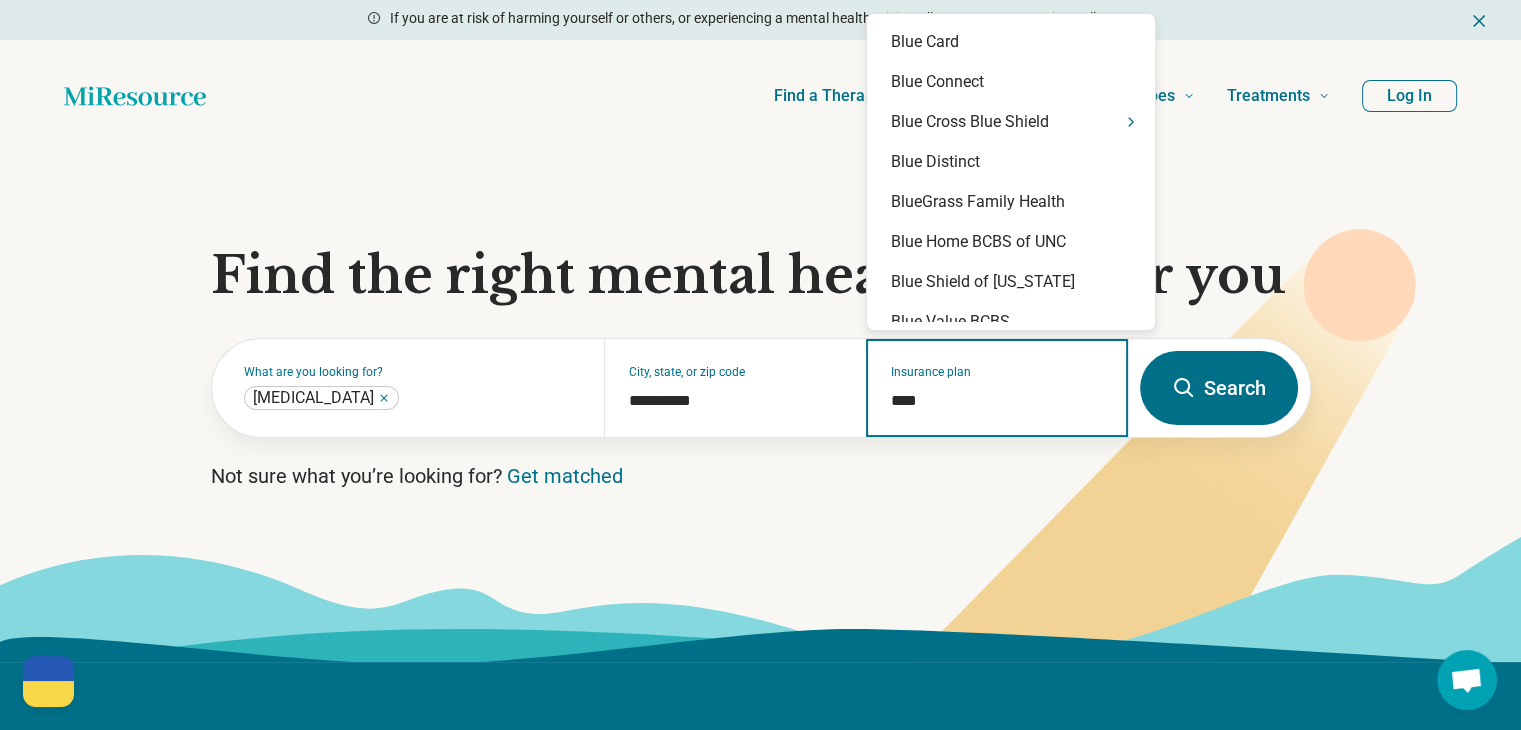 type on "****" 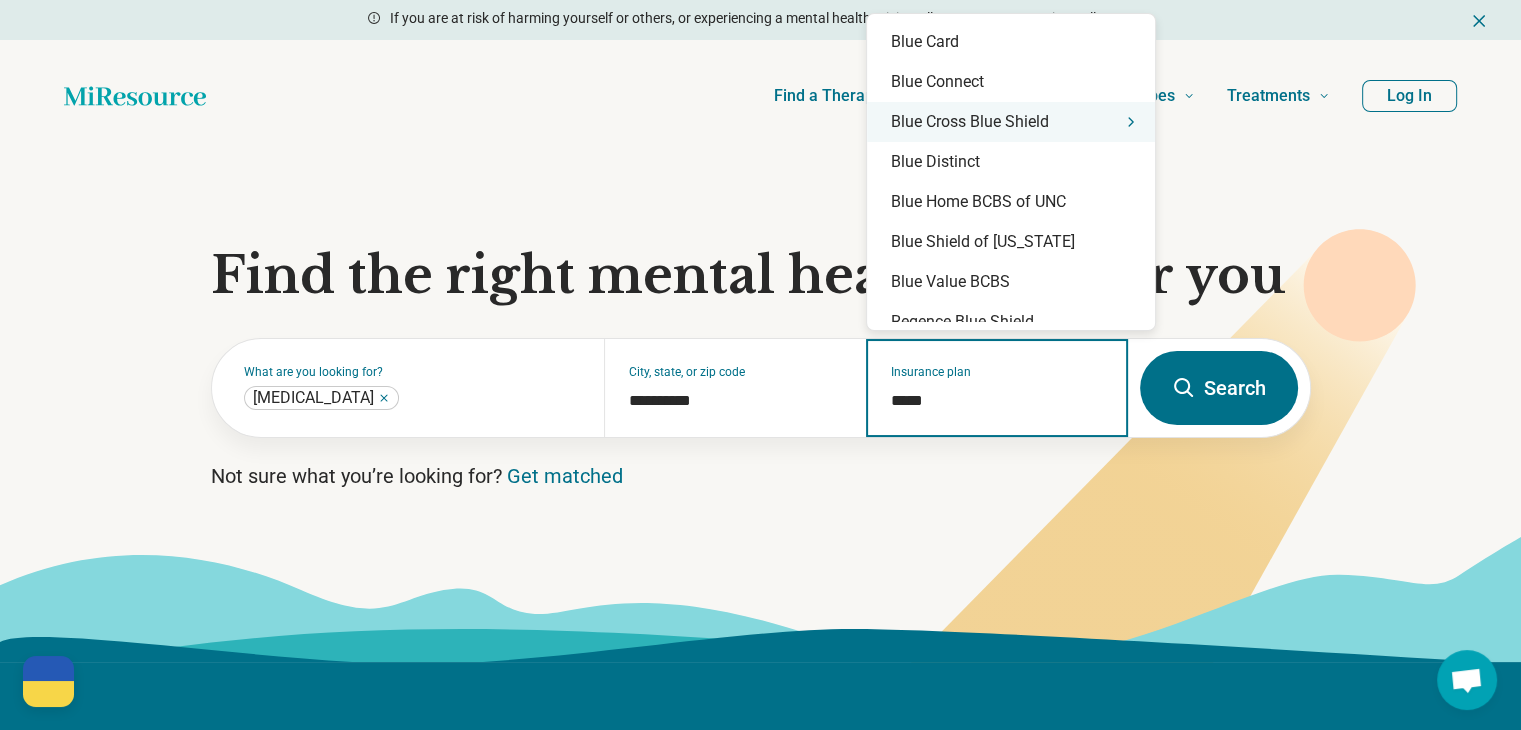 click 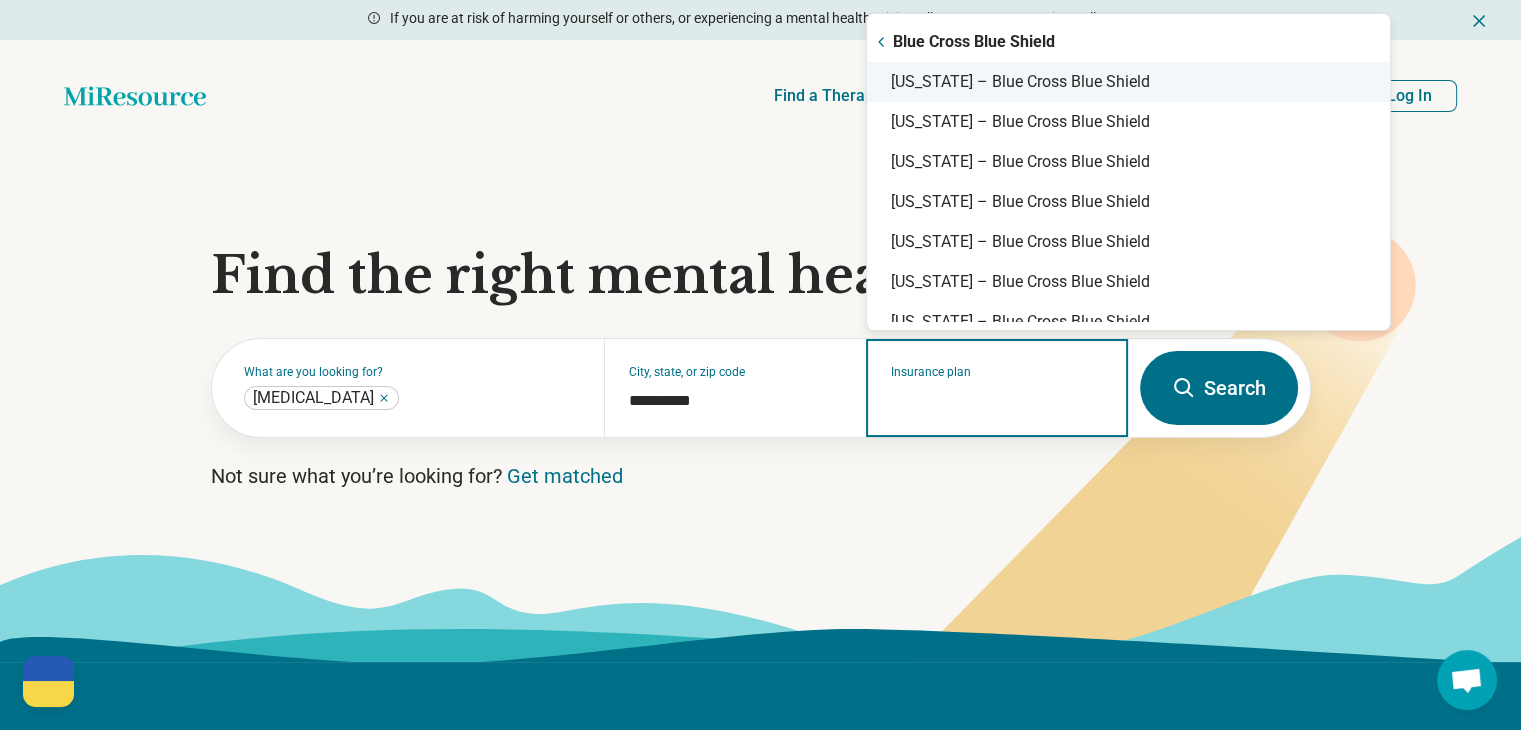 click on "California – Blue Cross Blue Shield" at bounding box center [1128, 82] 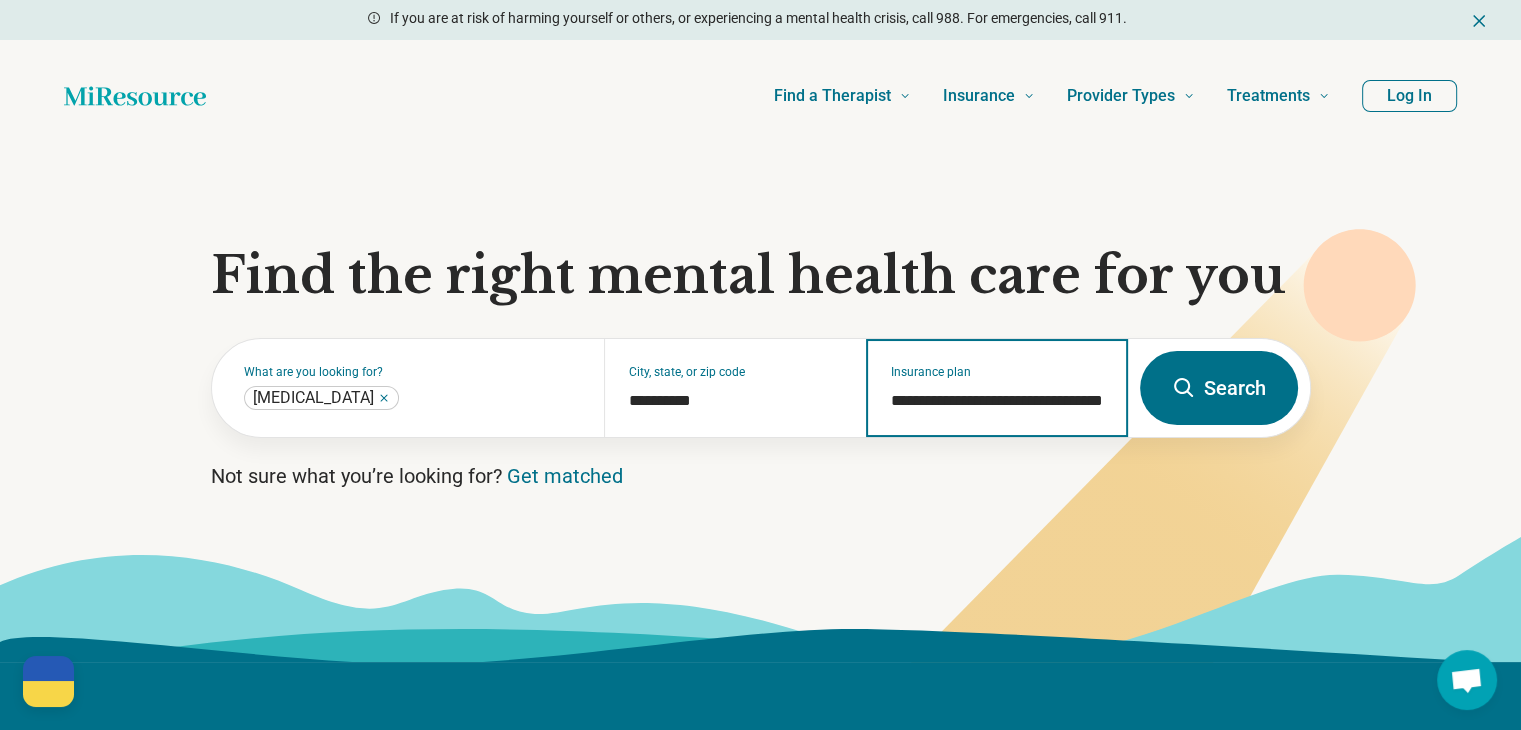 type on "**********" 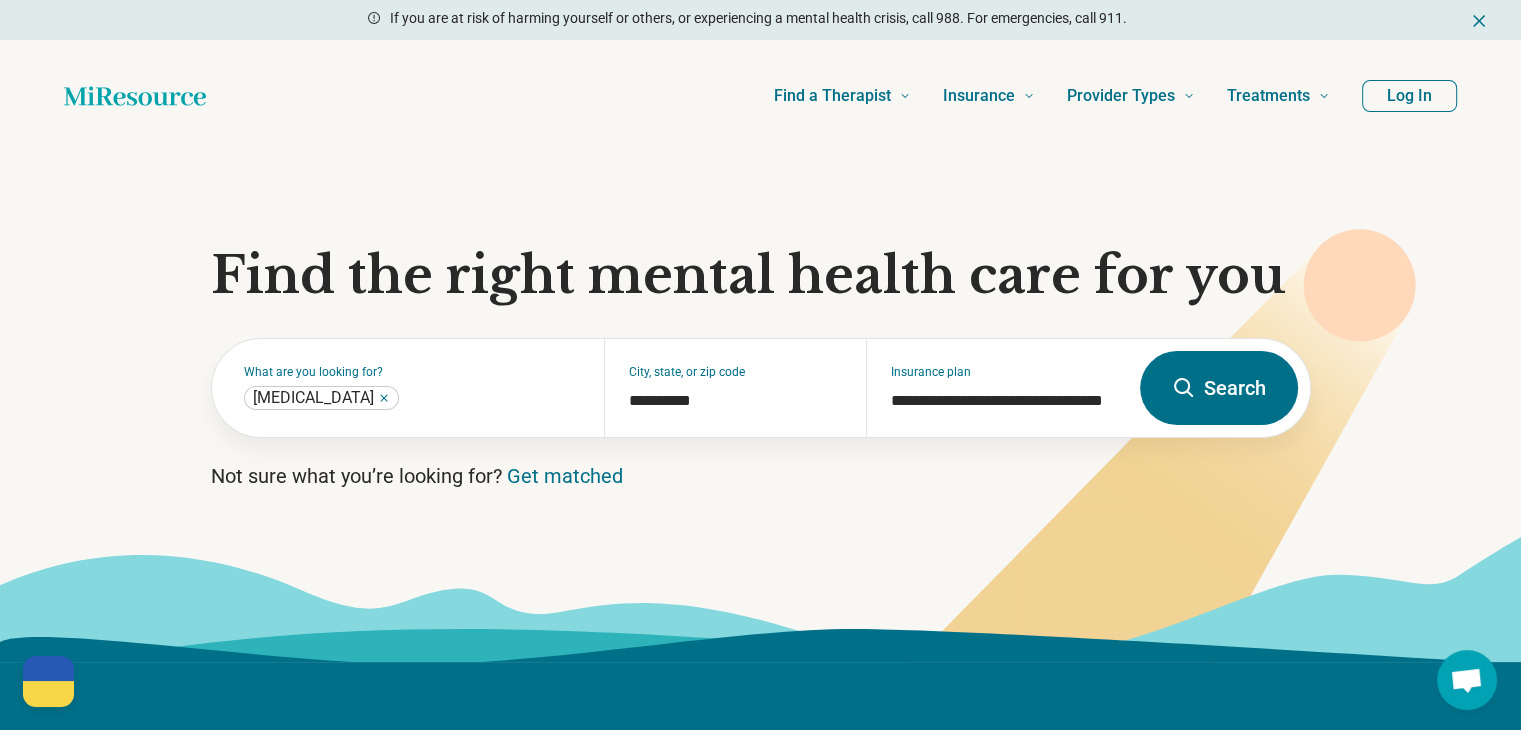 click on "Search" at bounding box center (1219, 388) 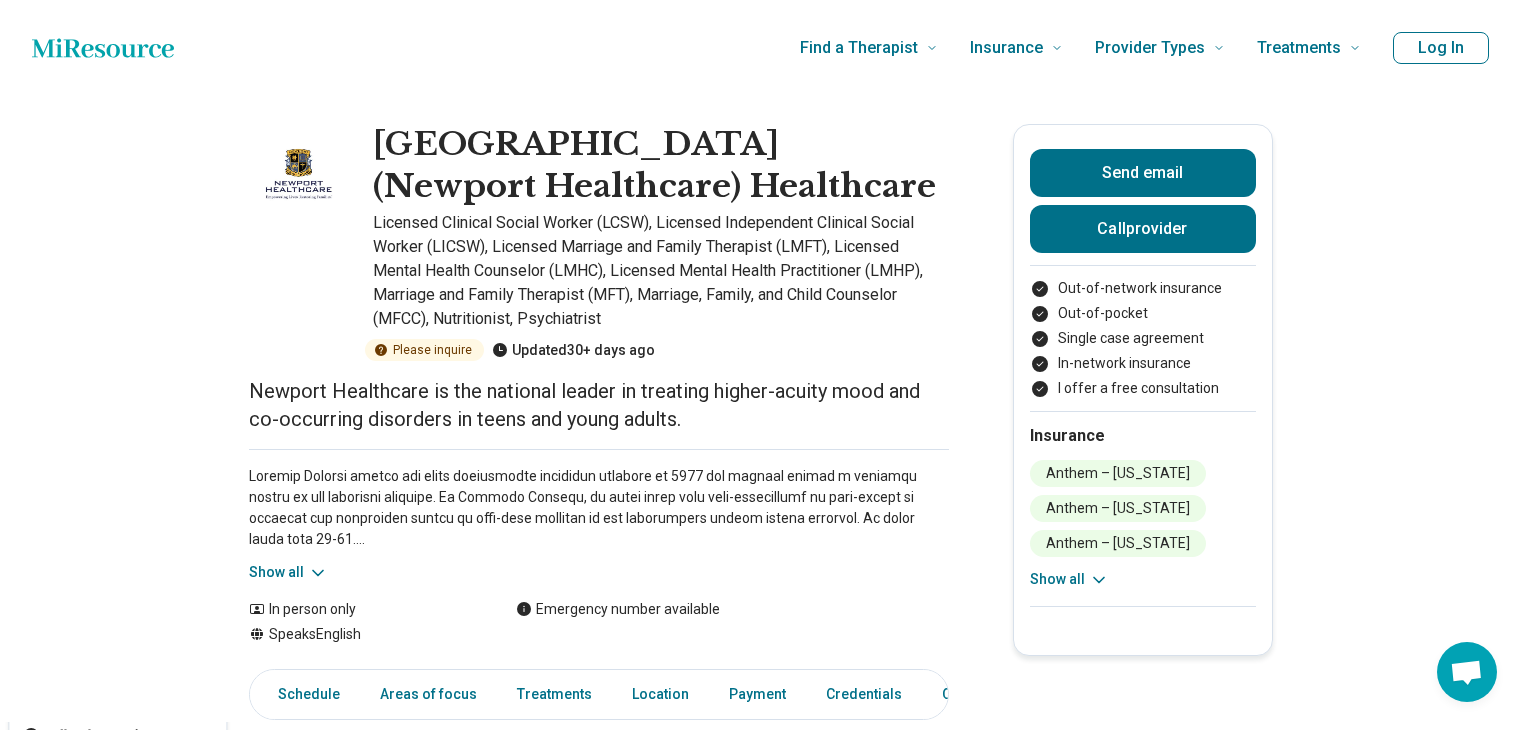 scroll, scrollTop: 0, scrollLeft: 0, axis: both 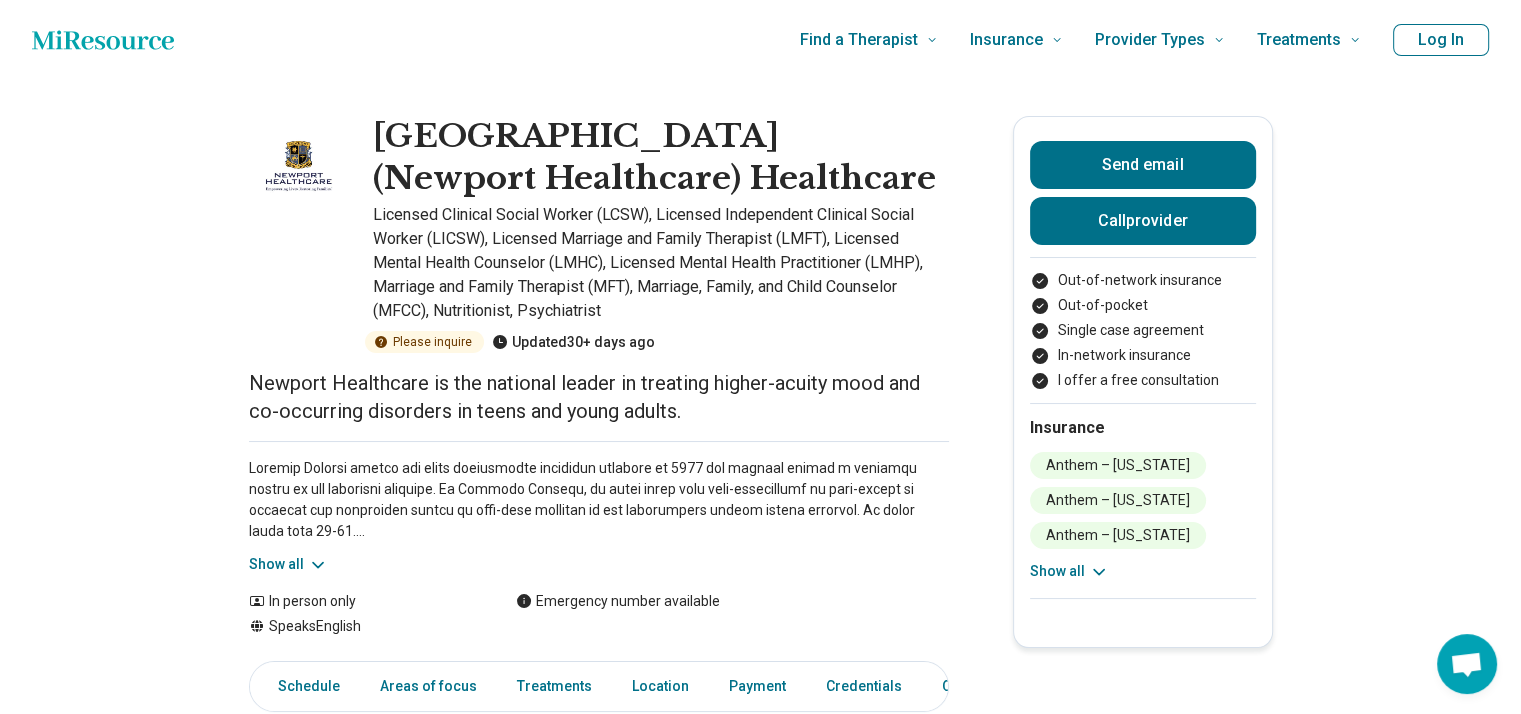click 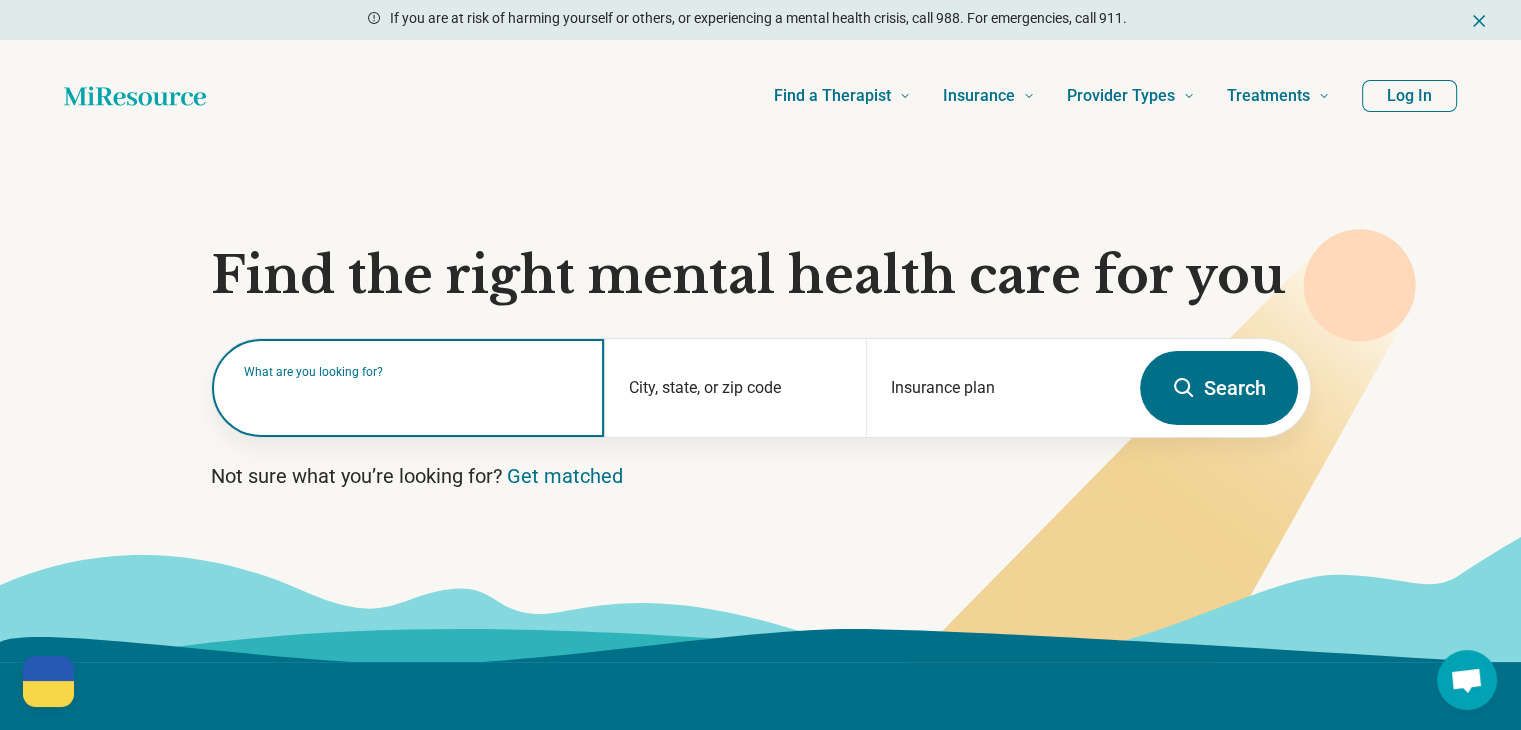 click at bounding box center (412, 398) 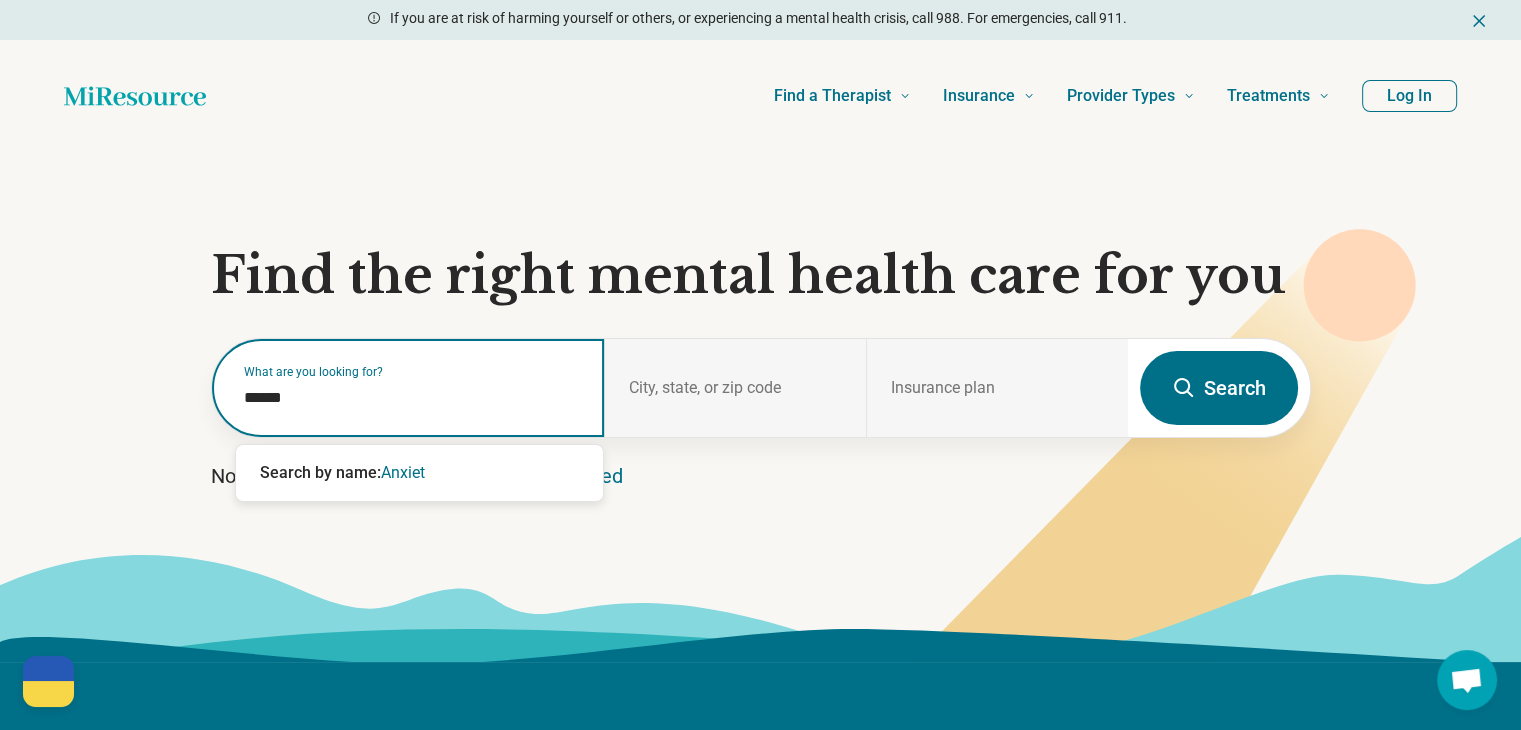 type on "*******" 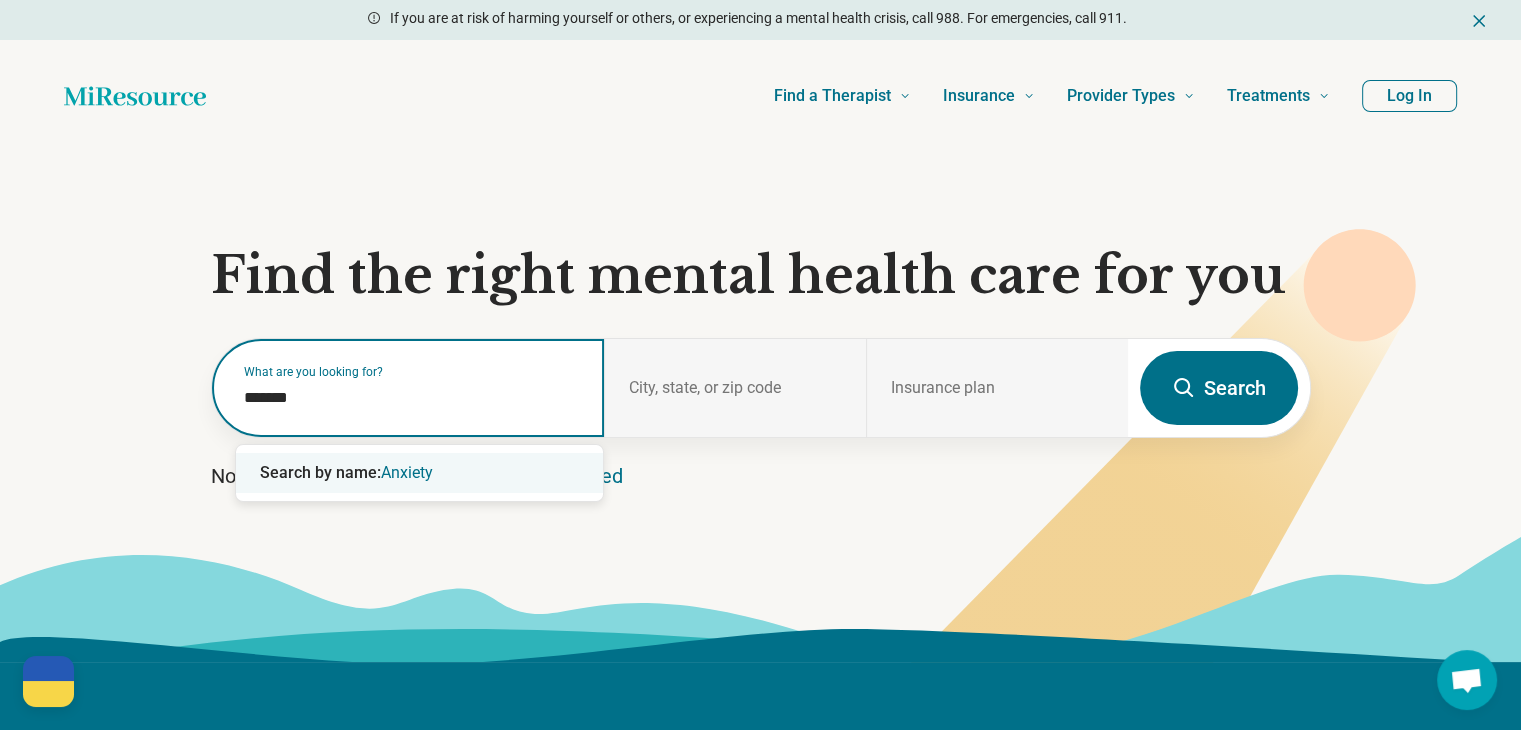 click on "Search by name:  Anxiety" at bounding box center (419, 473) 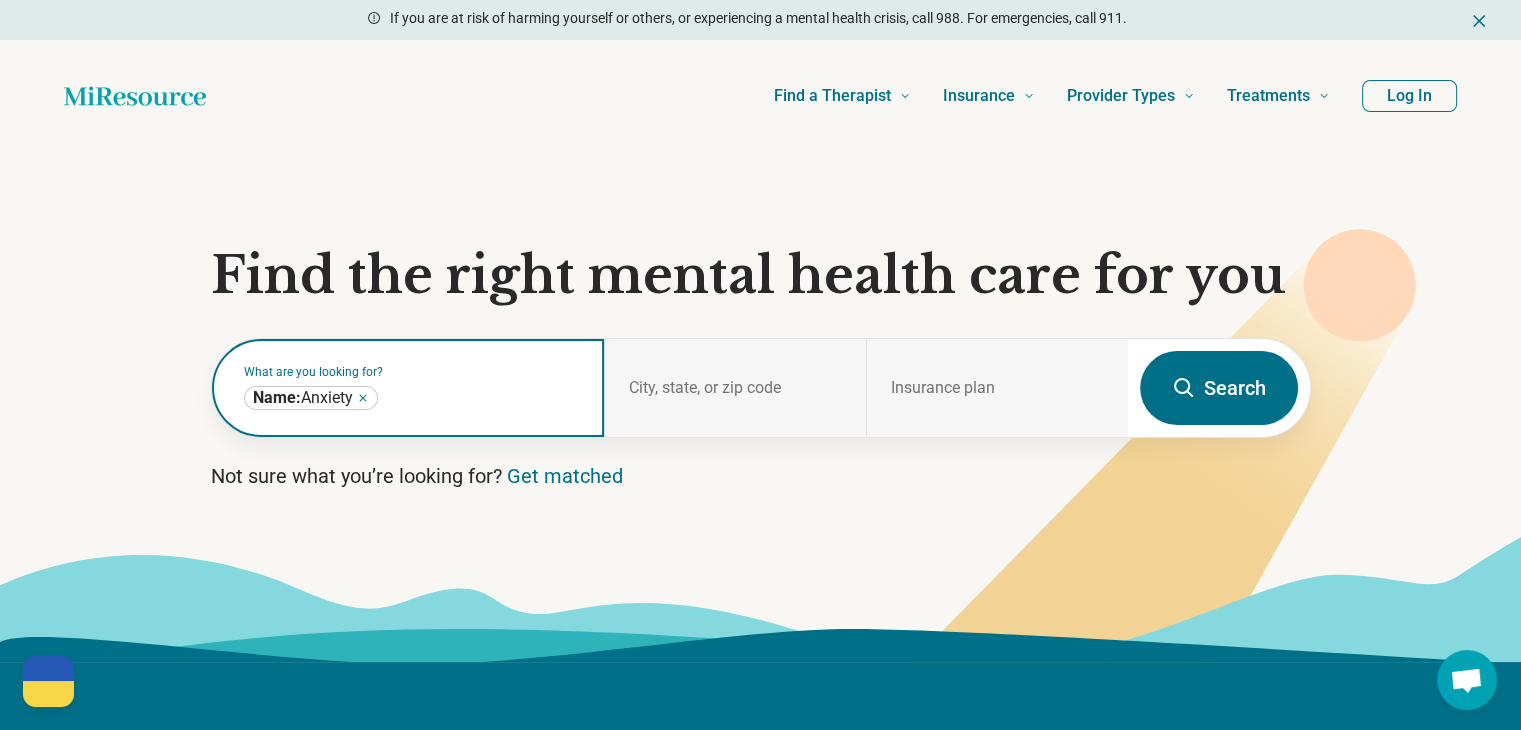 click 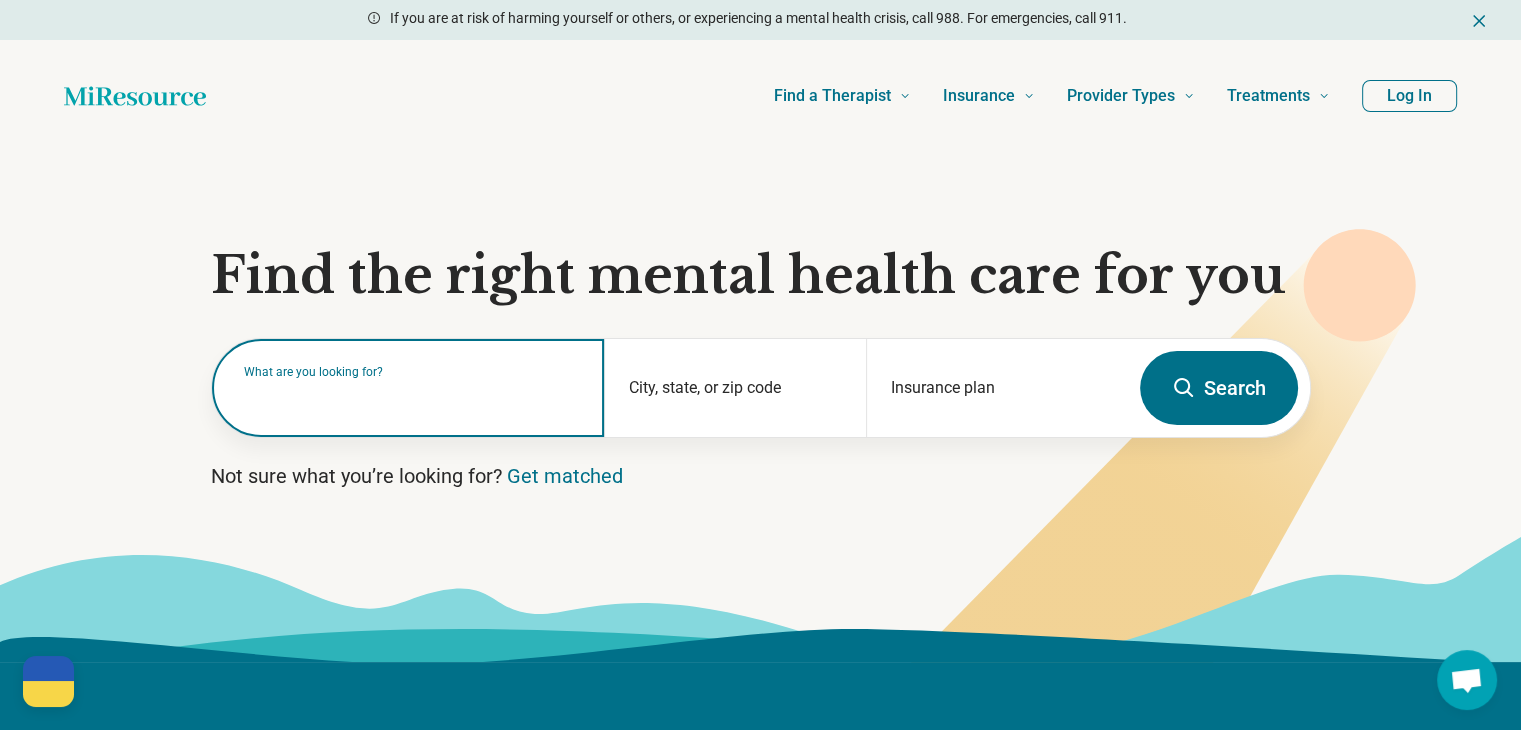 click on "What are you looking for?" at bounding box center (412, 372) 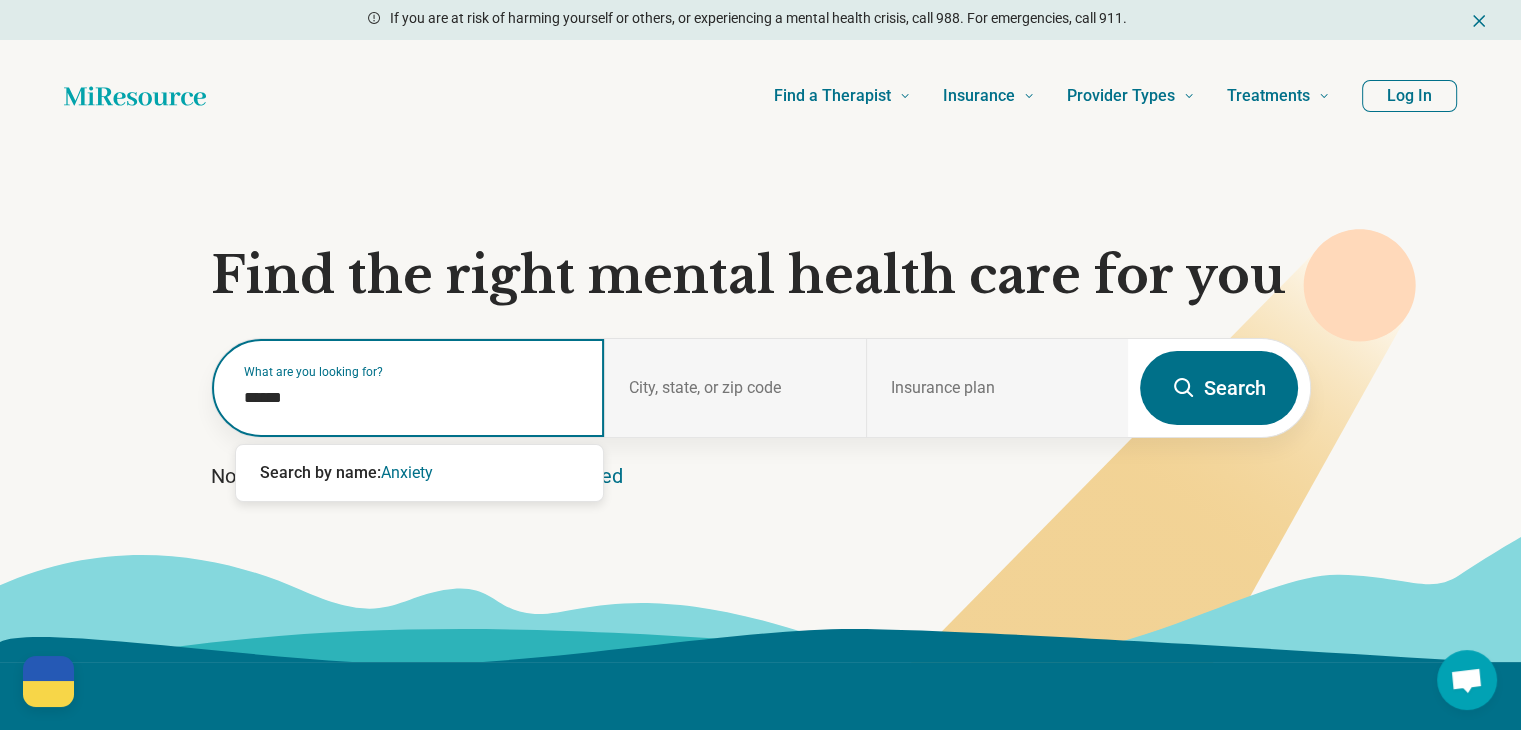 type on "*******" 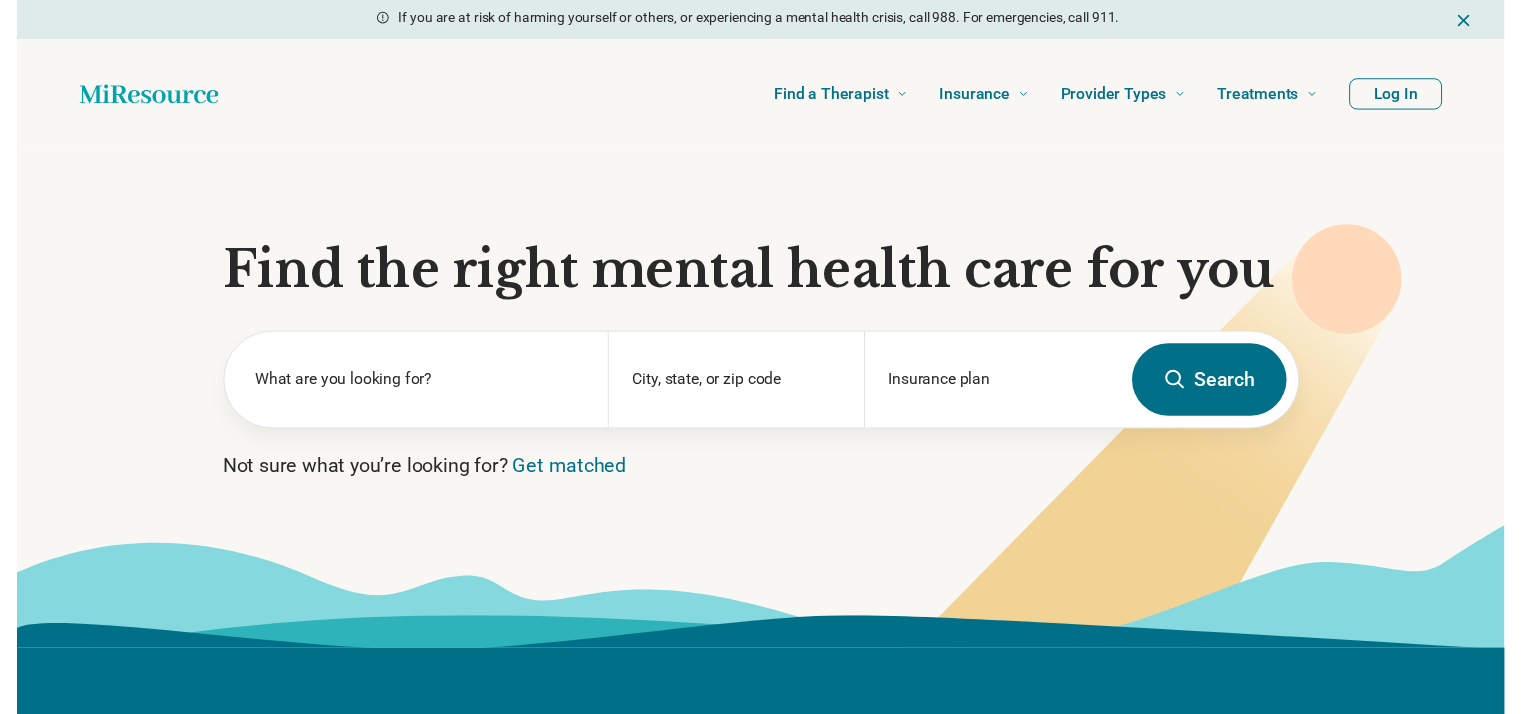 scroll, scrollTop: 0, scrollLeft: 0, axis: both 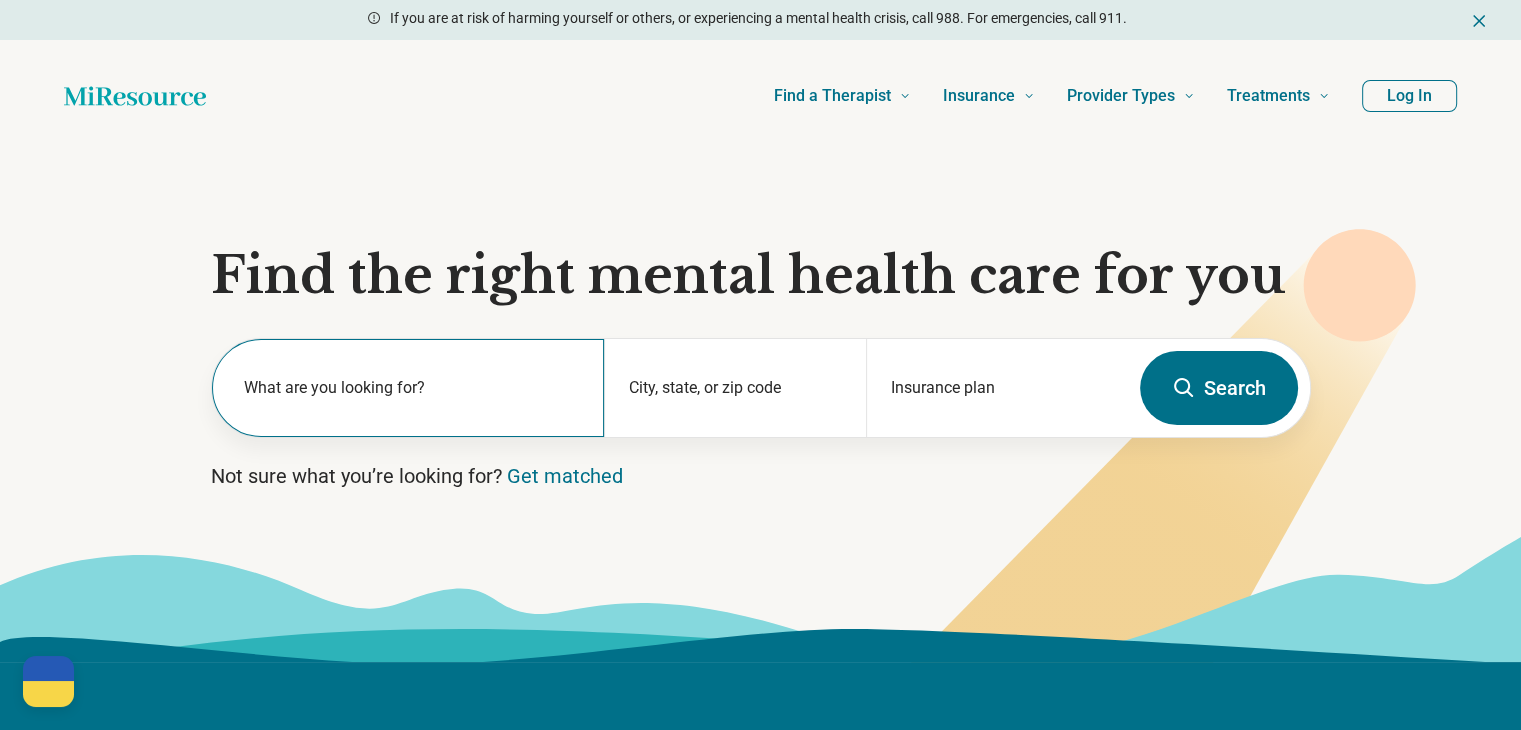 click on "What are you looking for?" at bounding box center [408, 388] 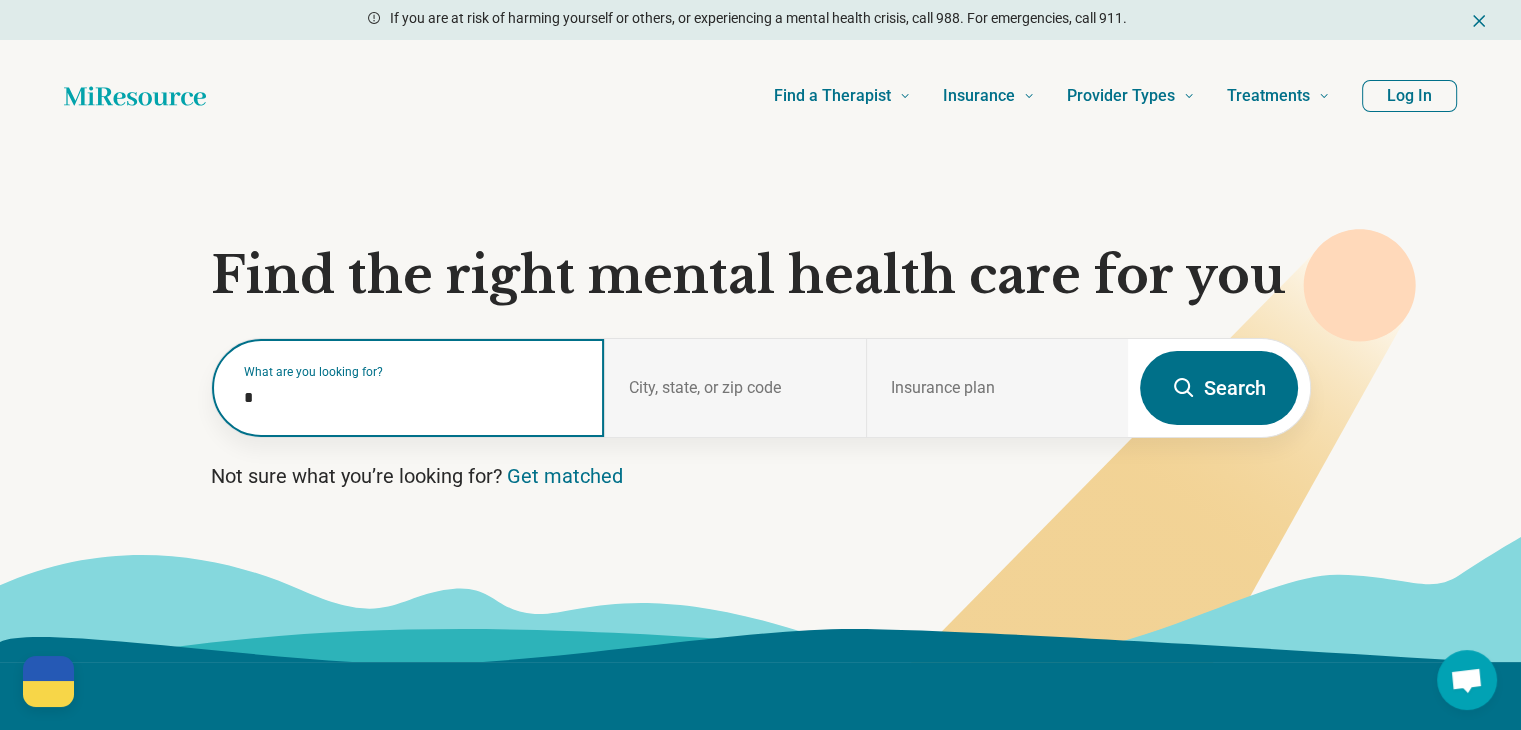 click on "*" at bounding box center [412, 398] 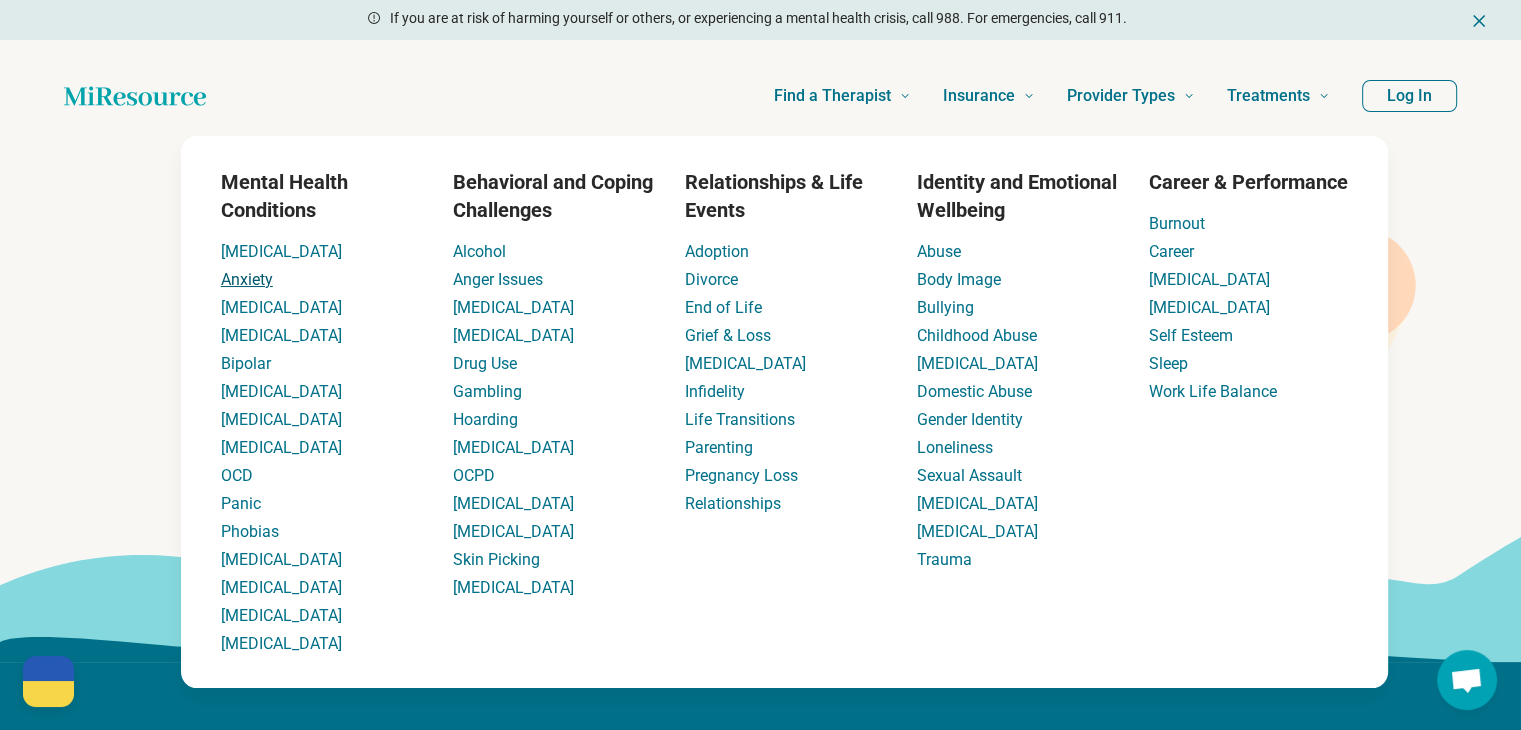 type on "*******" 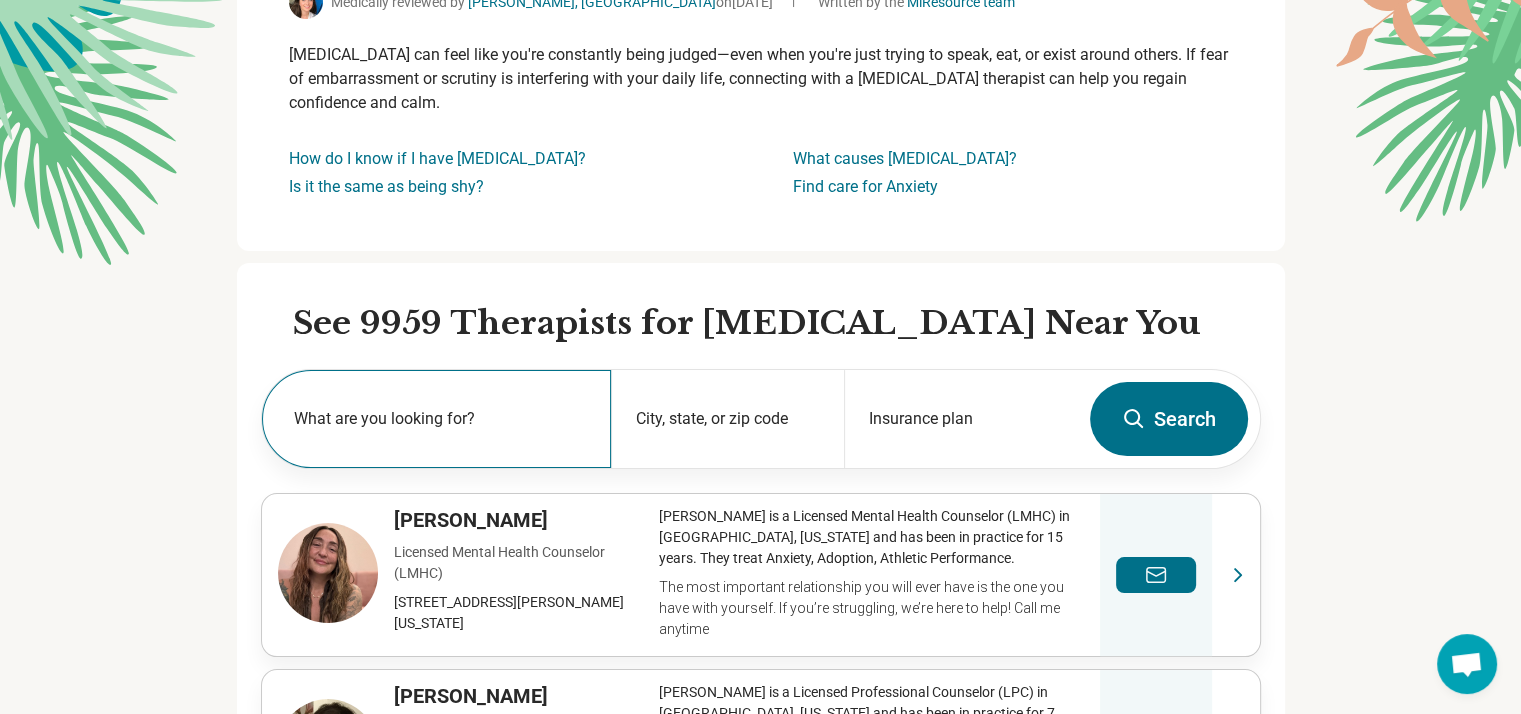 scroll, scrollTop: 300, scrollLeft: 0, axis: vertical 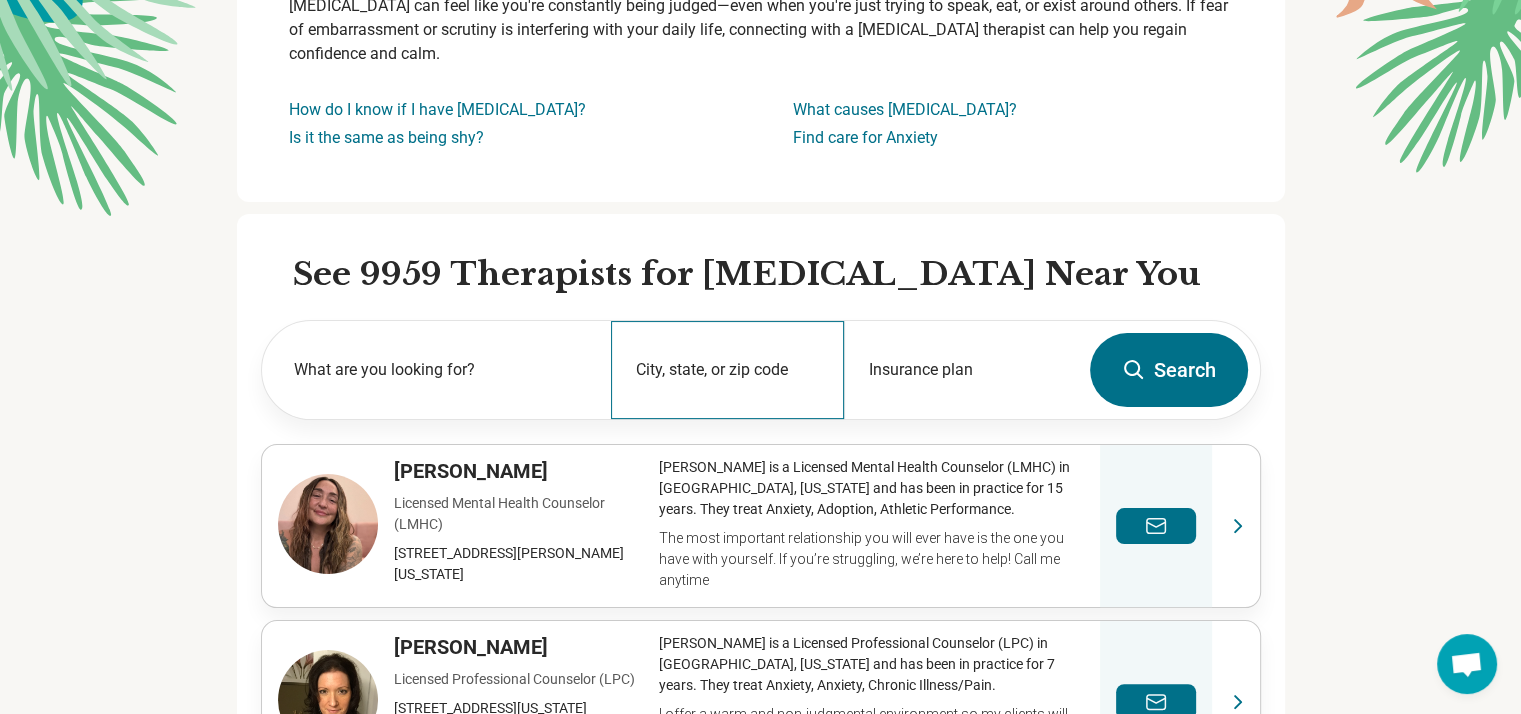 click on "City, state, or zip code" at bounding box center [727, 370] 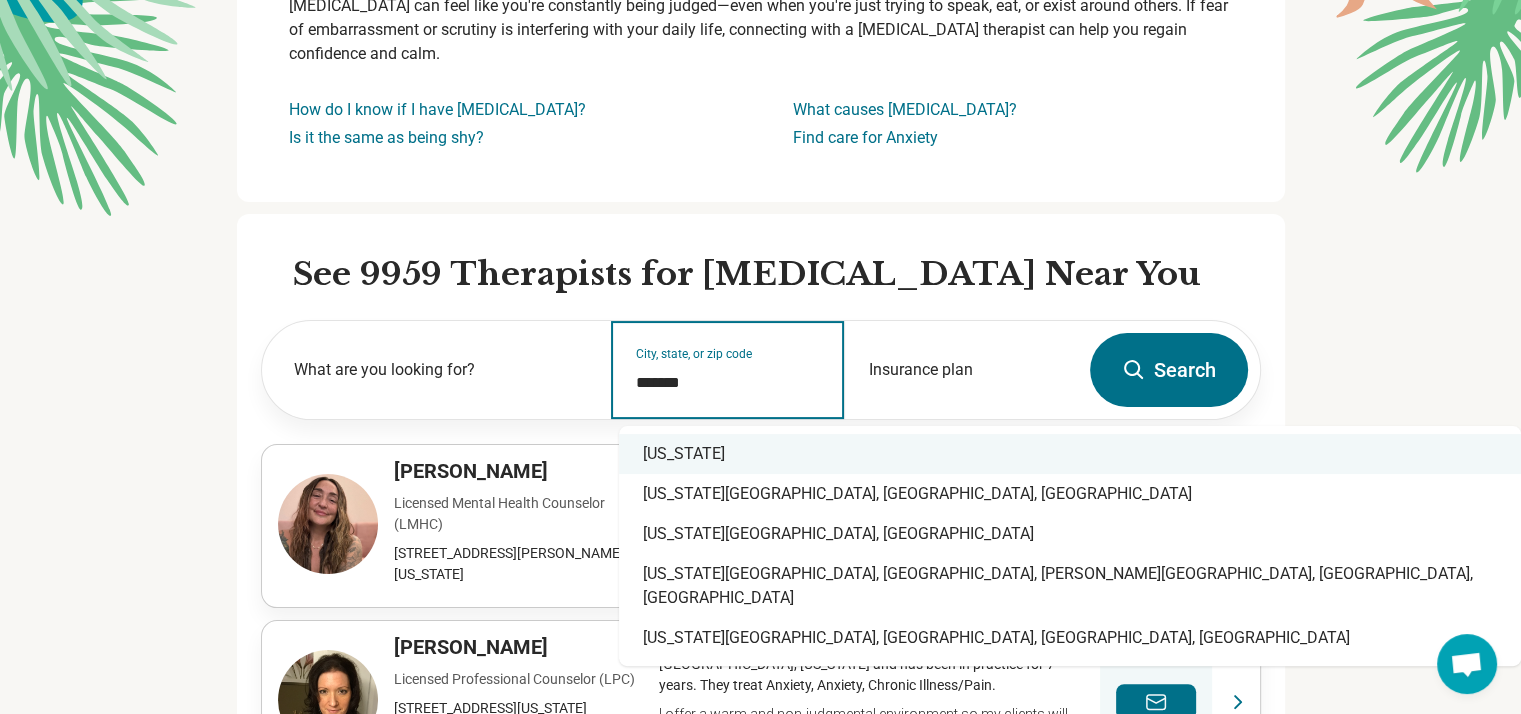 click on "[US_STATE]" at bounding box center (1070, 454) 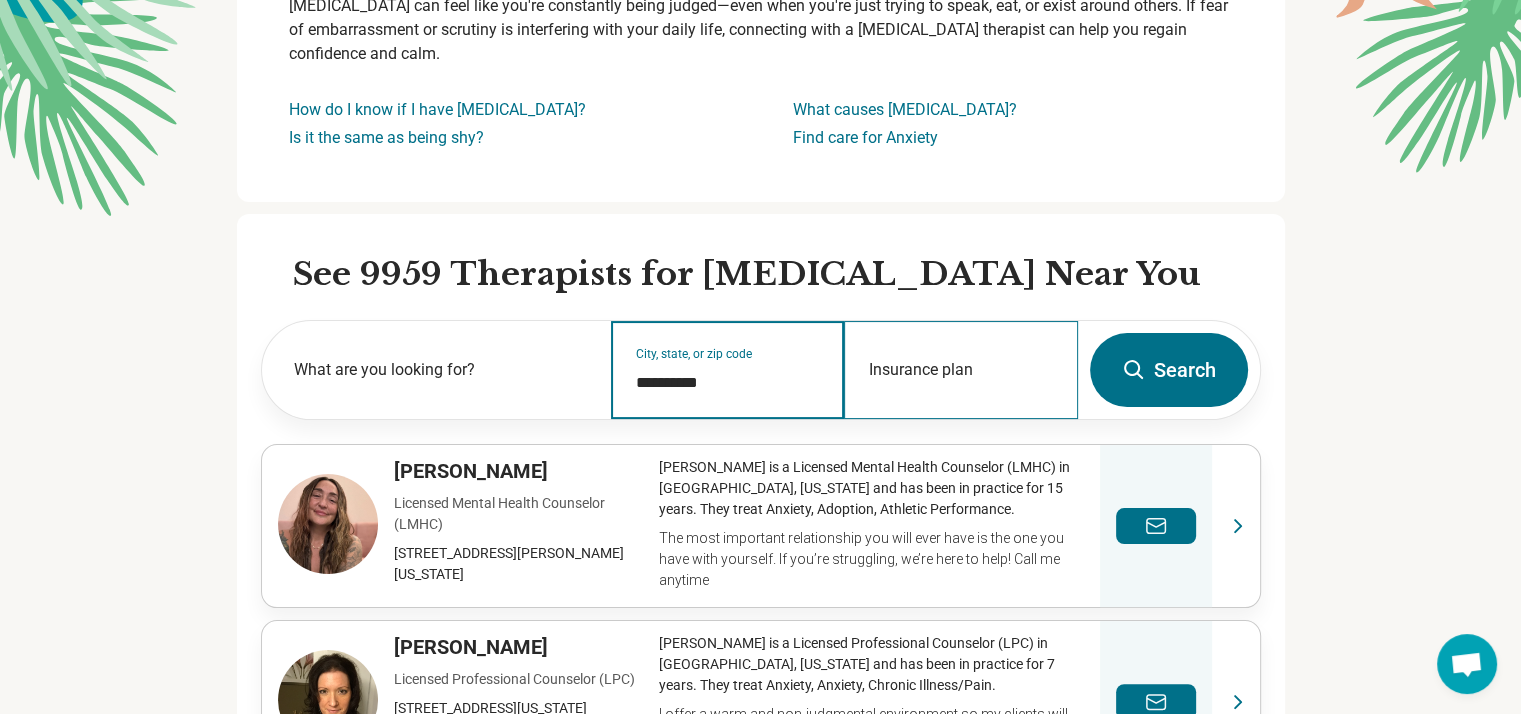 type on "**********" 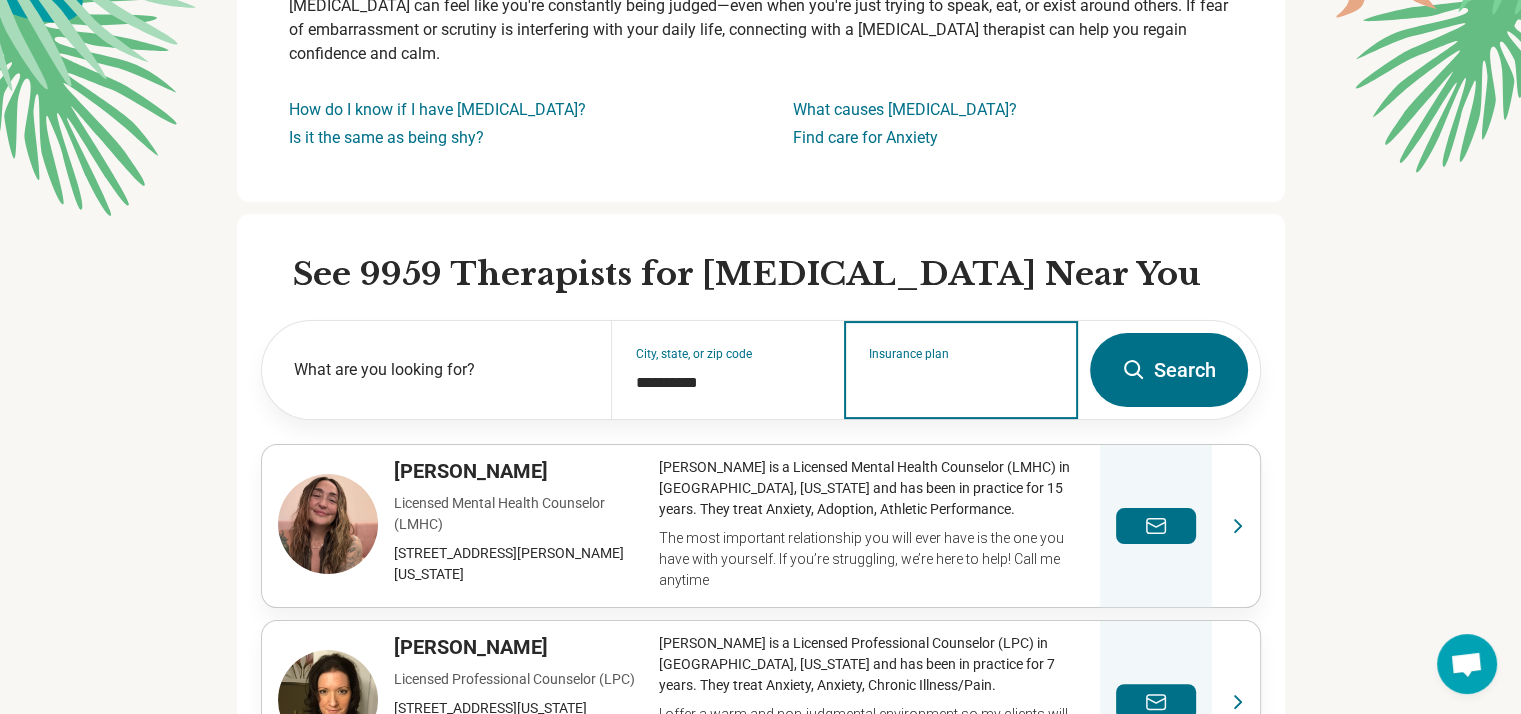 click on "Insurance plan" at bounding box center (961, 383) 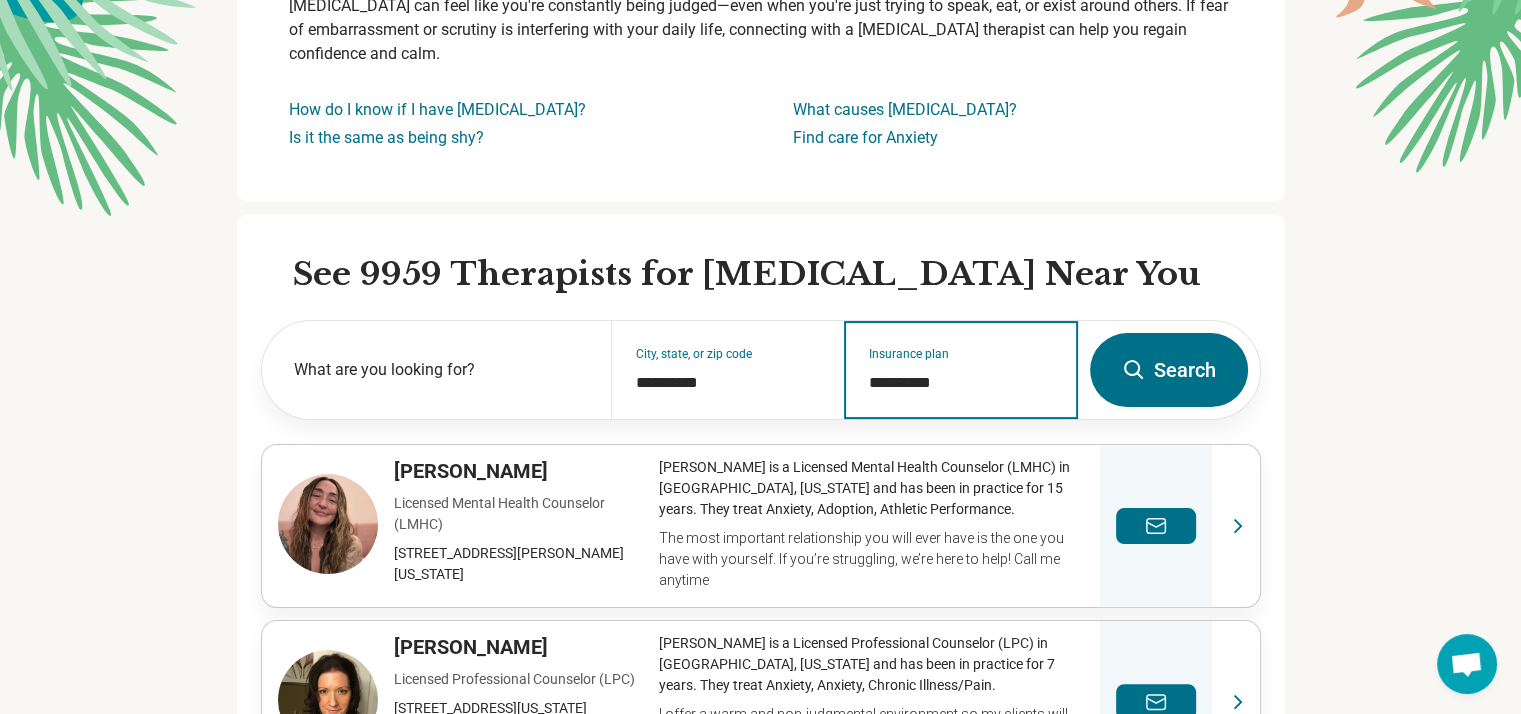 click on "**********" at bounding box center [961, 383] 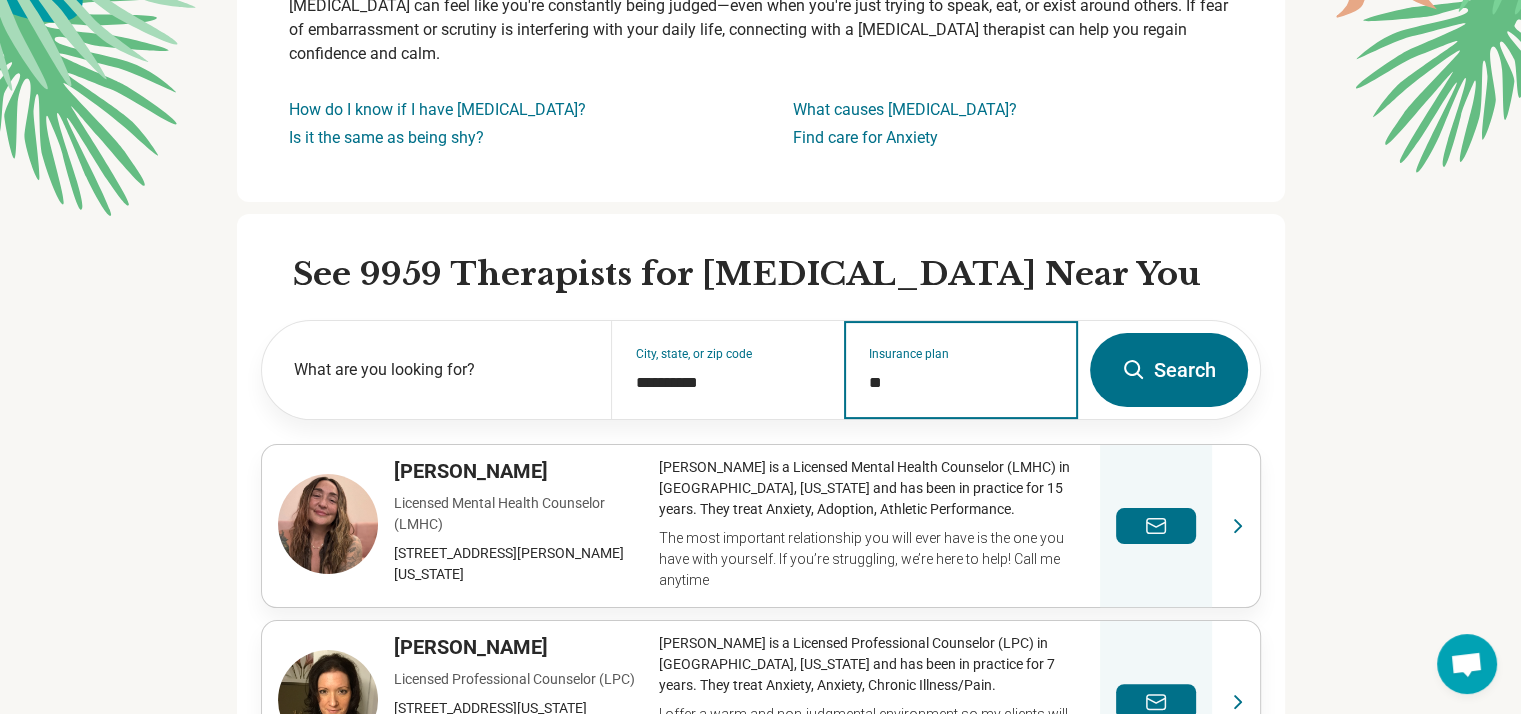 type on "*" 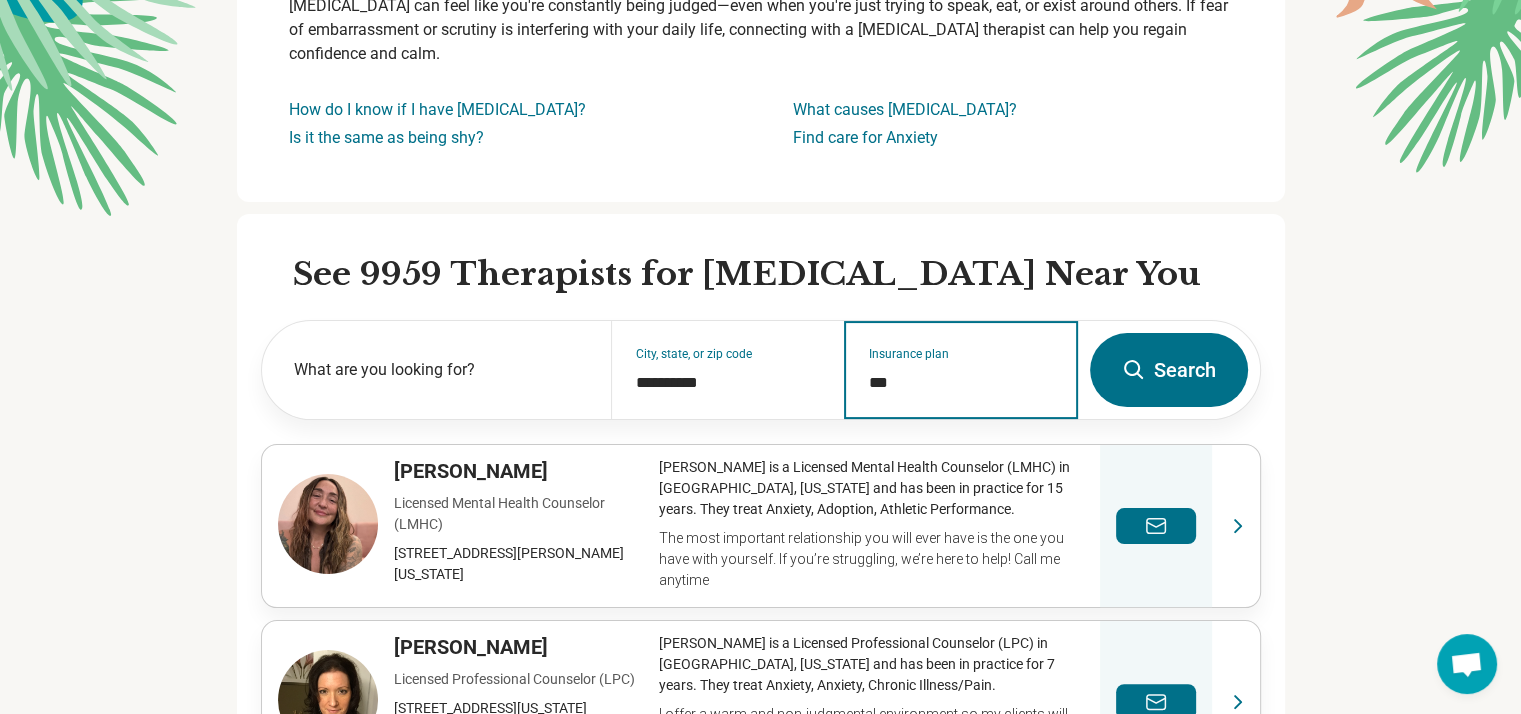type on "****" 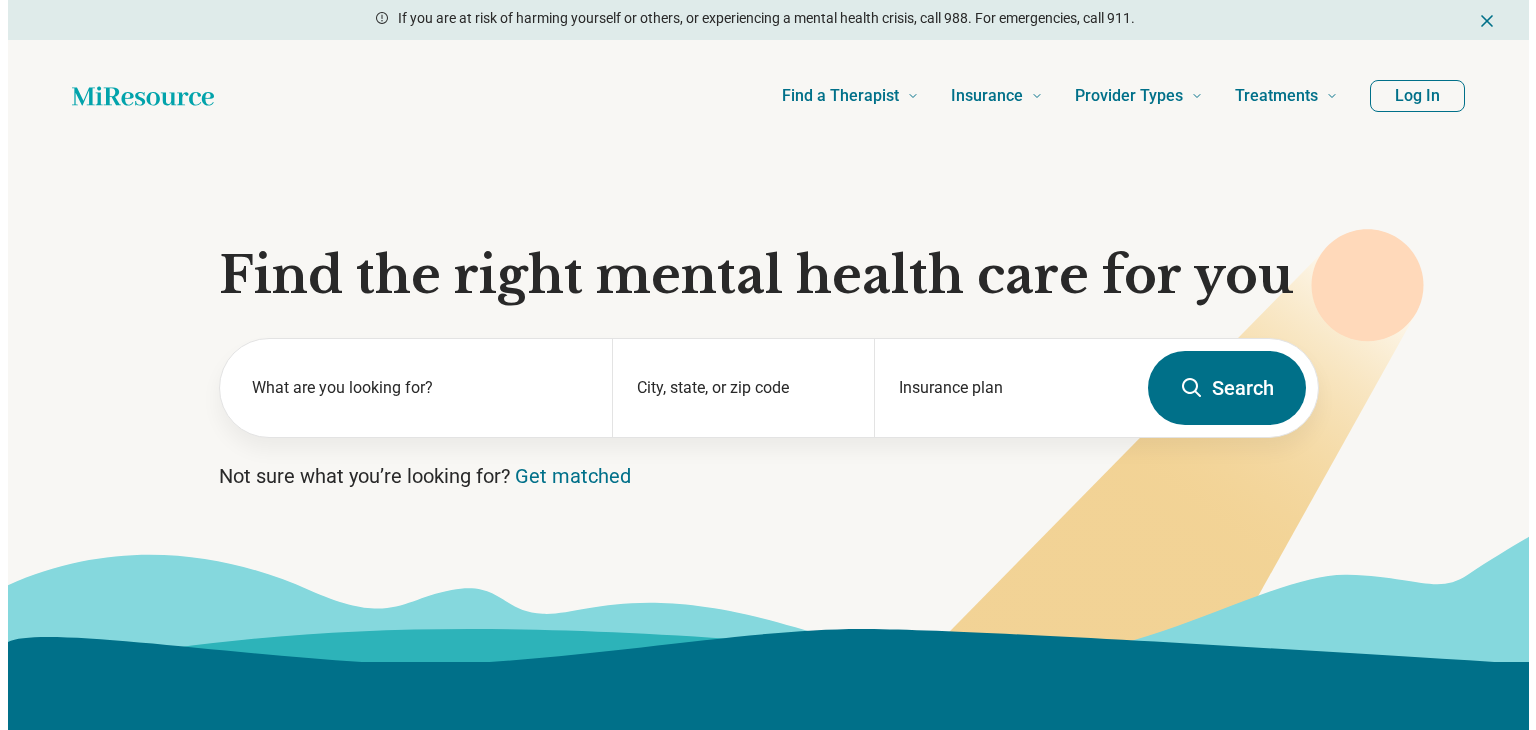 scroll, scrollTop: 0, scrollLeft: 0, axis: both 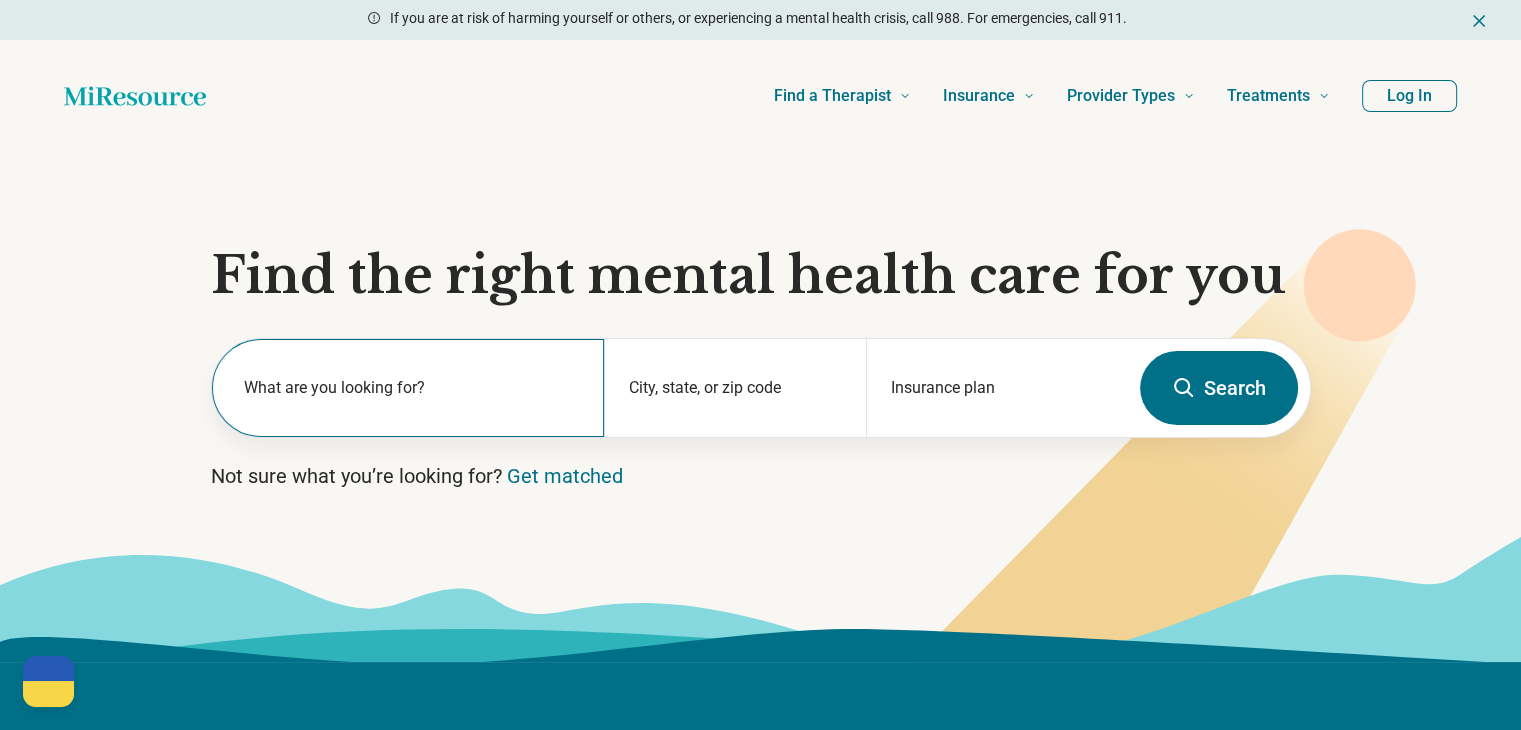click on "What are you looking for?" at bounding box center (408, 388) 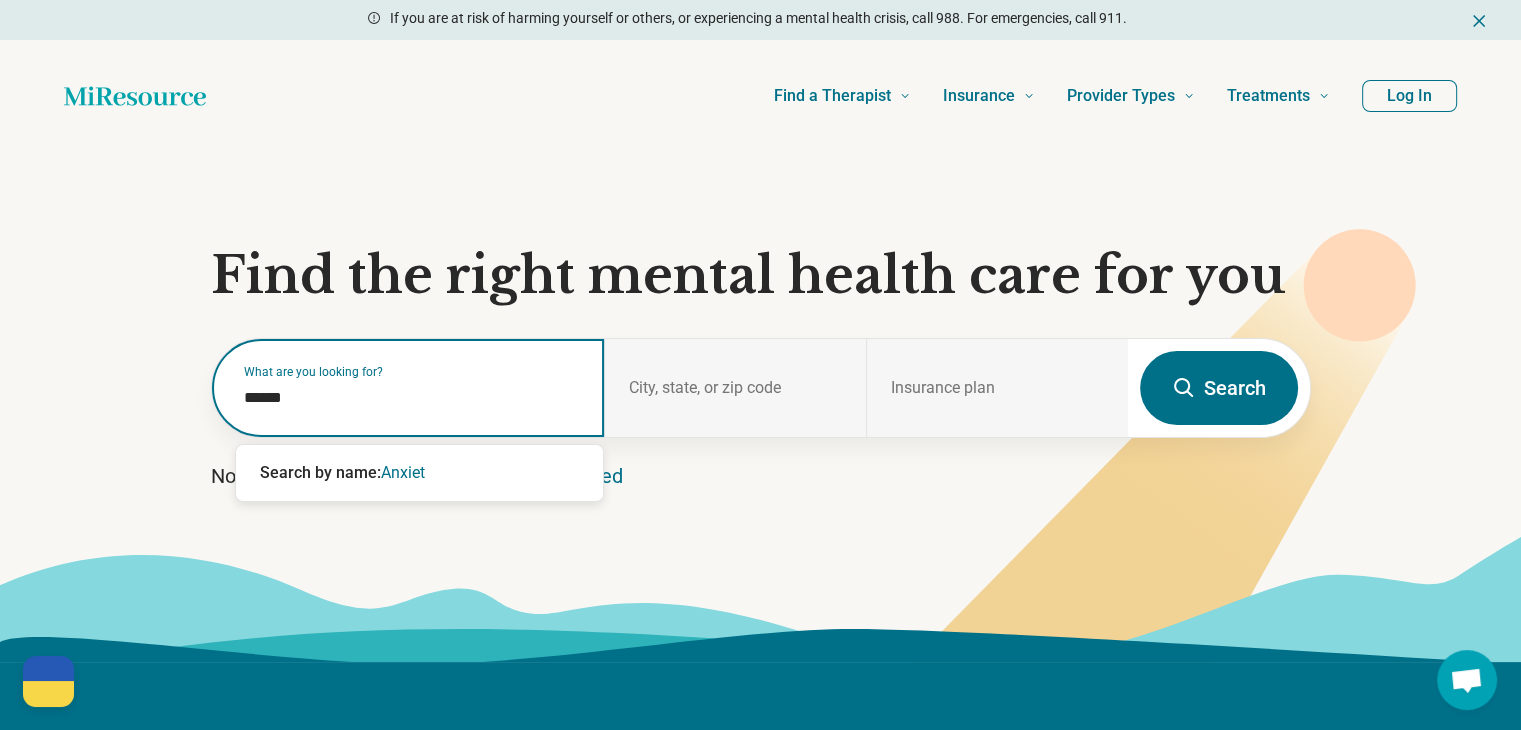 type on "*******" 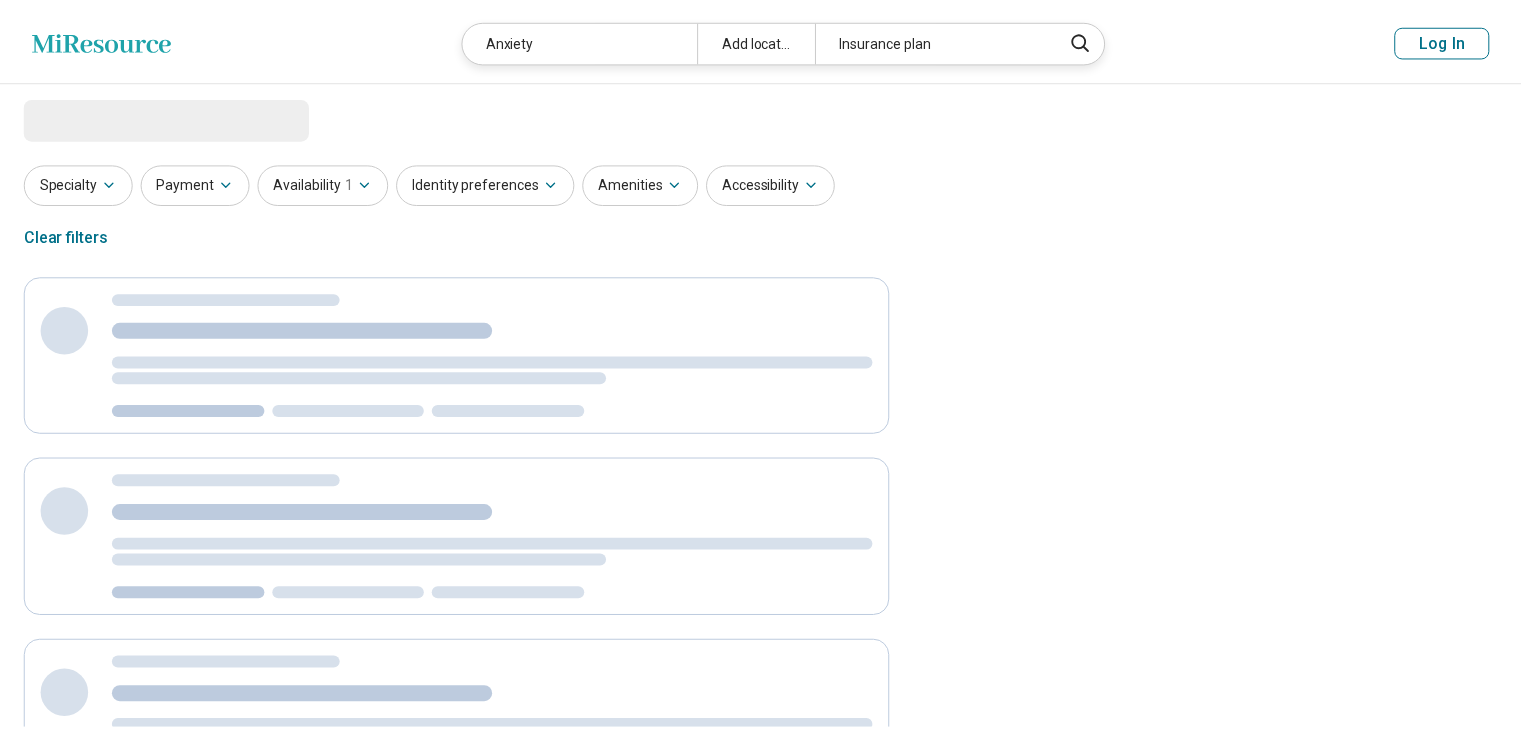 scroll, scrollTop: 0, scrollLeft: 0, axis: both 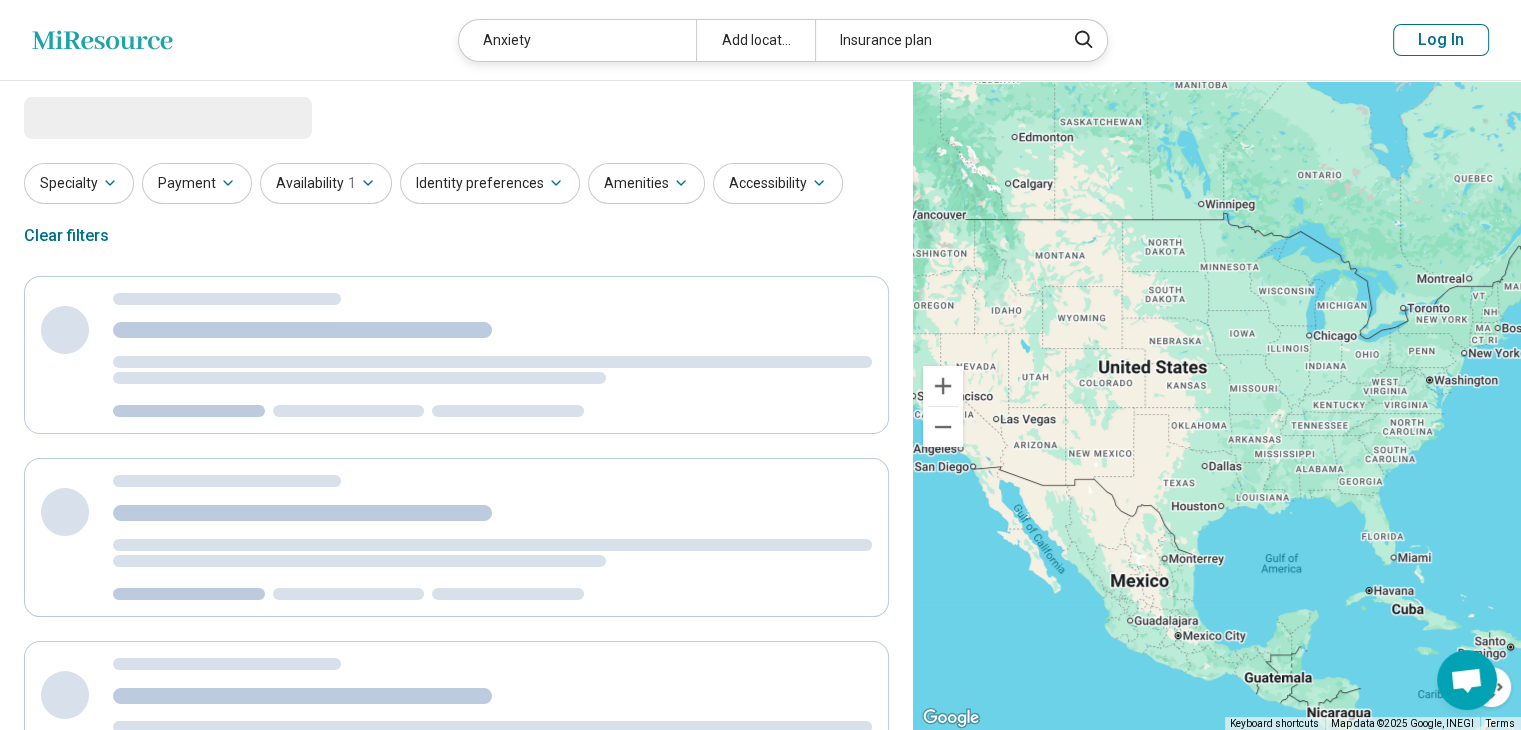 select on "***" 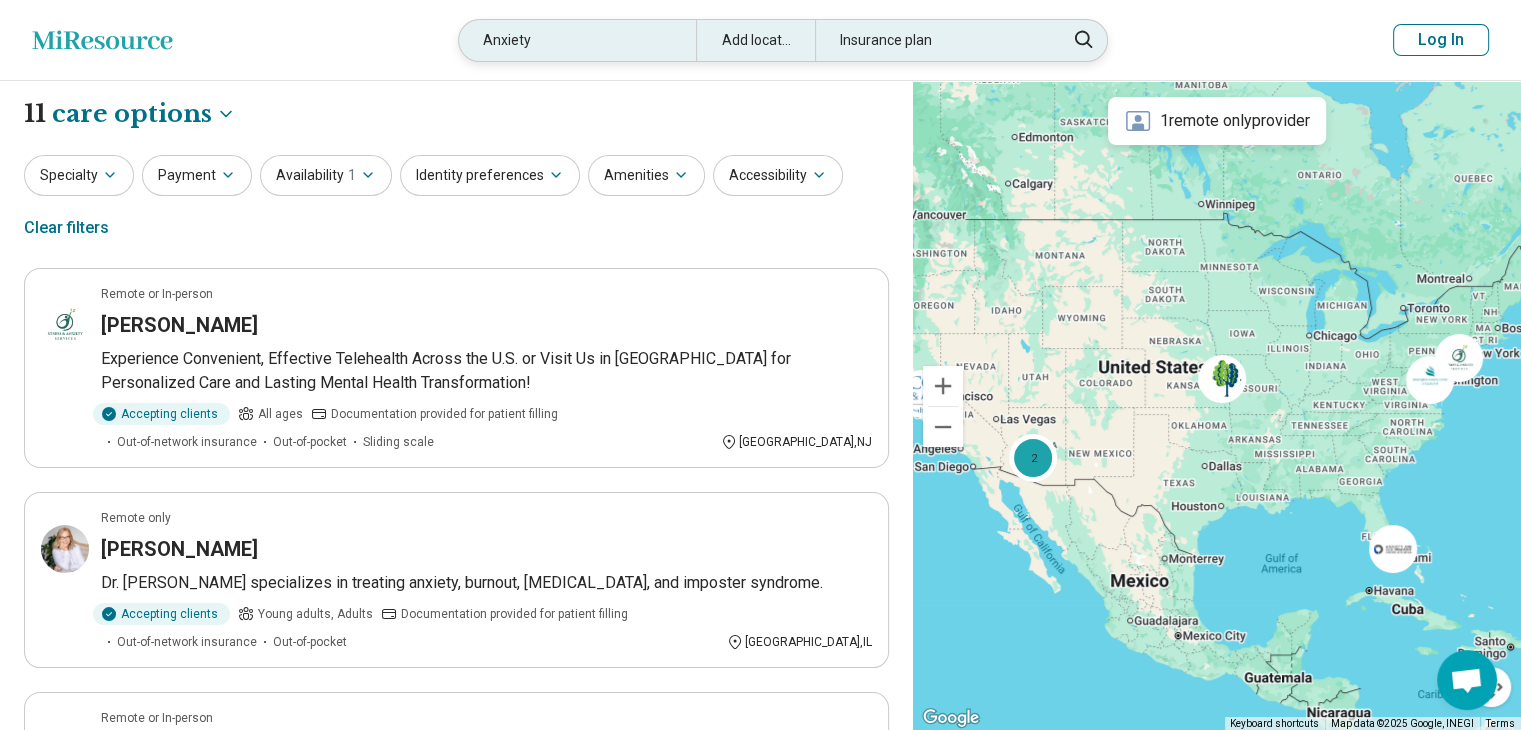 click on "Add location" at bounding box center (755, 40) 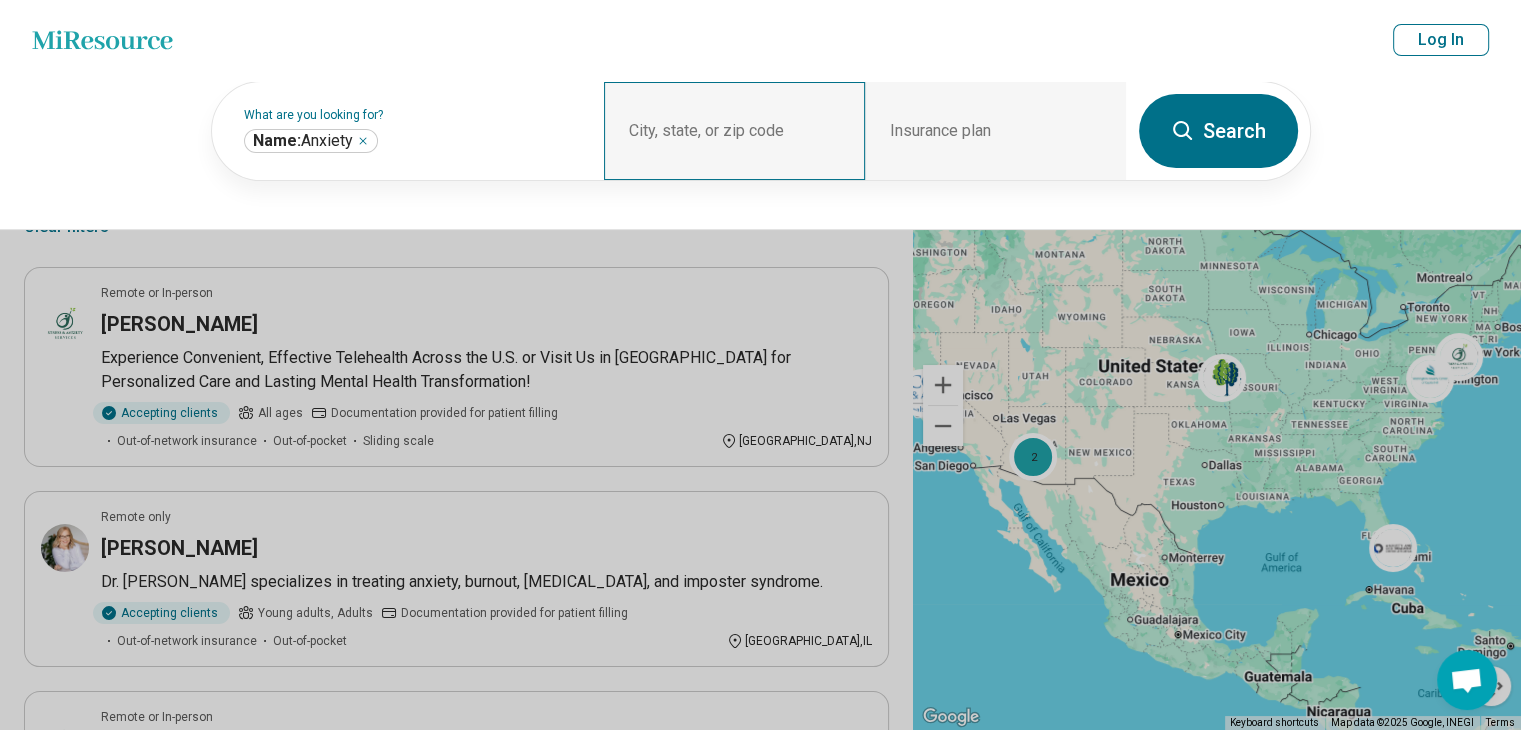 click on "City, state, or zip code" at bounding box center [734, 131] 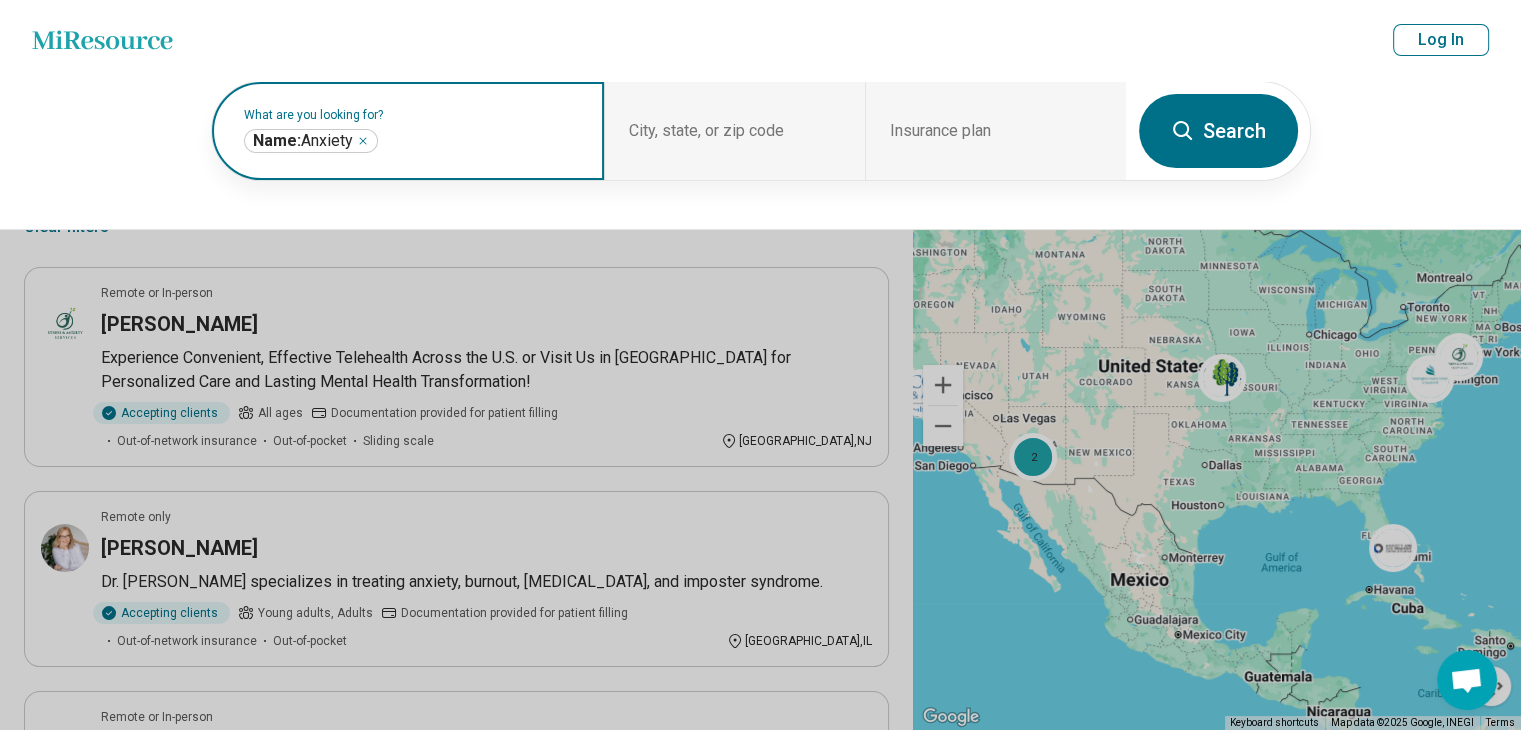 click at bounding box center (481, 141) 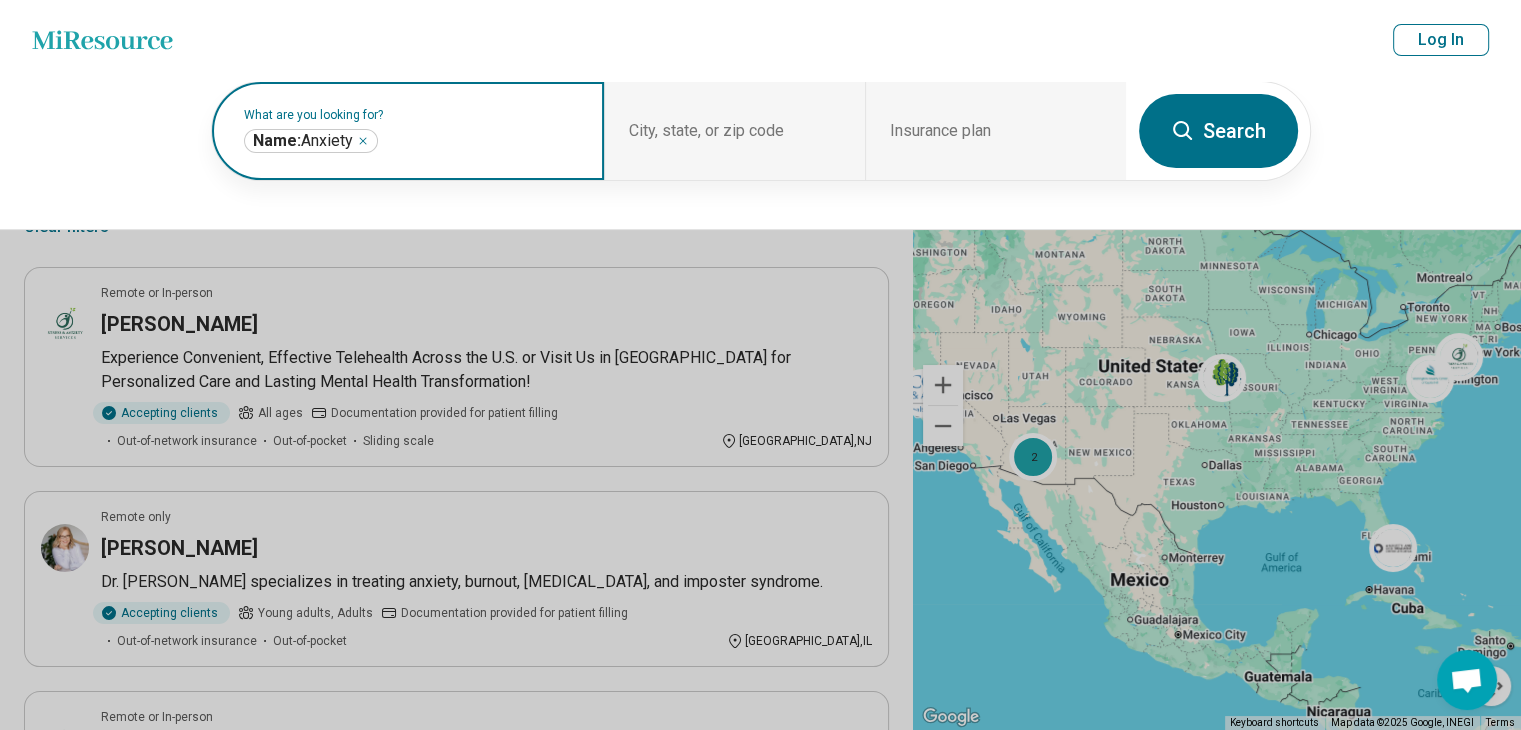 click 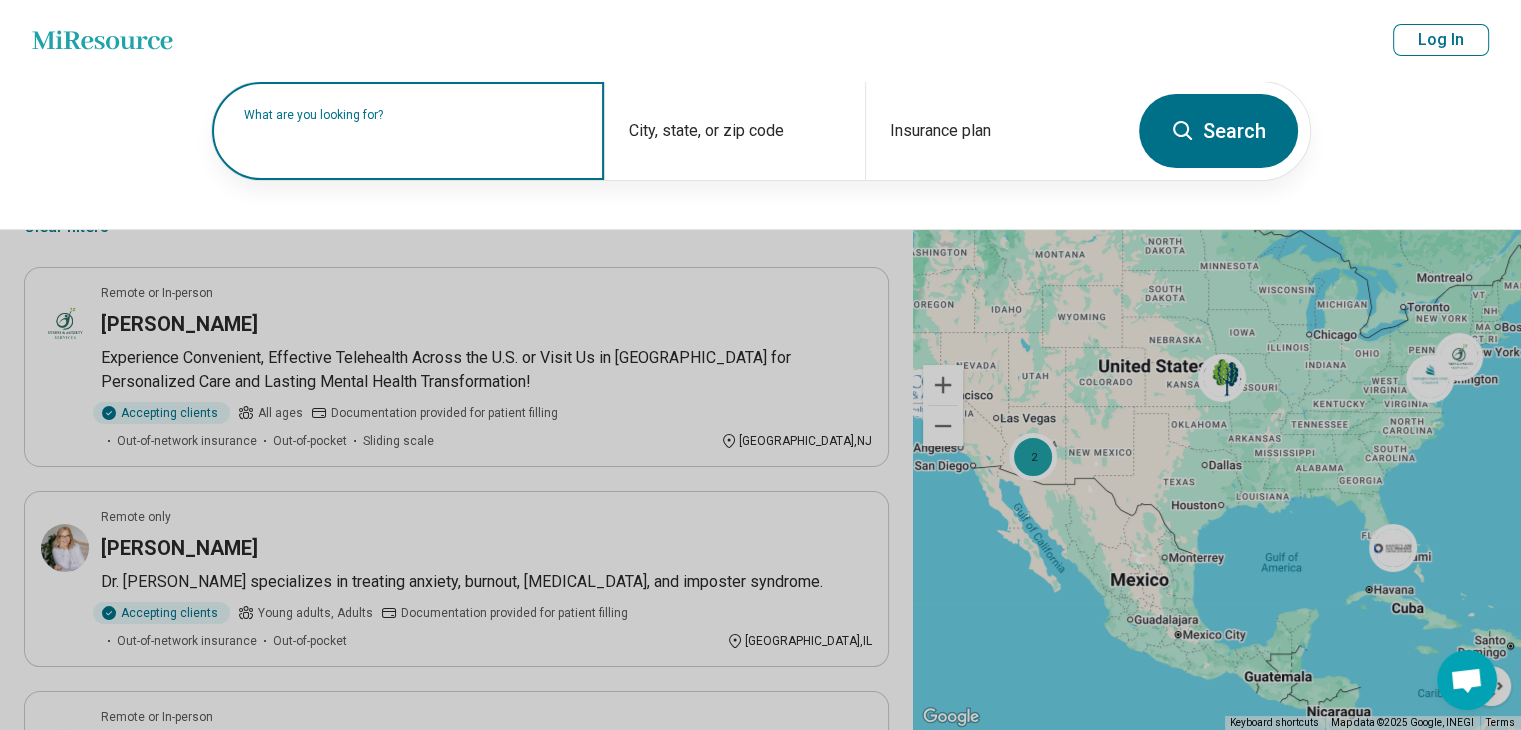 click on "What are you looking for?" at bounding box center (408, 131) 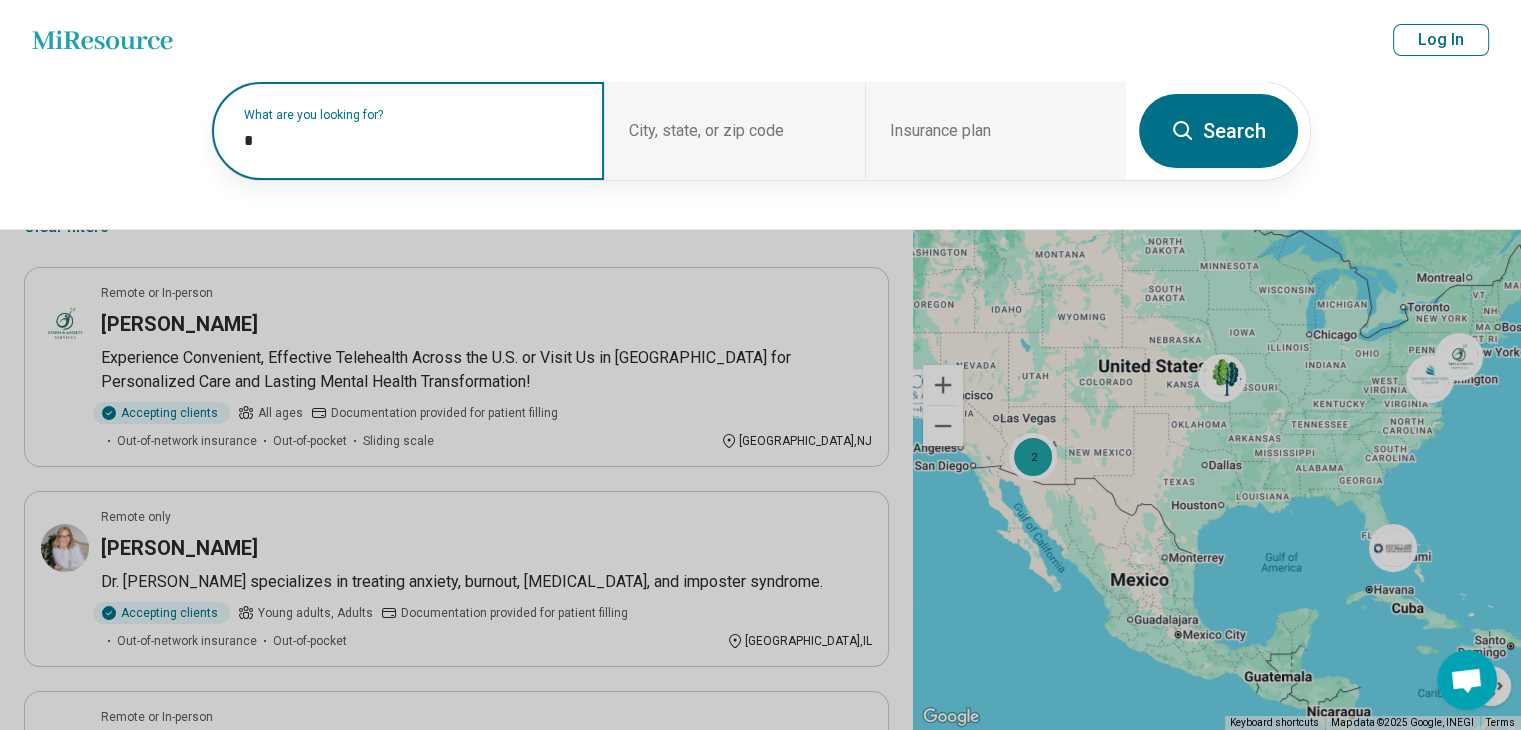 type on "*" 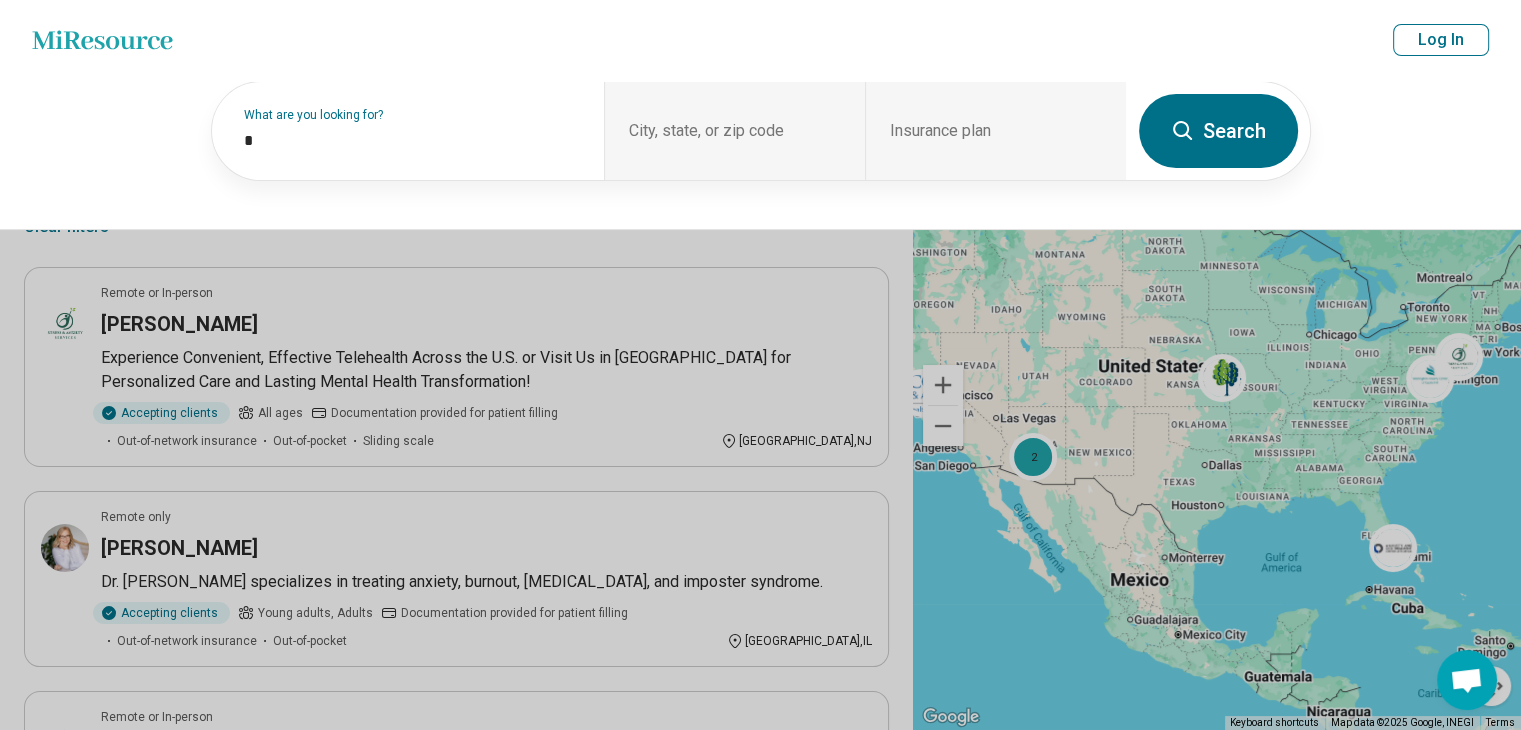 click on "What are you looking for? * City, state, or zip code Insurance plan Search" at bounding box center (760, 155) 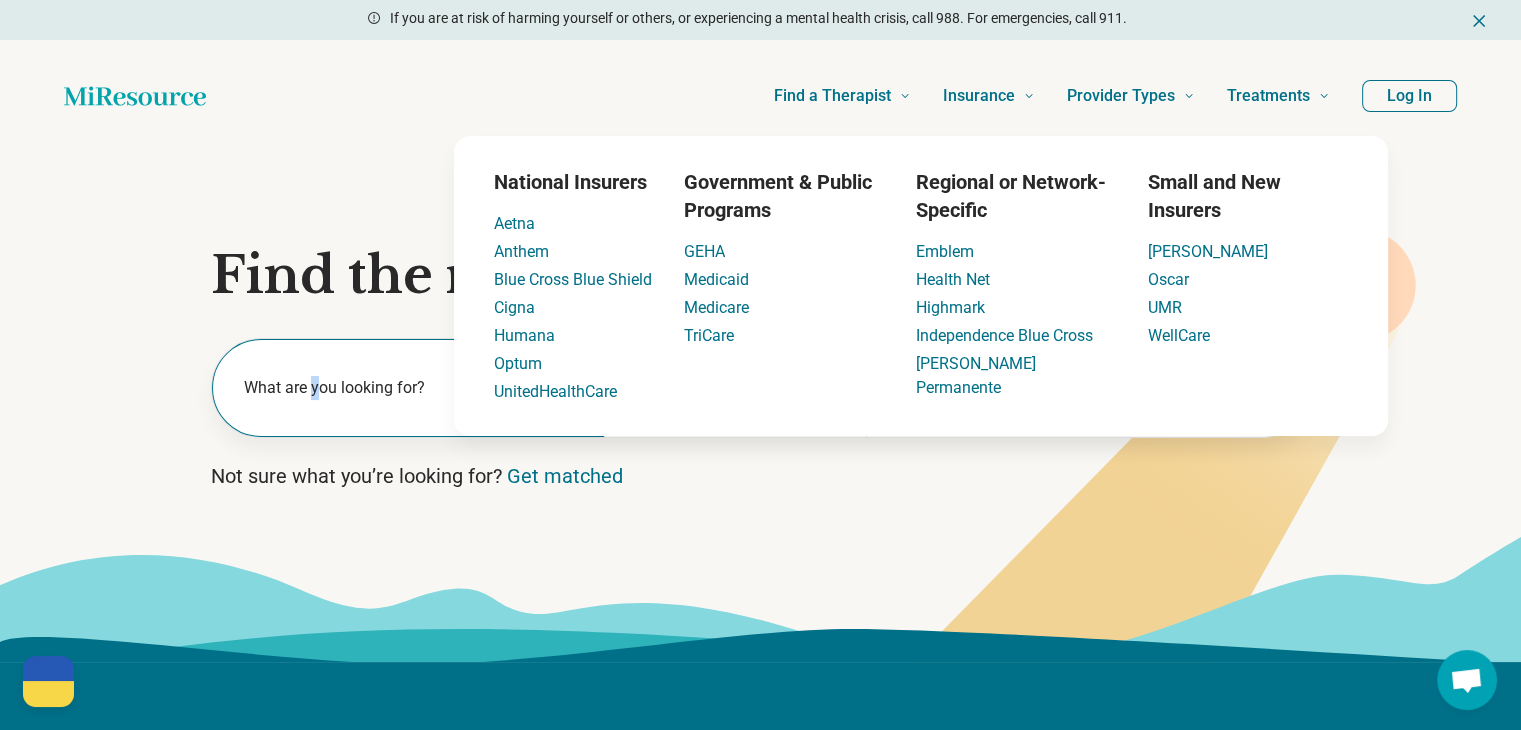 click on "What are you looking for?" at bounding box center (412, 388) 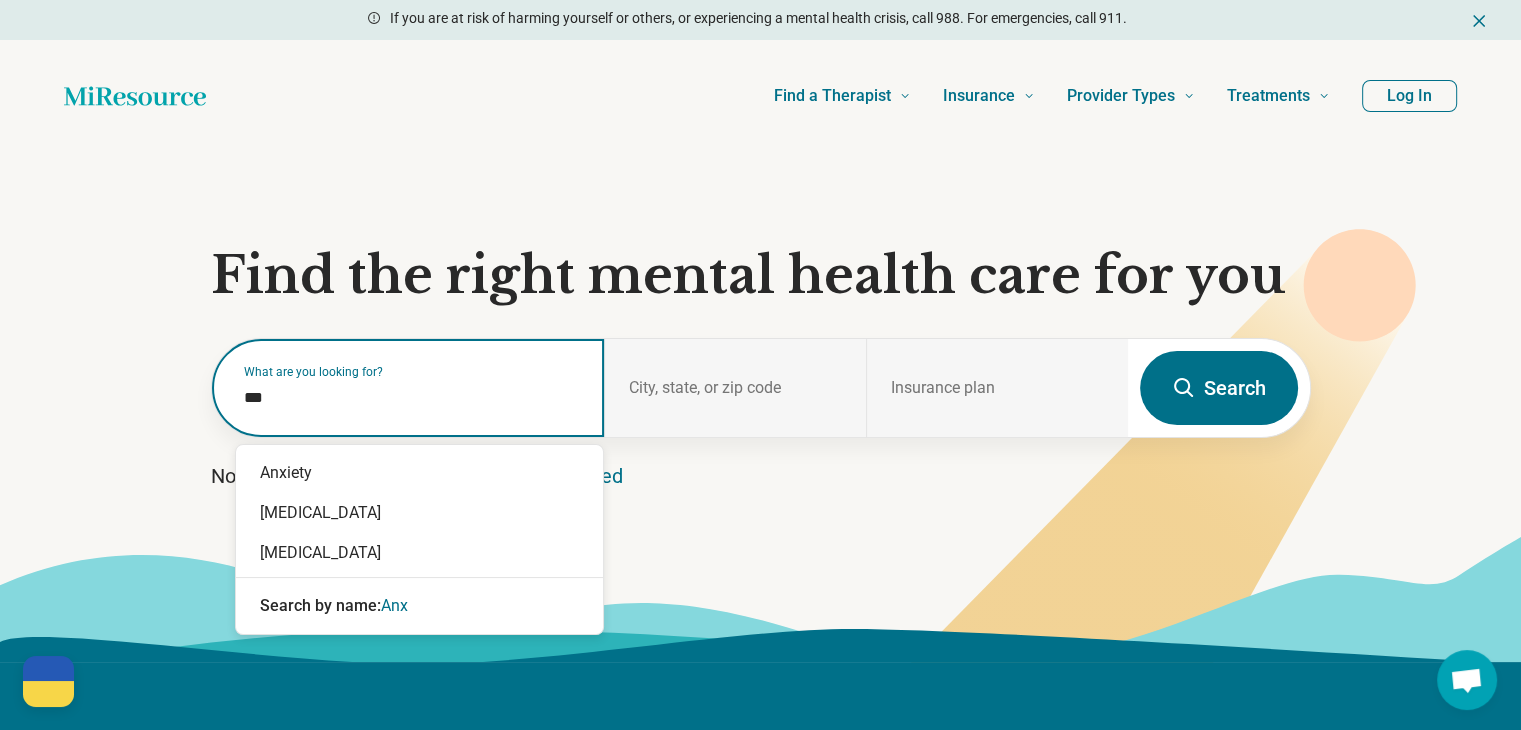 type on "****" 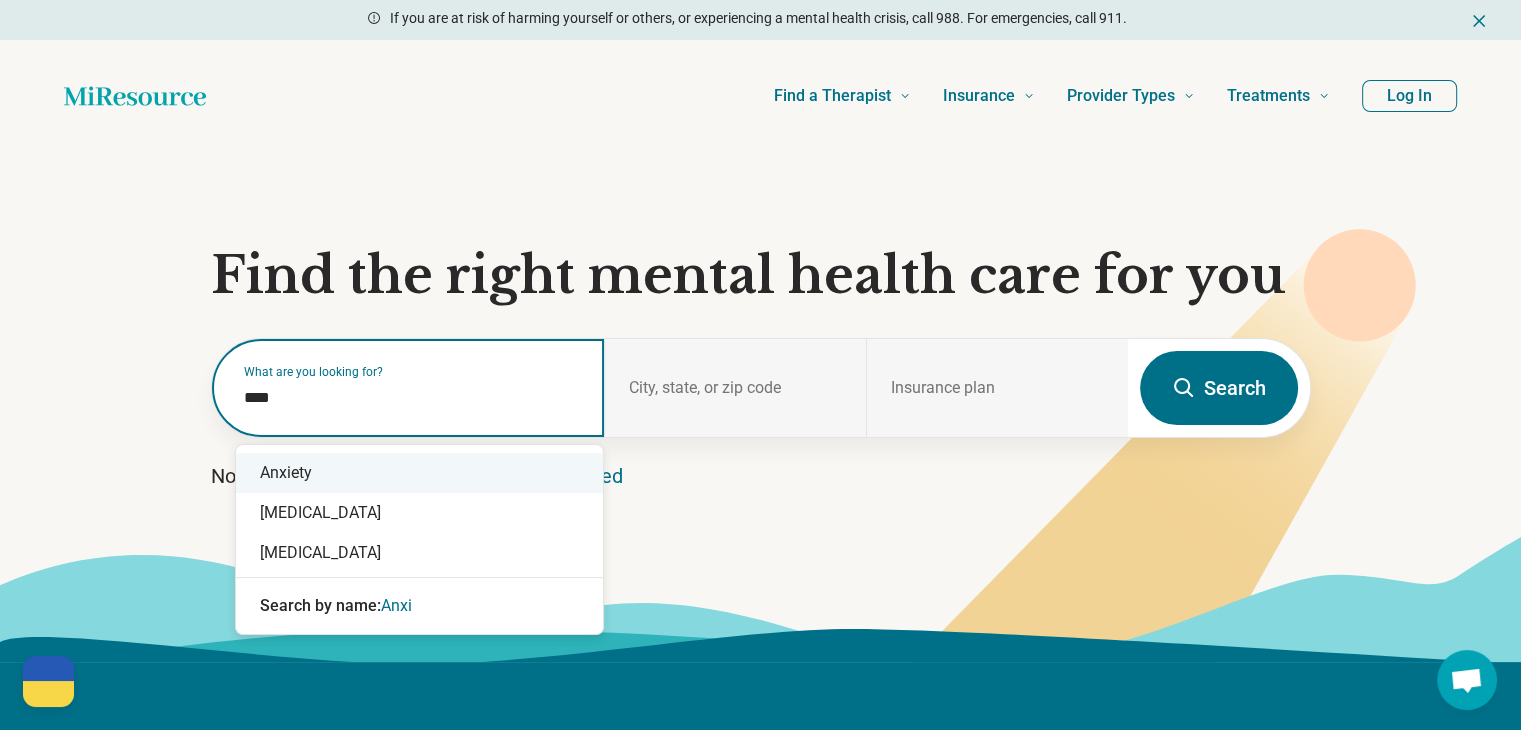 click on "Anxiety" at bounding box center (419, 473) 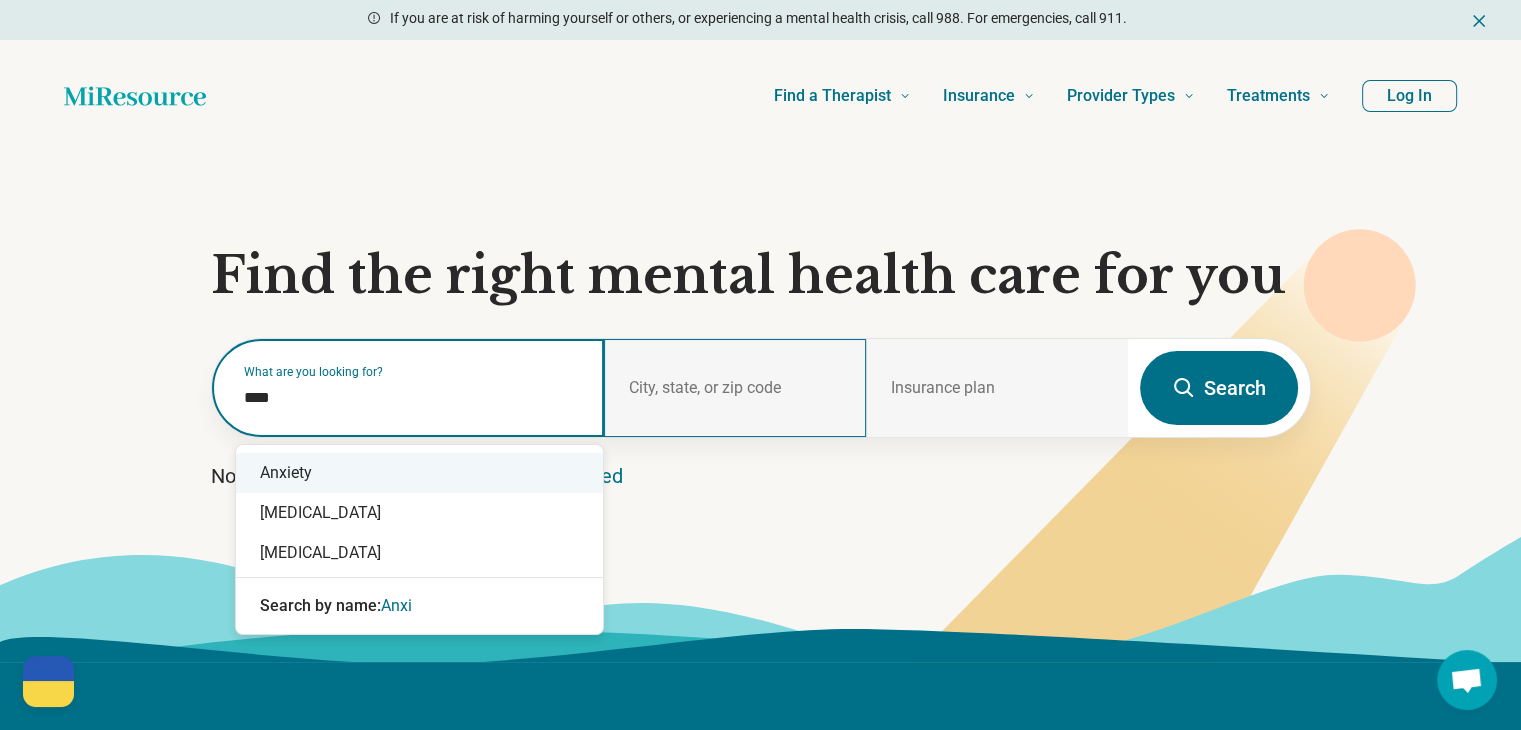type 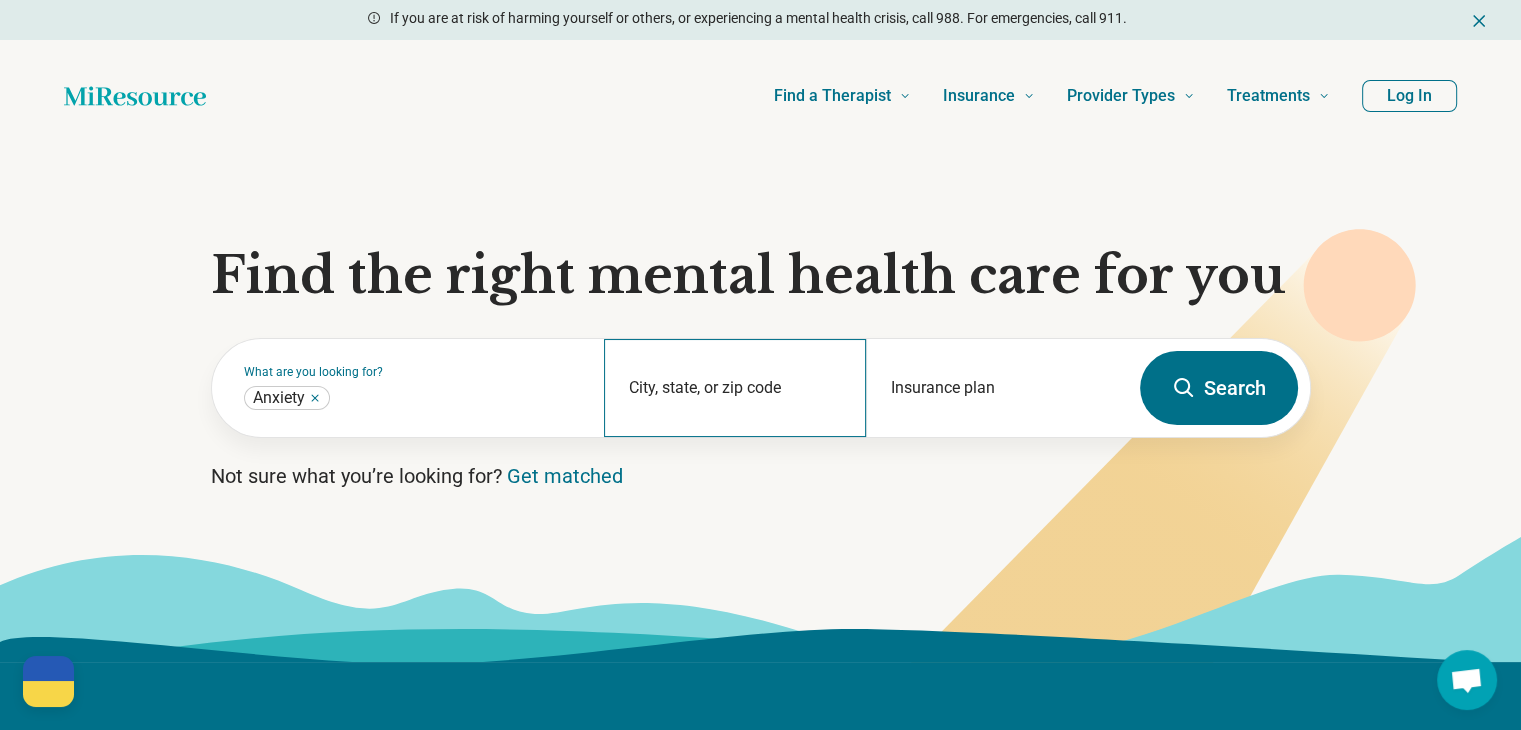click on "City, state, or zip code" at bounding box center (735, 388) 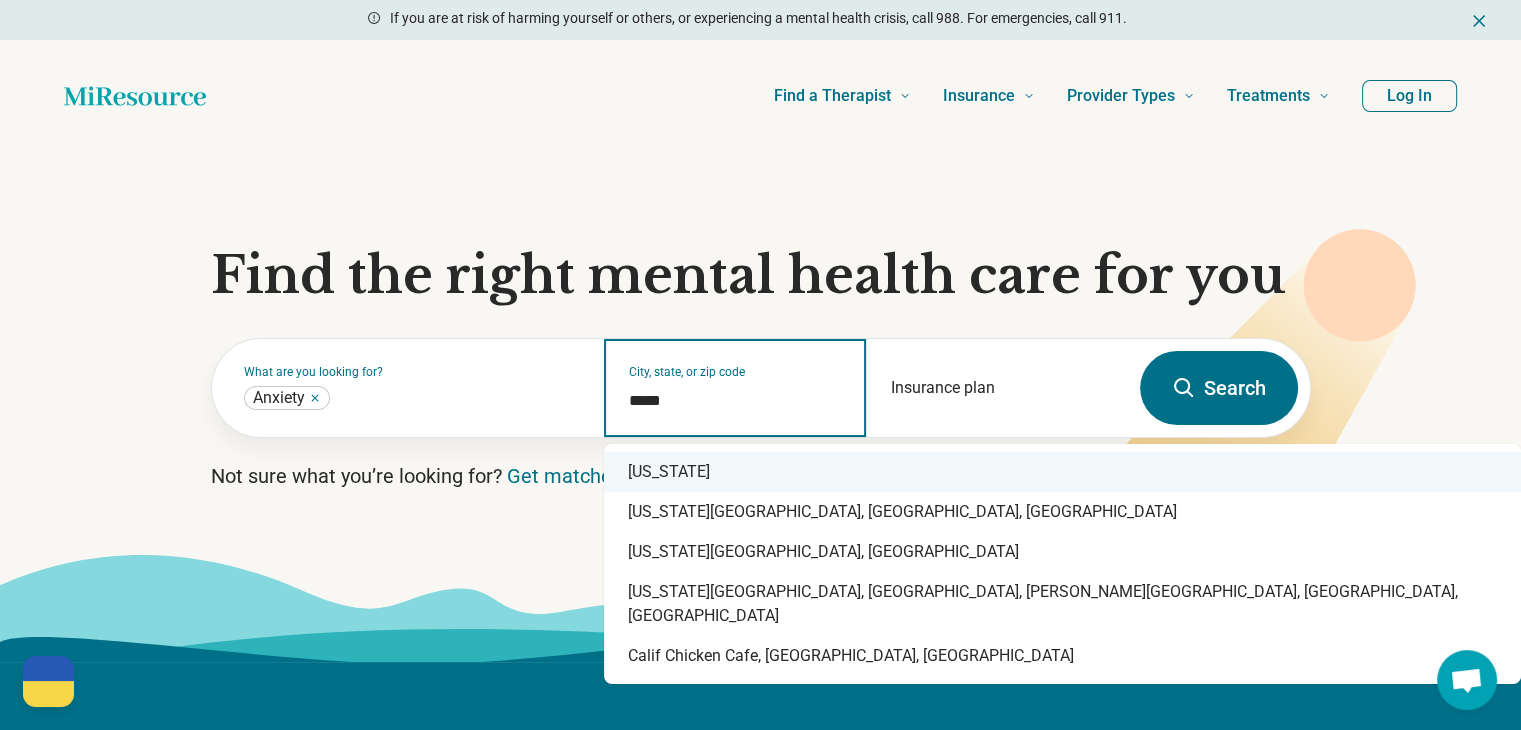 click on "[US_STATE]" at bounding box center (1062, 472) 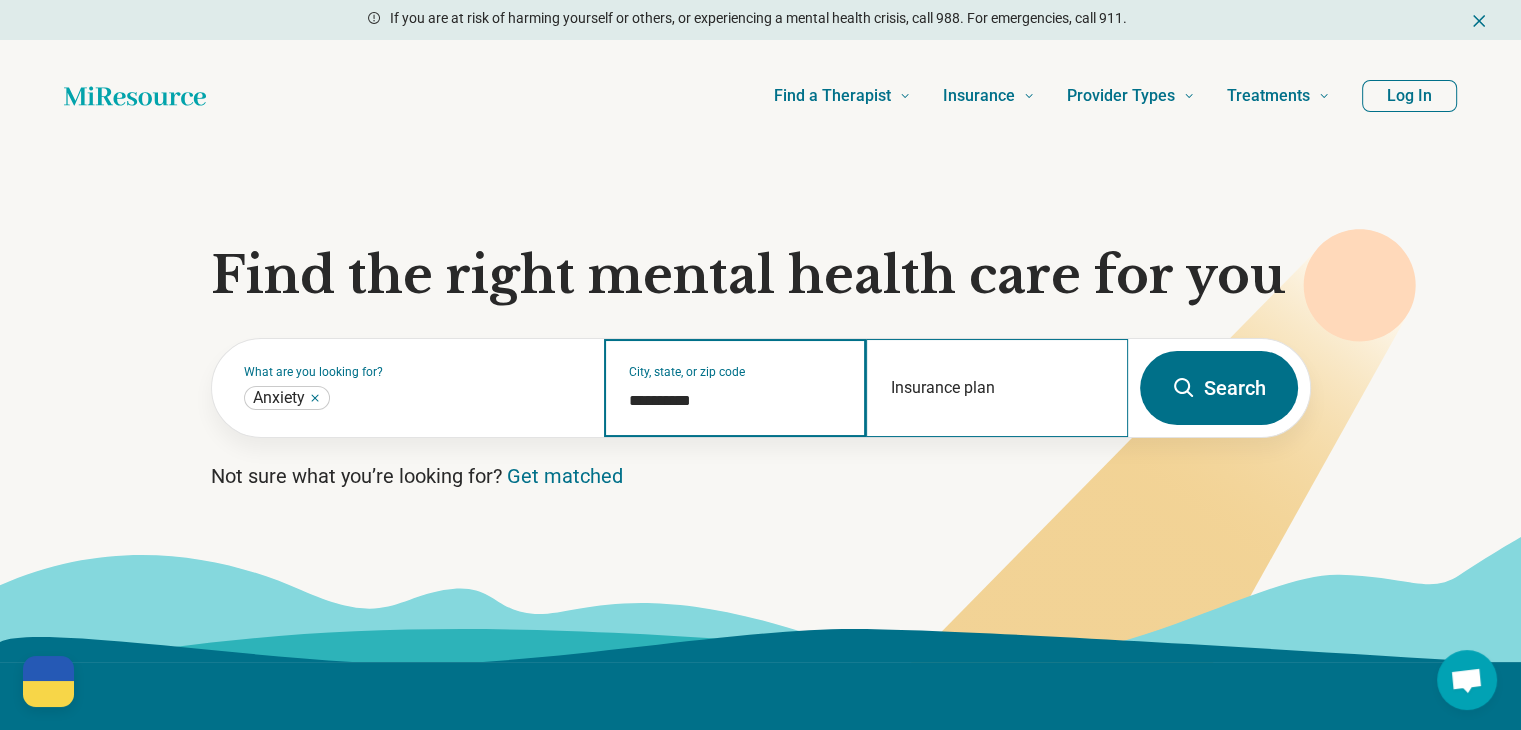 type on "**********" 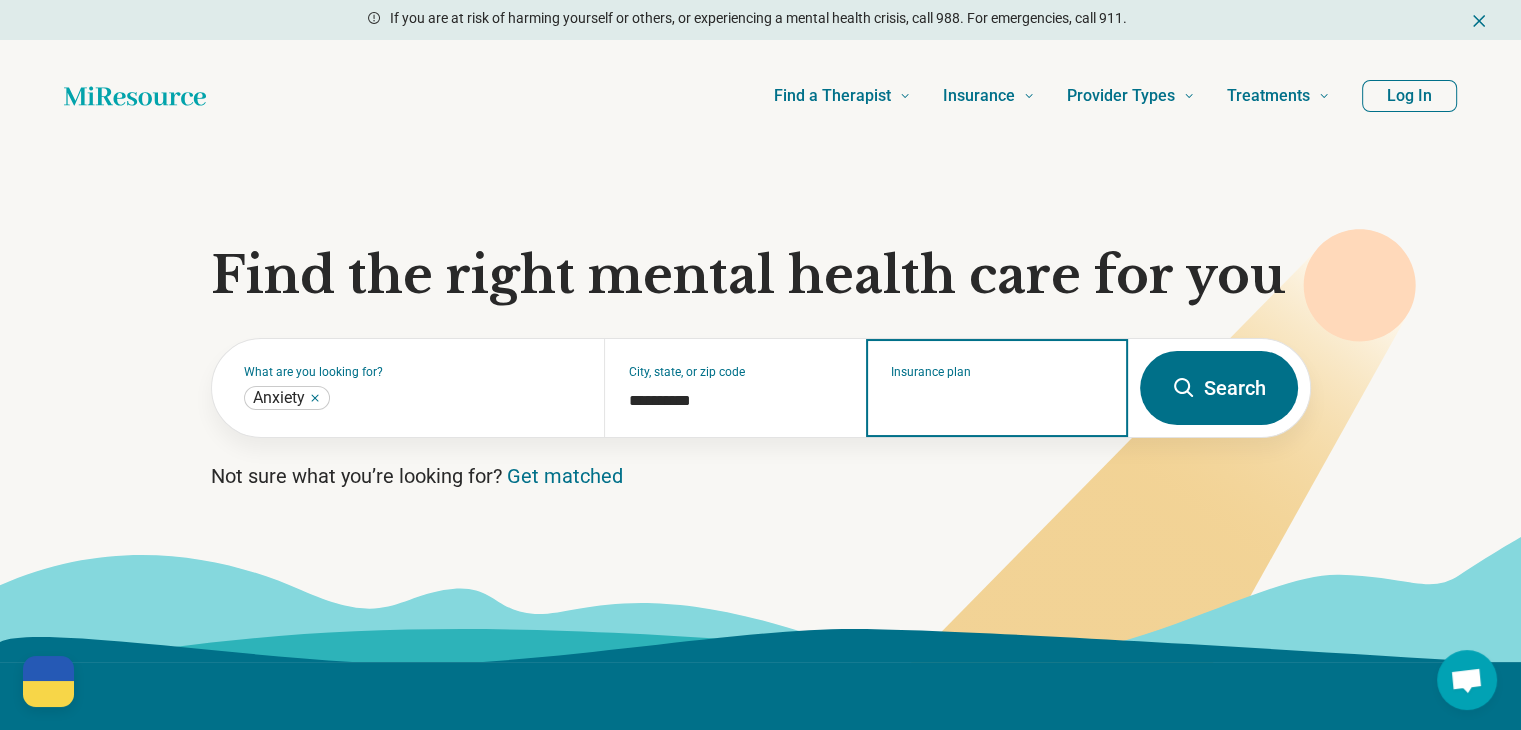 click on "Insurance plan" at bounding box center [997, 401] 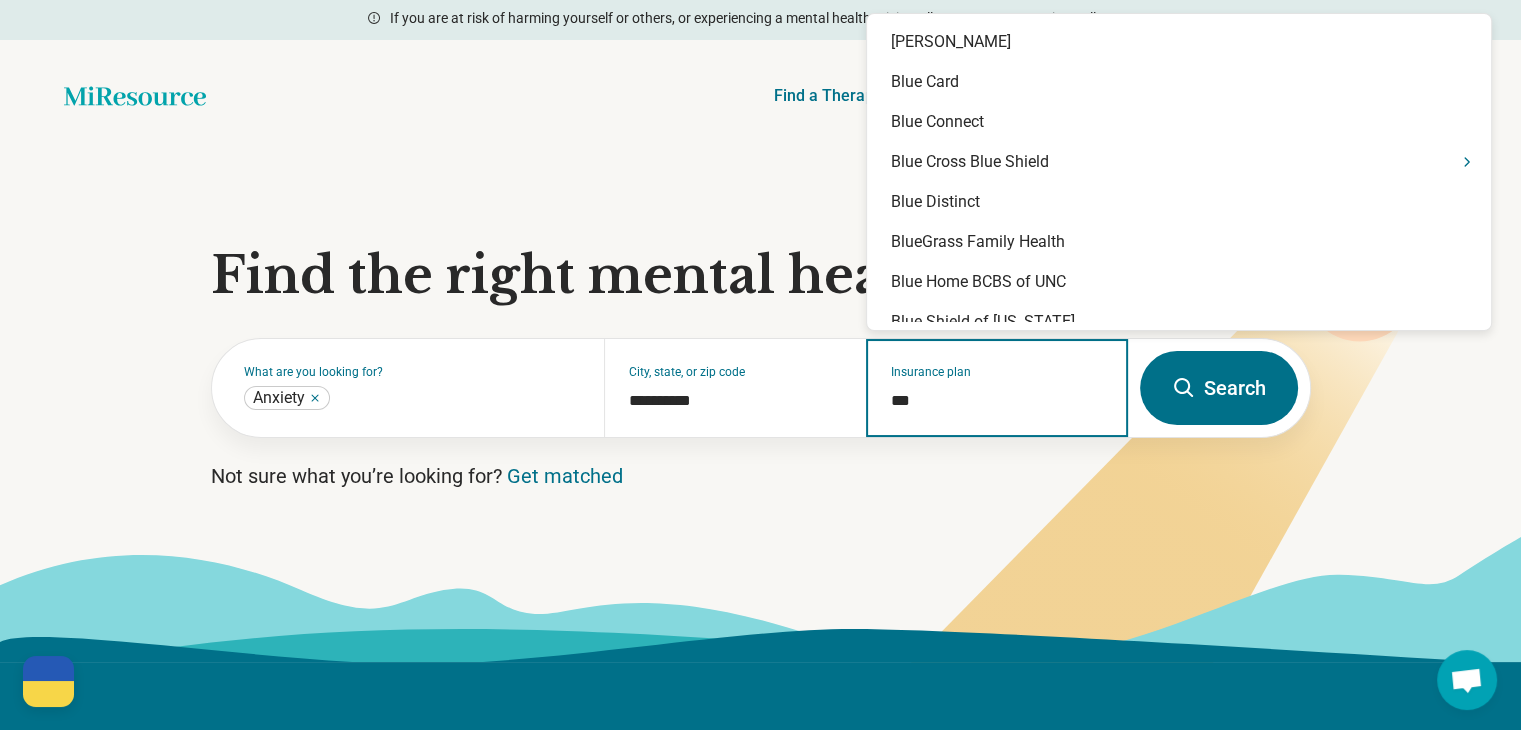 type on "****" 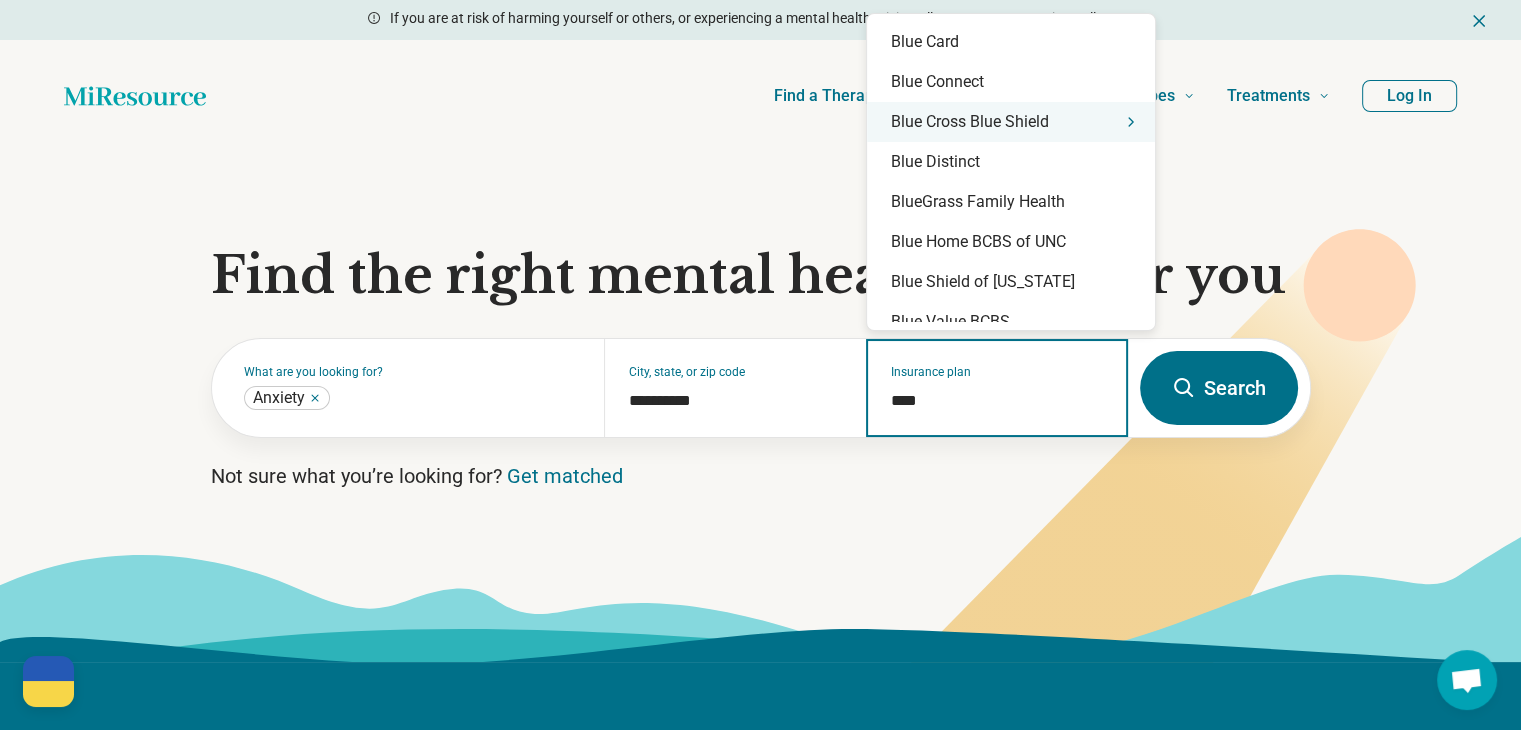 click on "Blue Cross Blue Shield" at bounding box center [1011, 122] 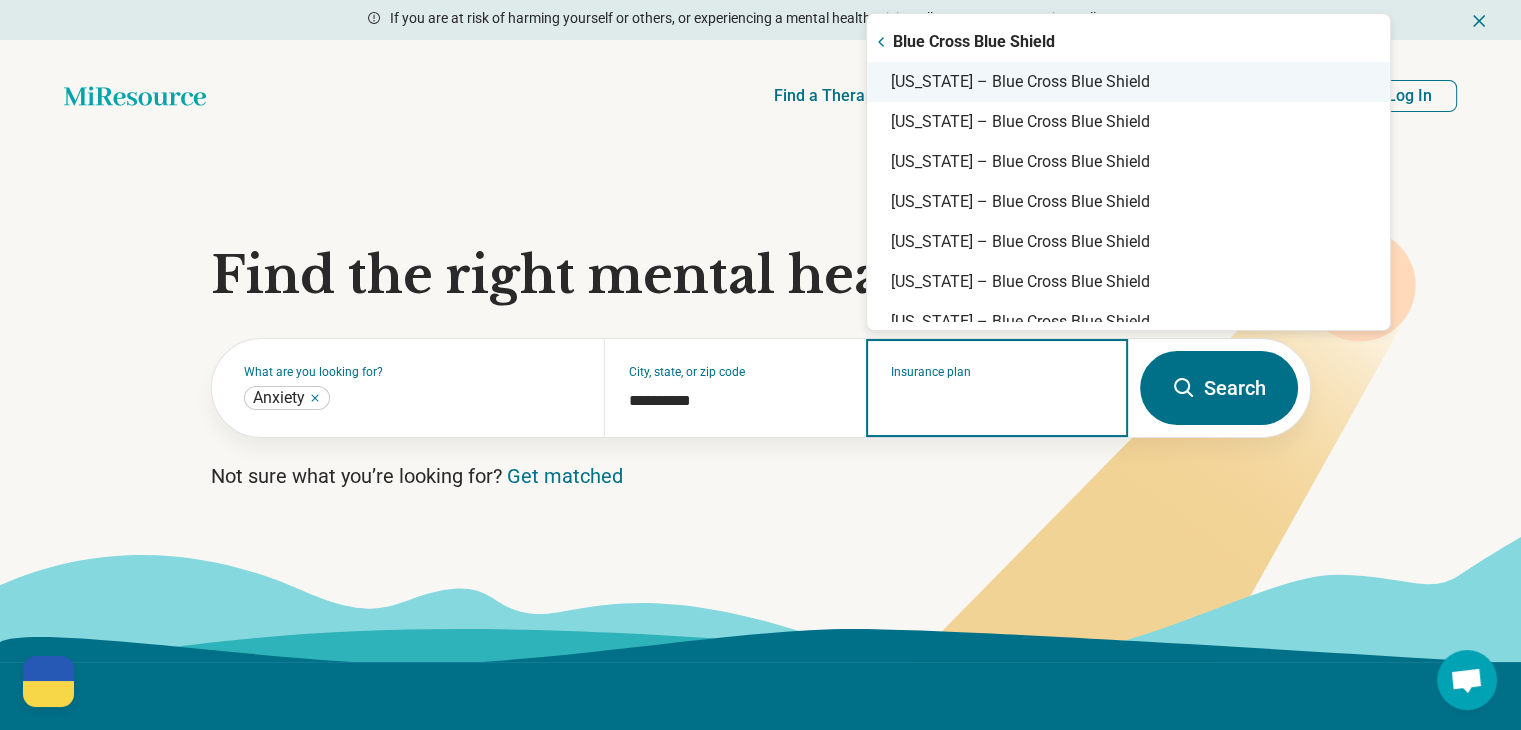 click on "California – Blue Cross Blue Shield" at bounding box center (1128, 82) 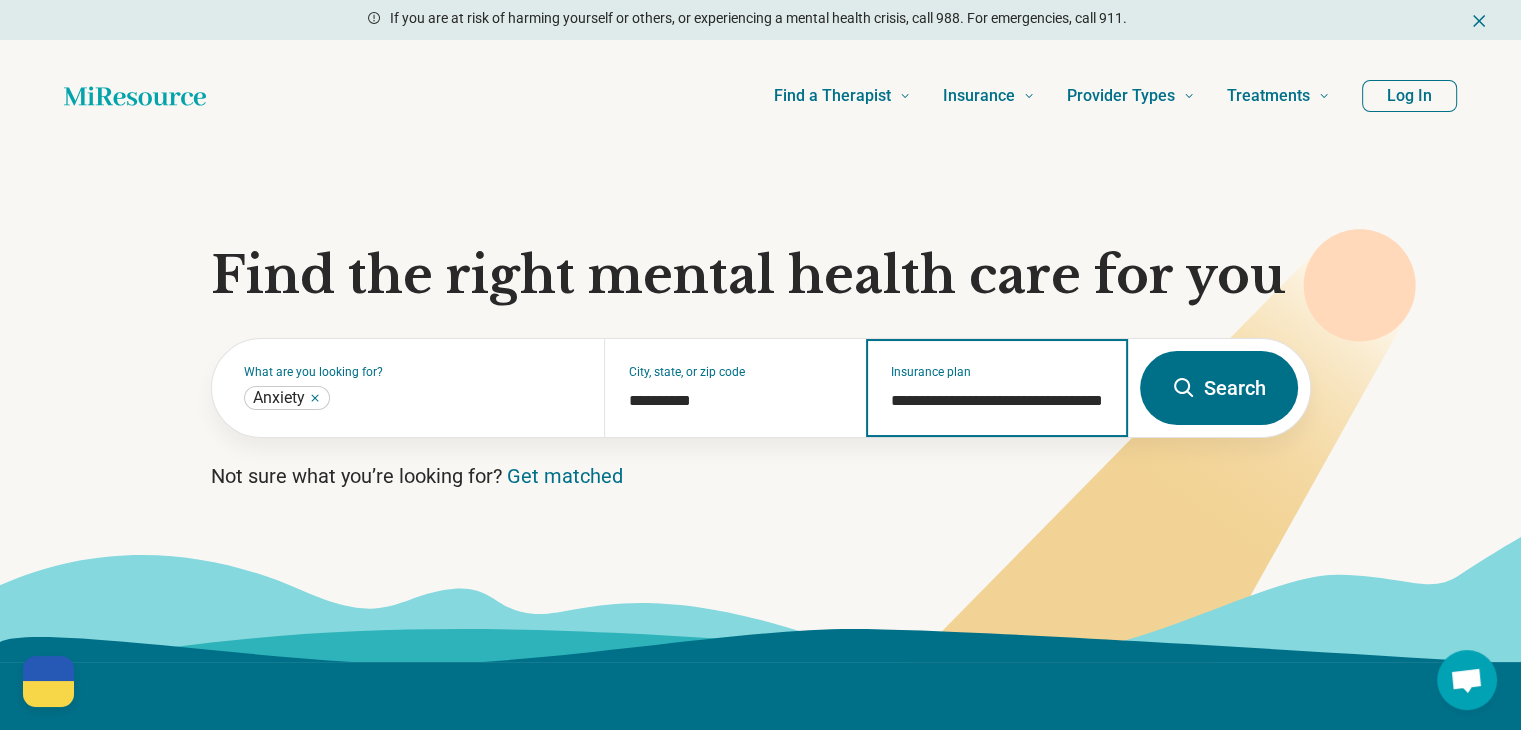 type on "**********" 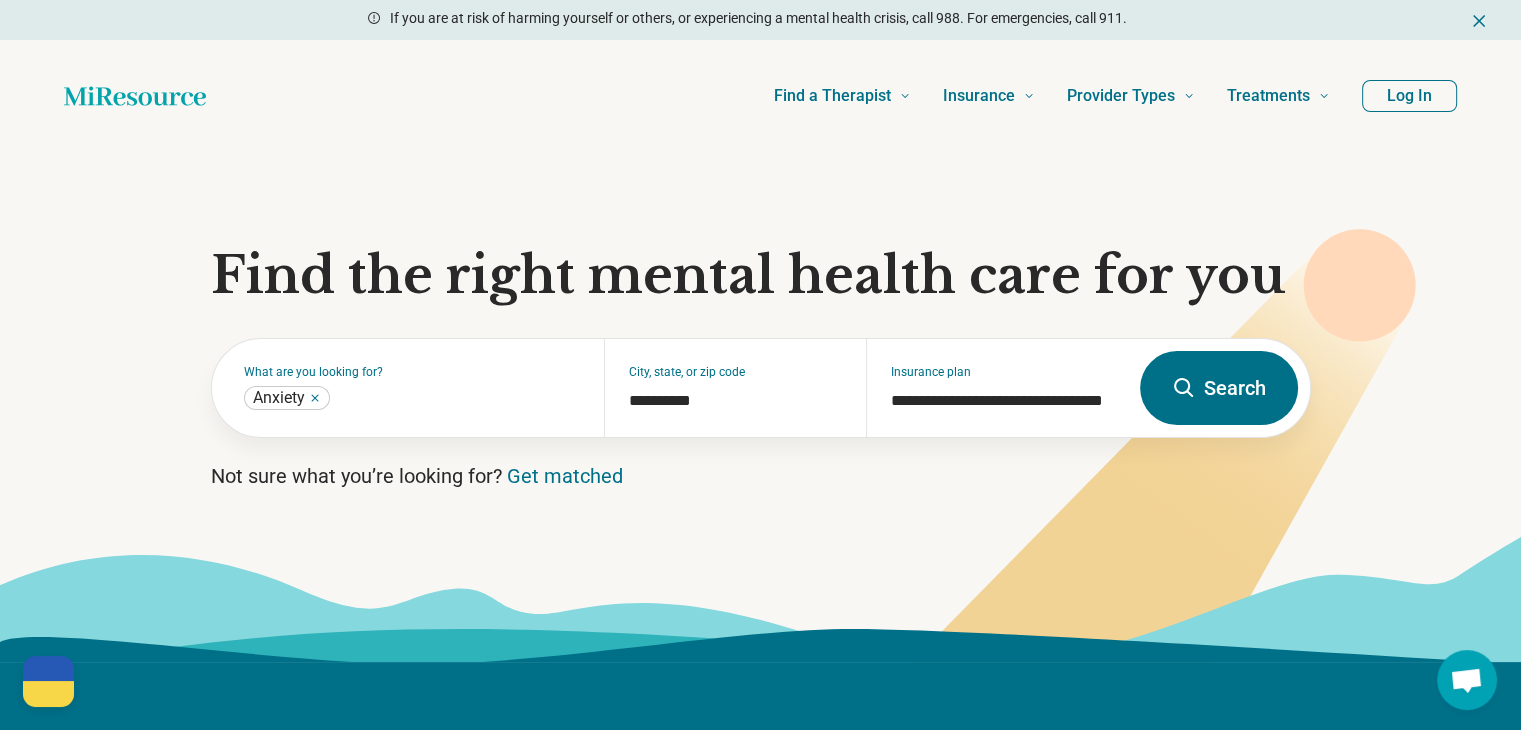 click on "Search" at bounding box center (1219, 388) 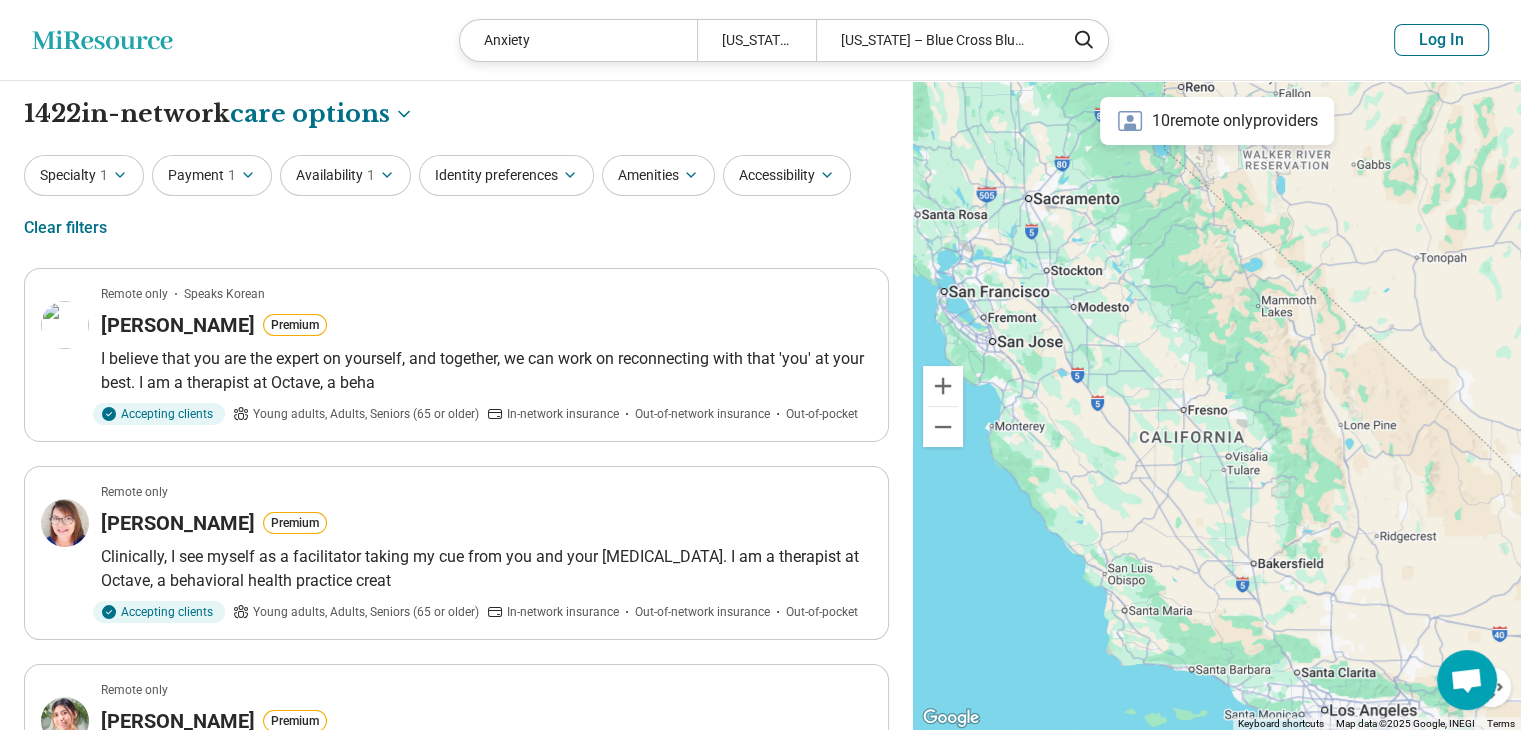click on "Identity preferences" at bounding box center [506, 175] 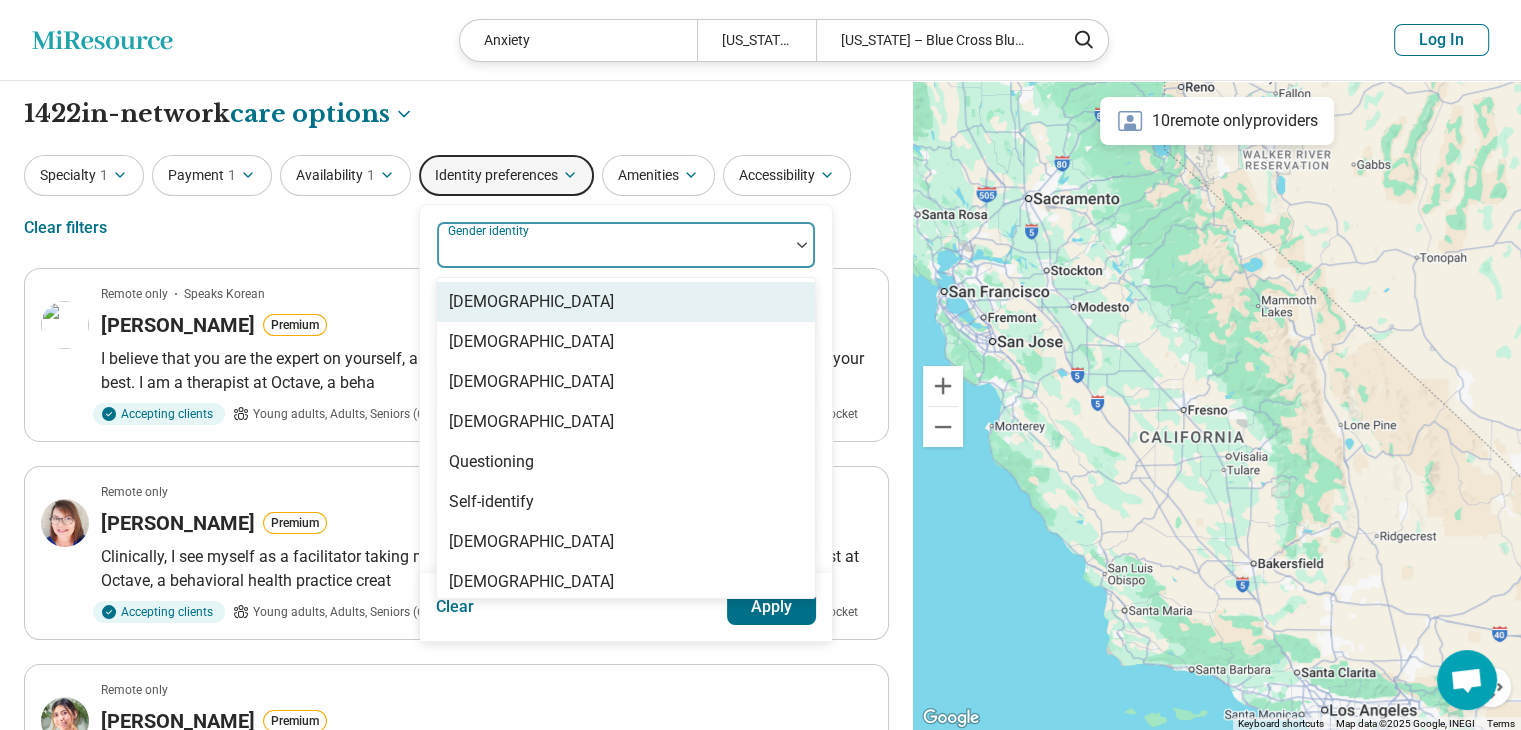 click at bounding box center [613, 245] 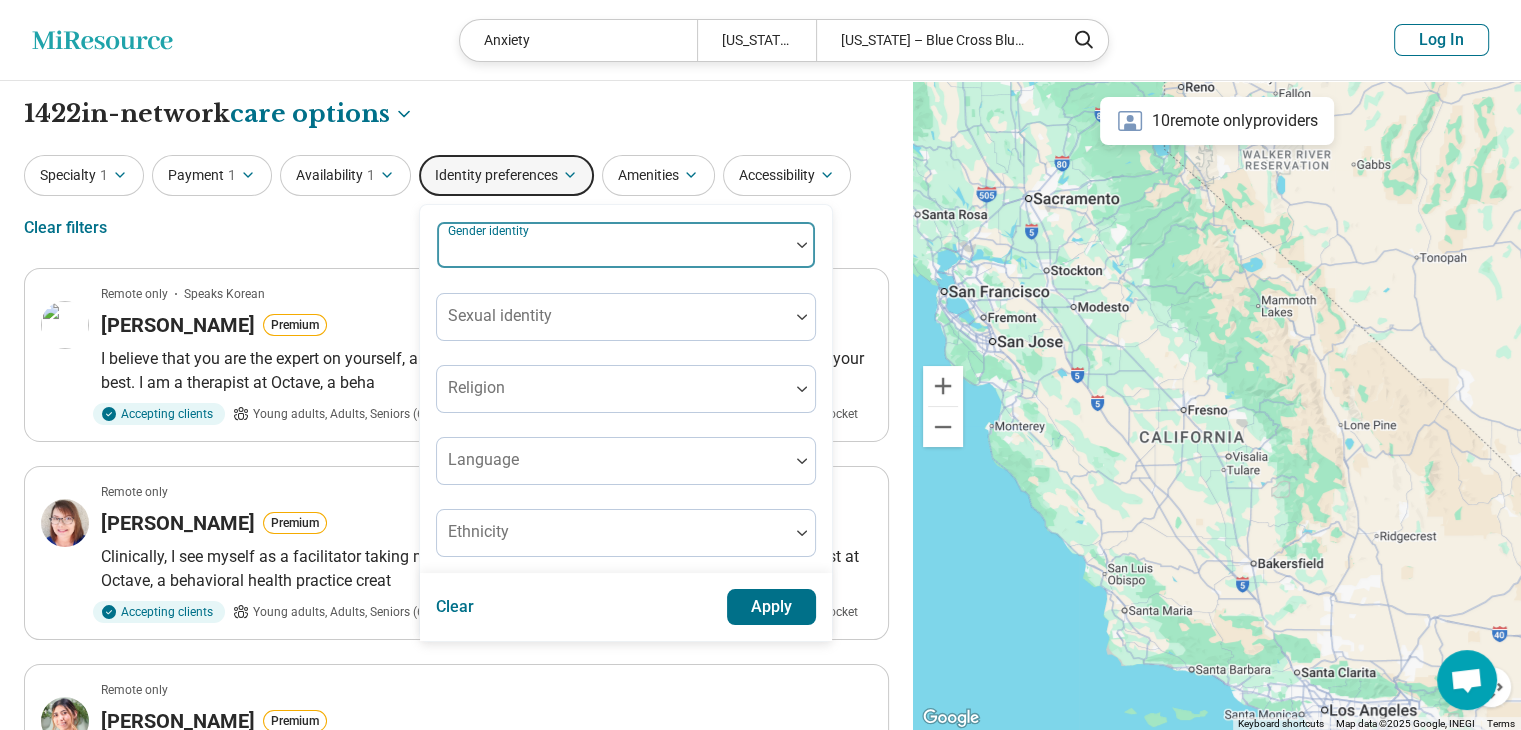 click at bounding box center [613, 253] 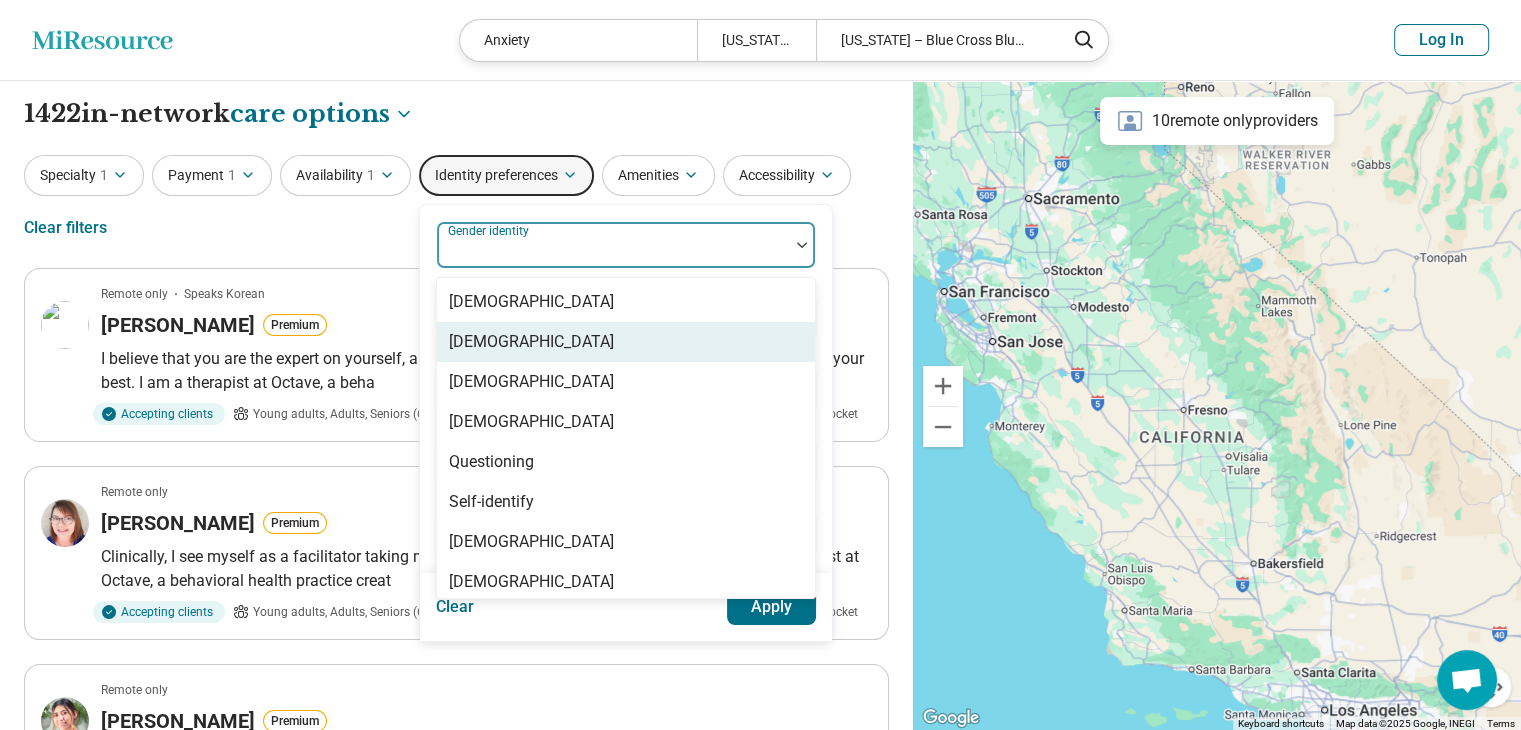 click on "[DEMOGRAPHIC_DATA]" at bounding box center (626, 342) 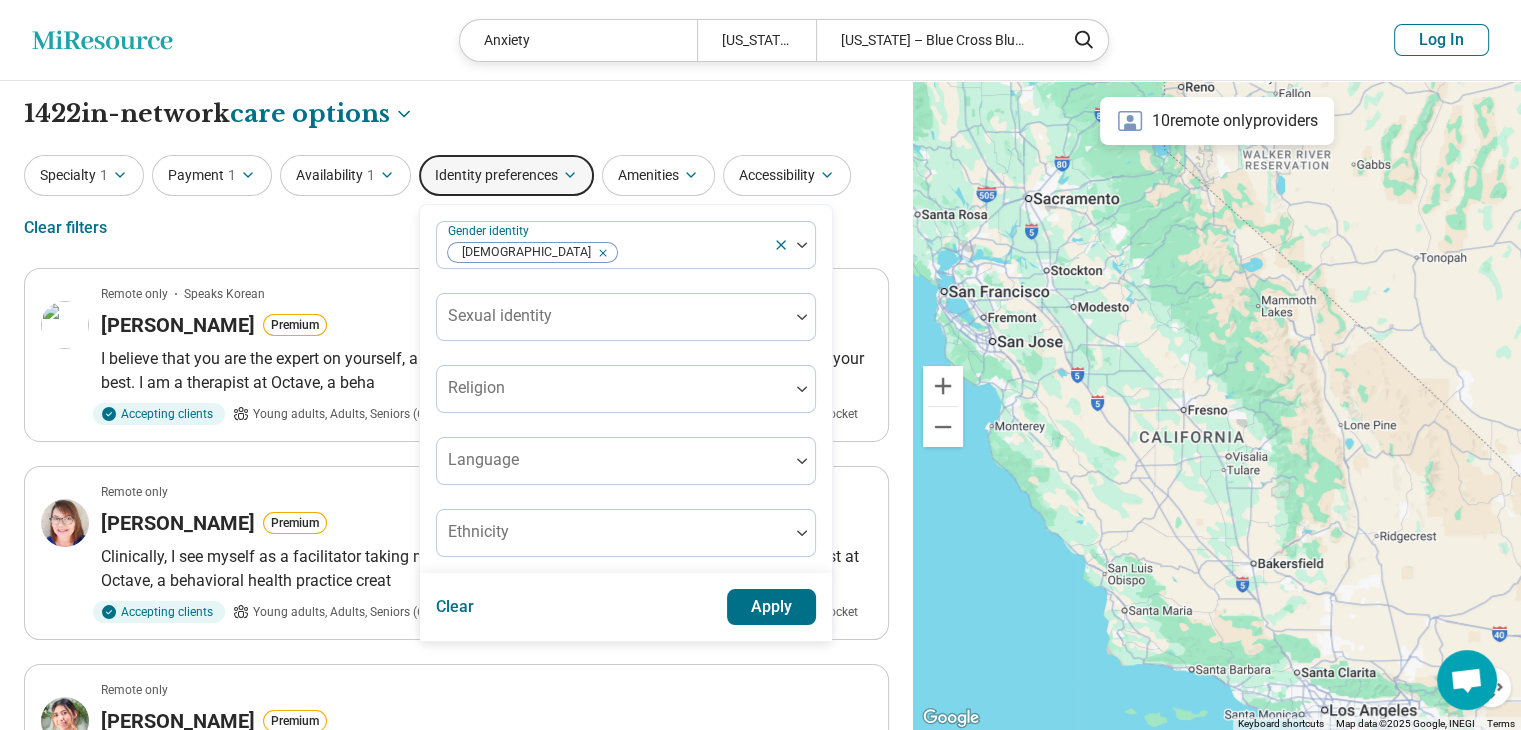 click on "Apply" at bounding box center [772, 607] 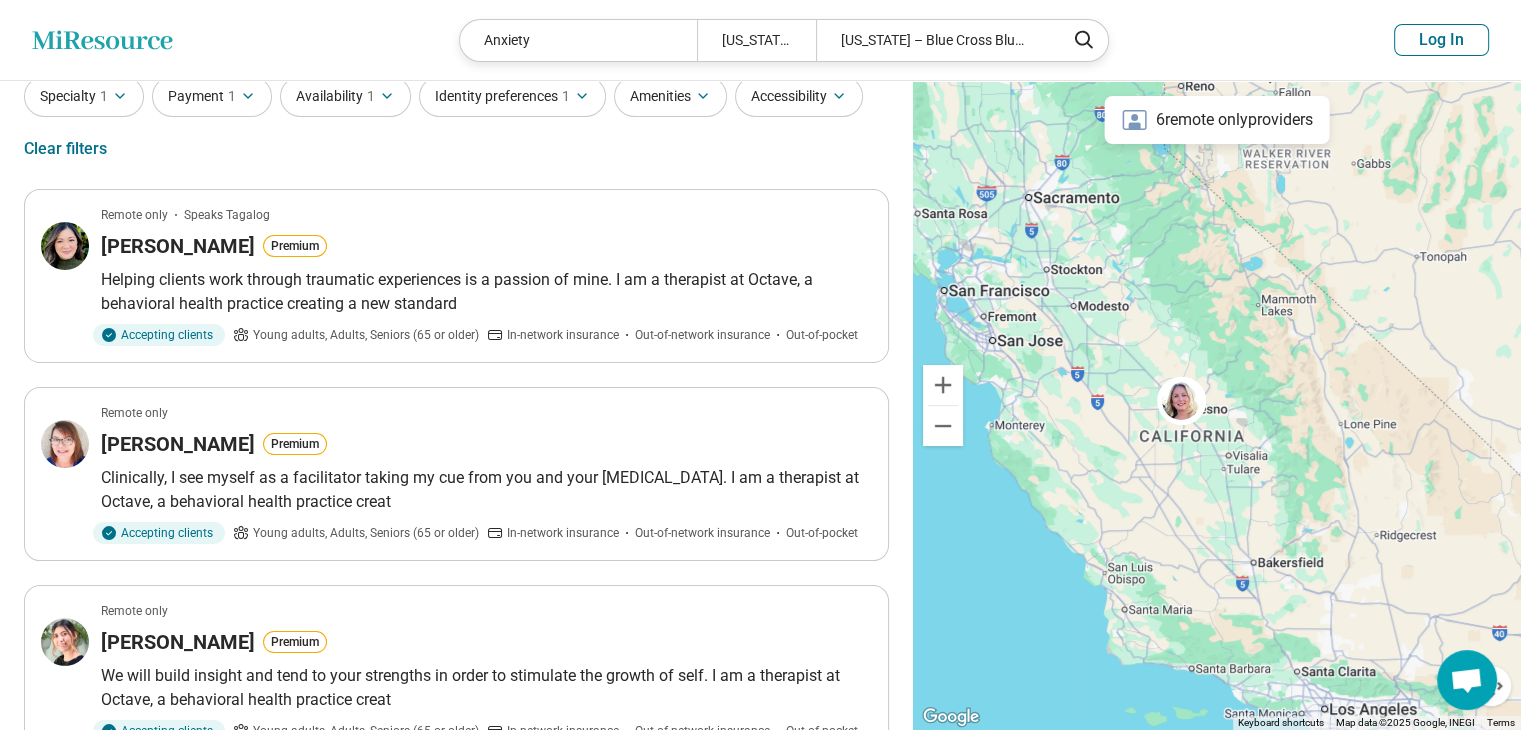 scroll, scrollTop: 0, scrollLeft: 0, axis: both 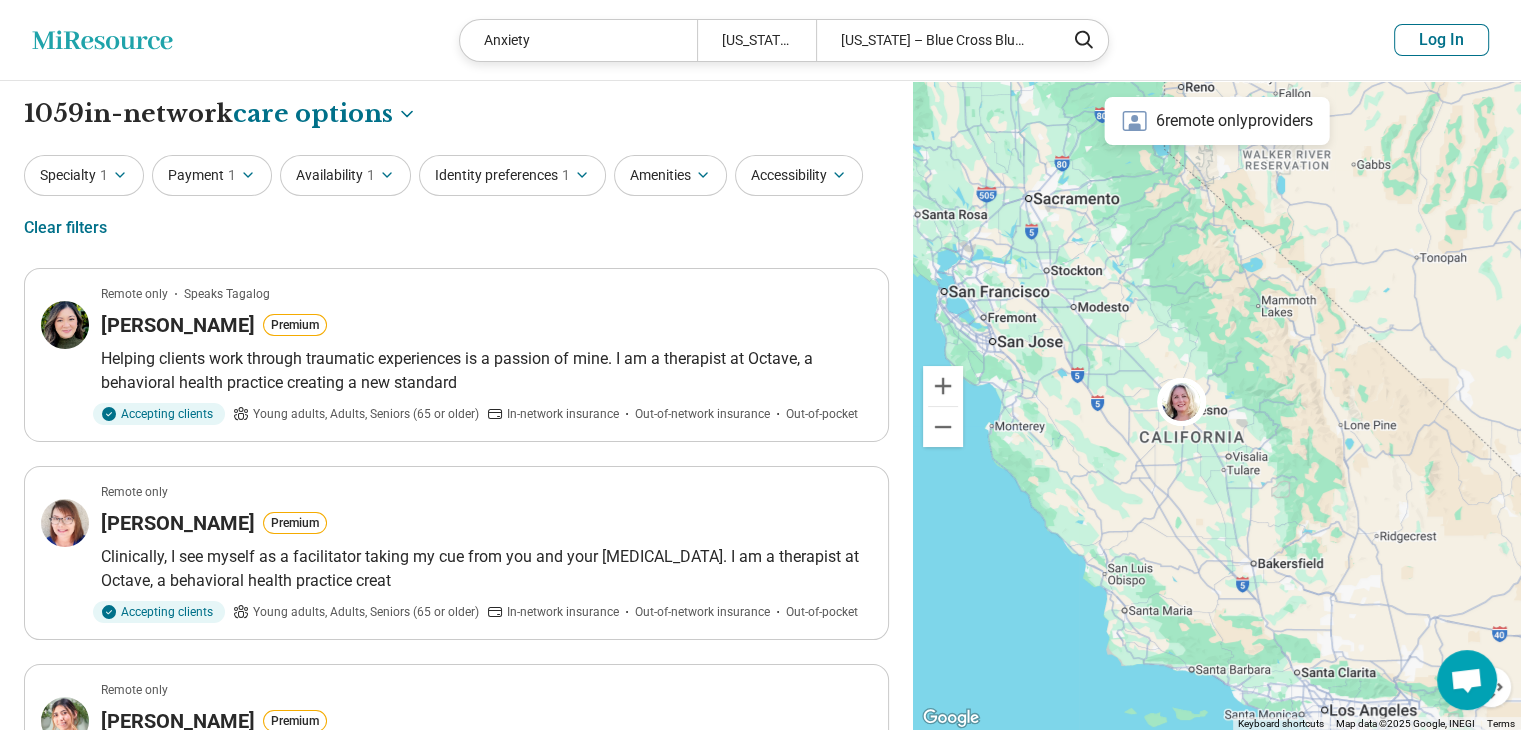 click on "Amenities" at bounding box center (670, 175) 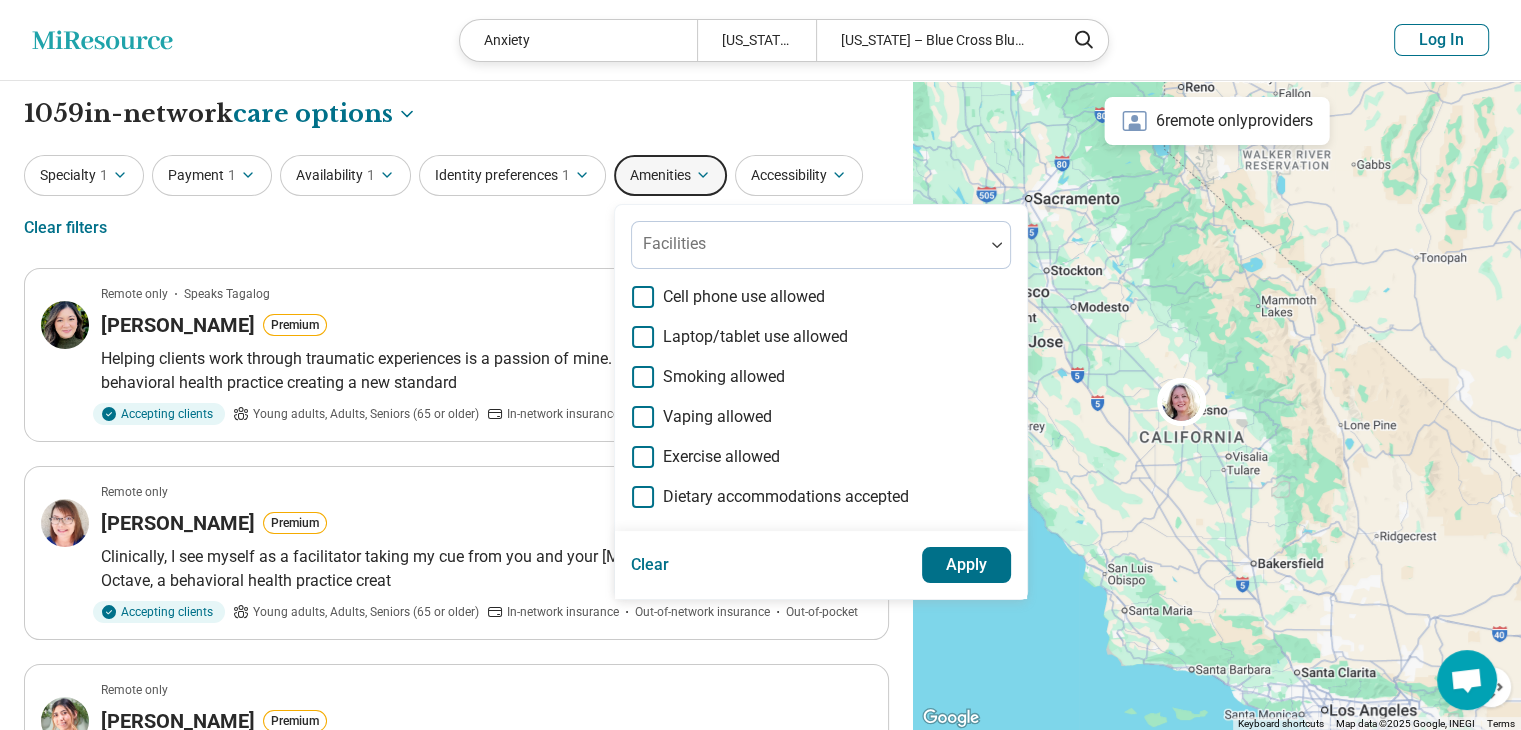 click on "Identity preferences 1" at bounding box center (512, 175) 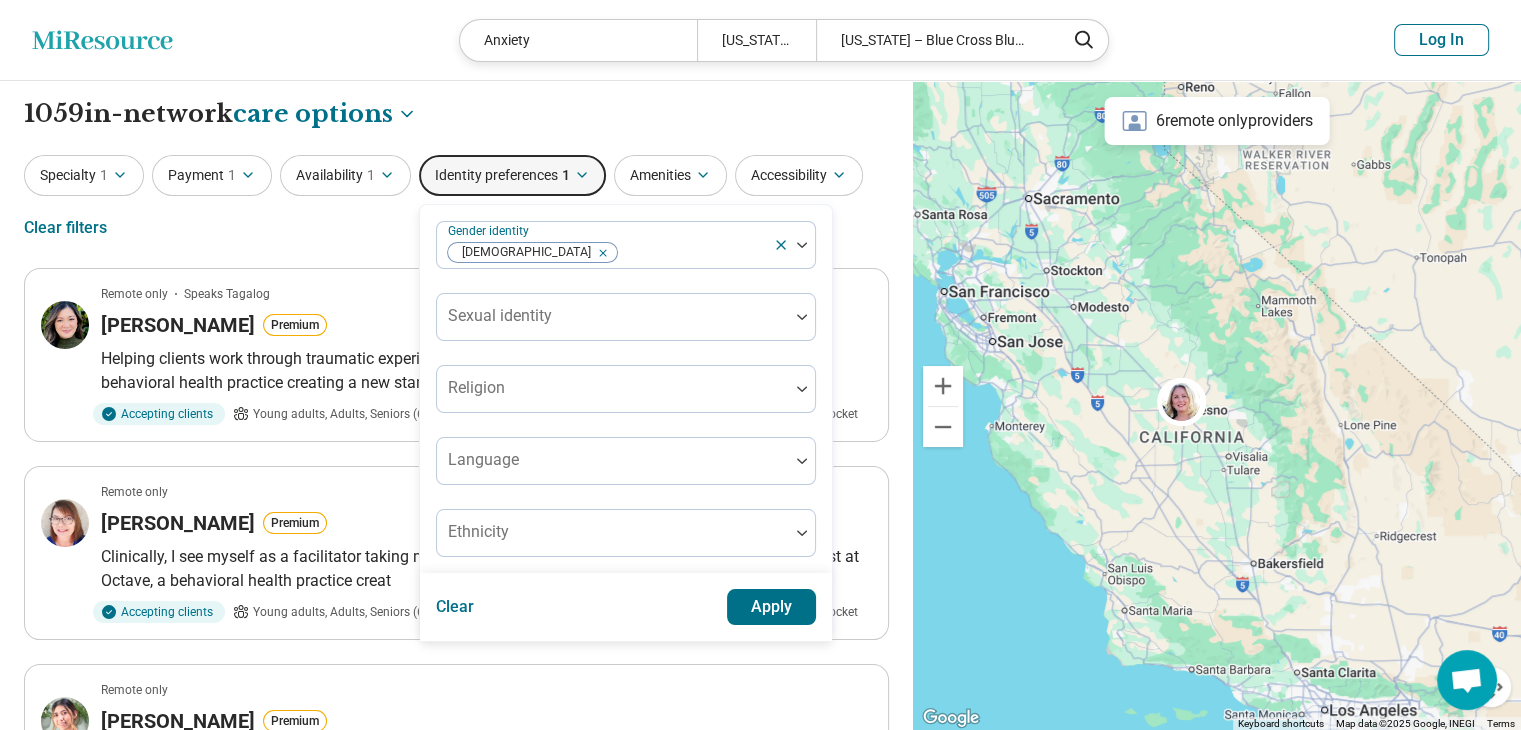 click on "Availability 1" at bounding box center (345, 175) 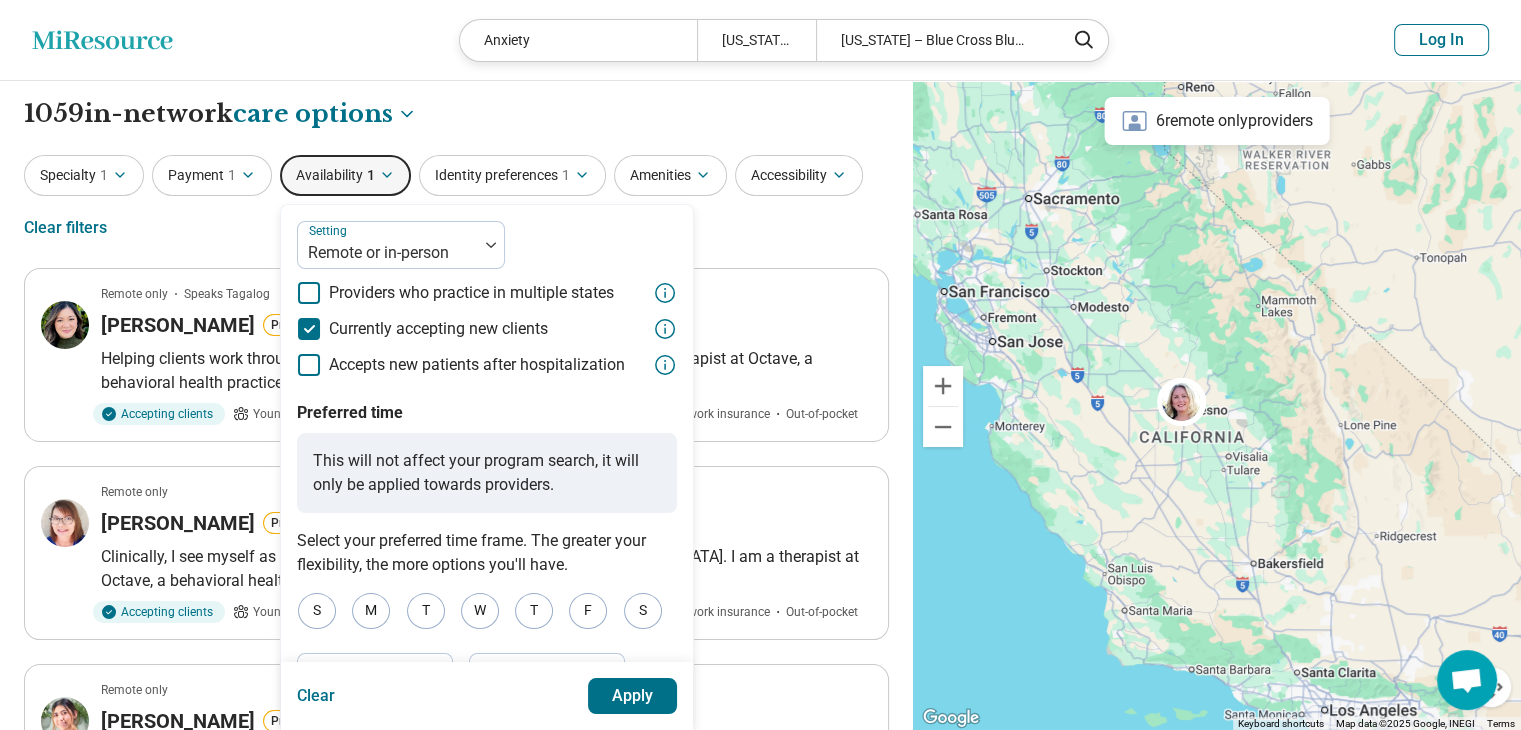 drag, startPoint x: 207, startPoint y: 174, endPoint x: 184, endPoint y: 177, distance: 23.194826 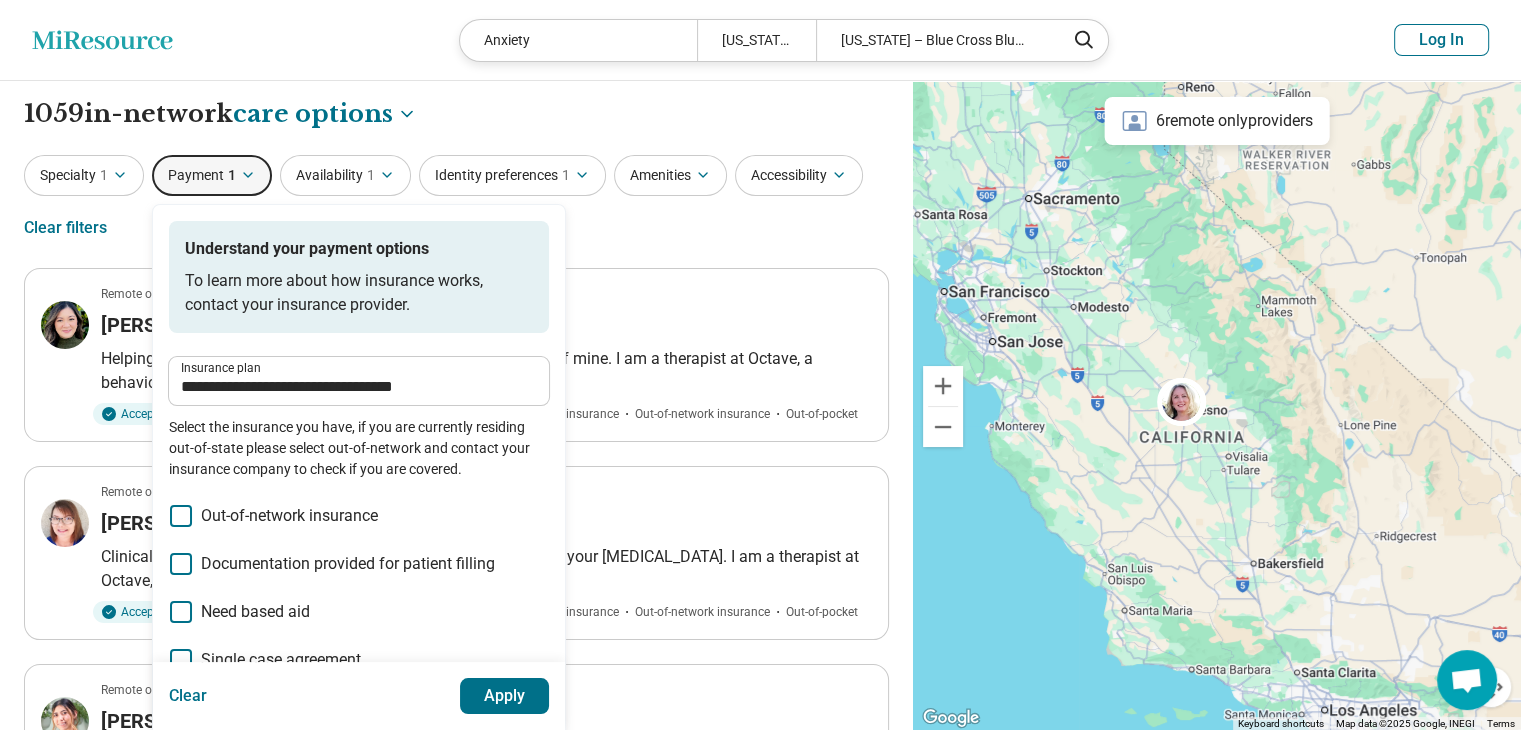 click on "Specialty 1" at bounding box center [84, 175] 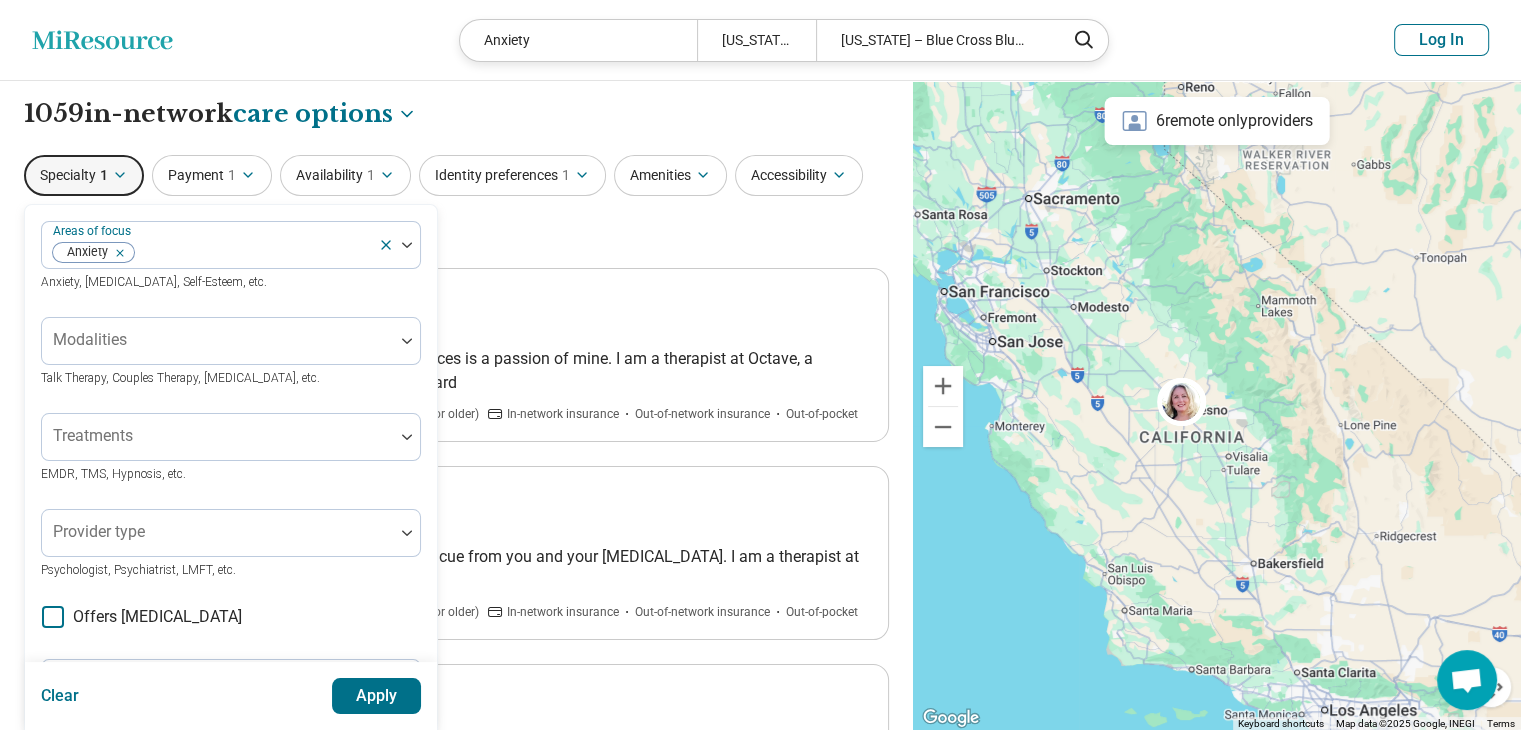 click on "Specialty 1 Areas of focus Anxiety Anxiety, Depression, Self-Esteem, etc. Modalities Talk Therapy, Couples Therapy, Family Therapy, etc. Treatments EMDR, TMS, Hypnosis, etc. Provider type Psychologist, Psychiatrist, LMFT, etc. Offers medication management Program type Medically unstable Actively suicidal Help with activities of daily living Special groups Body positivity, People with disabilities, Active duty military, etc. Age groups Clear Apply Payment 1 Availability 1 Identity preferences 1 Amenities Accessibility Clear filters" at bounding box center [456, 203] 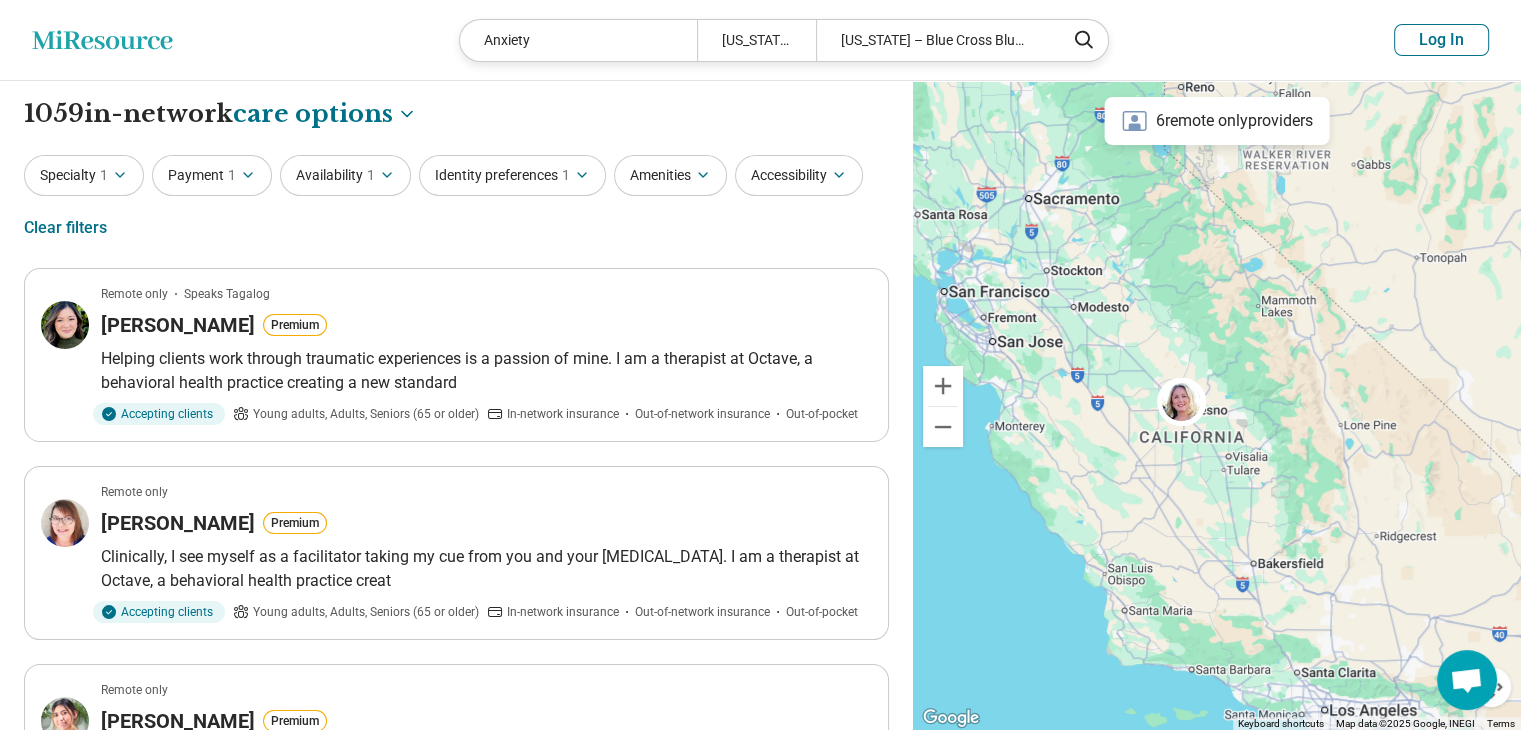click on "Identity preferences 1" at bounding box center (512, 175) 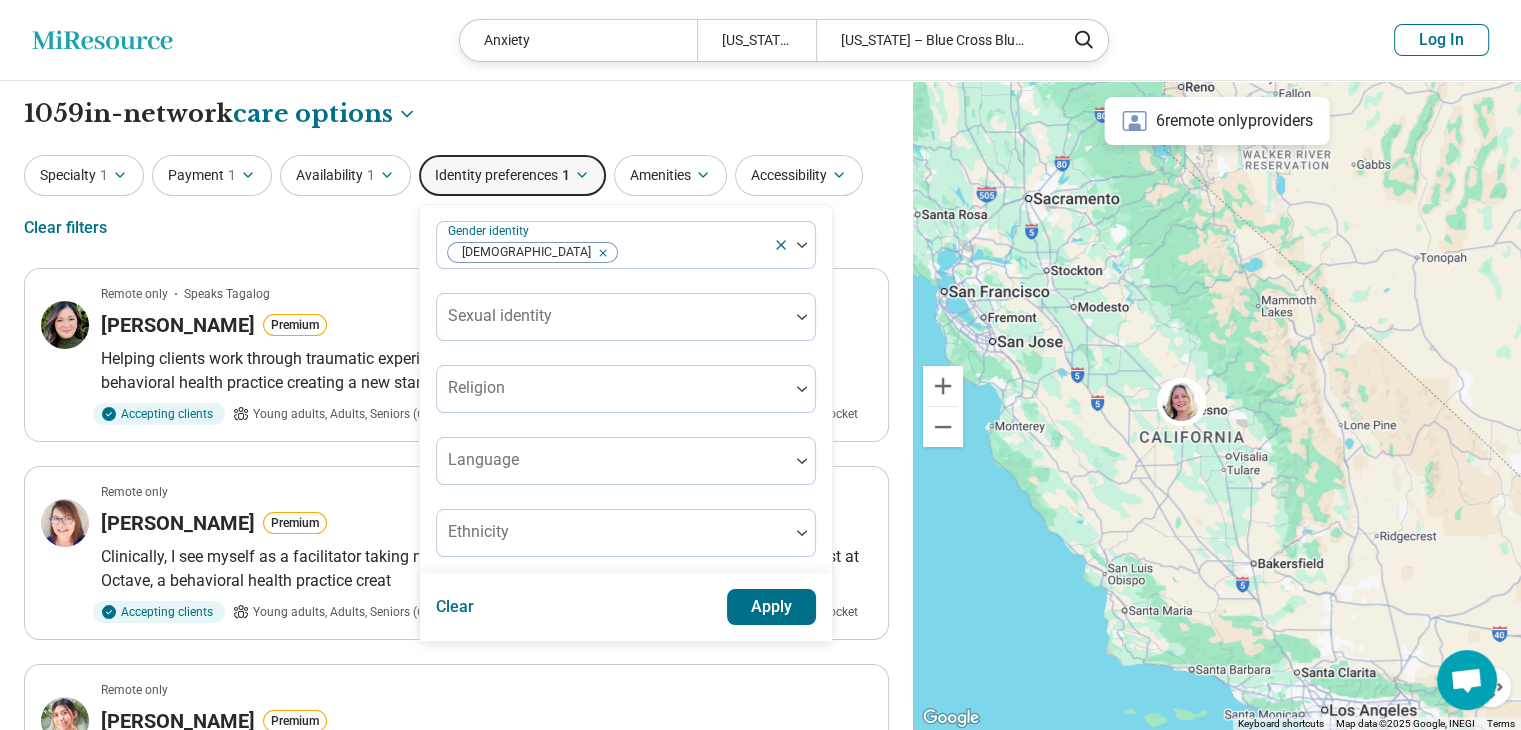 click on "Specialty 1 Payment 1 Availability 1 Identity preferences 1 Gender identity Cisgender Woman Sexual identity Religion Language Ethnicity Clear Apply Amenities Accessibility Clear filters" at bounding box center (456, 203) 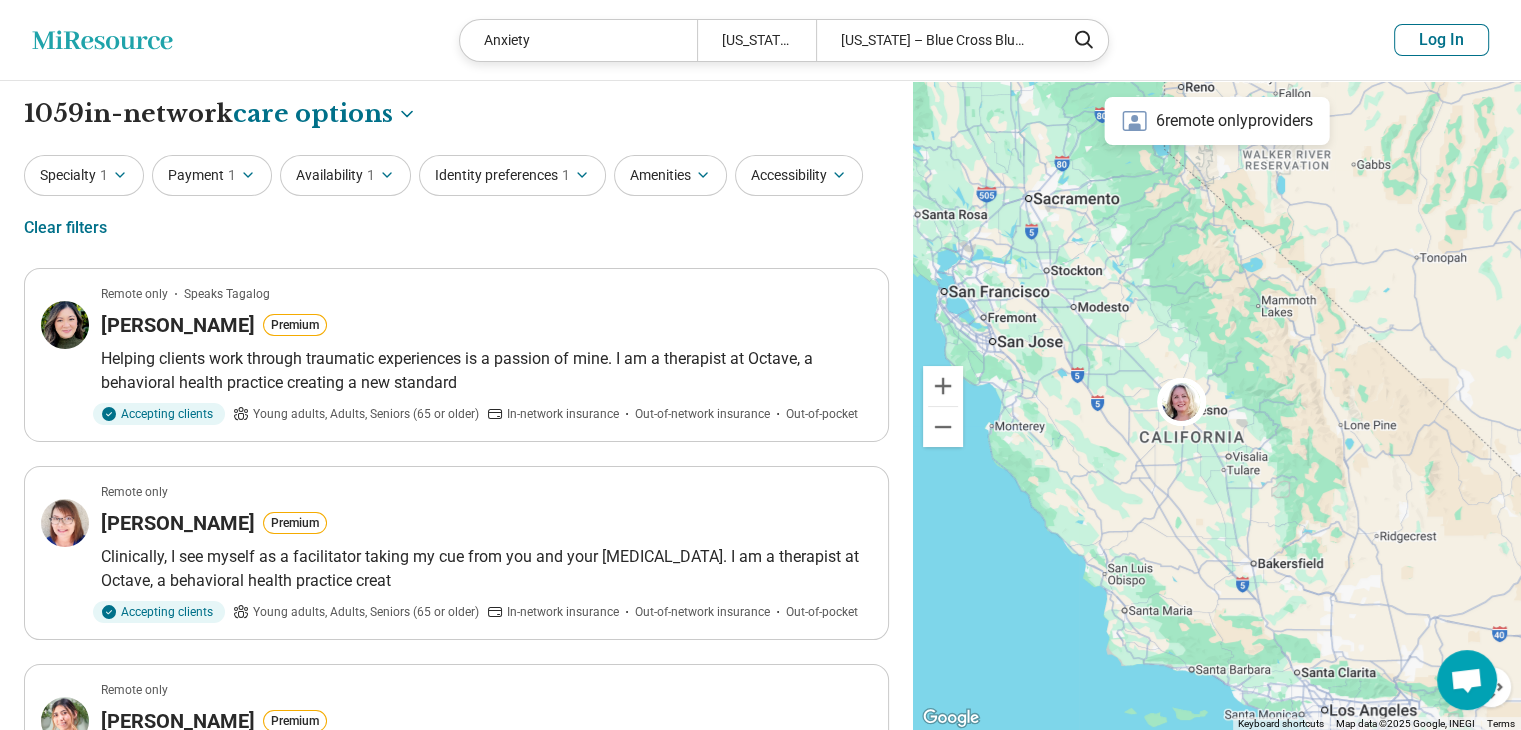 click on "Identity preferences 1" at bounding box center [512, 175] 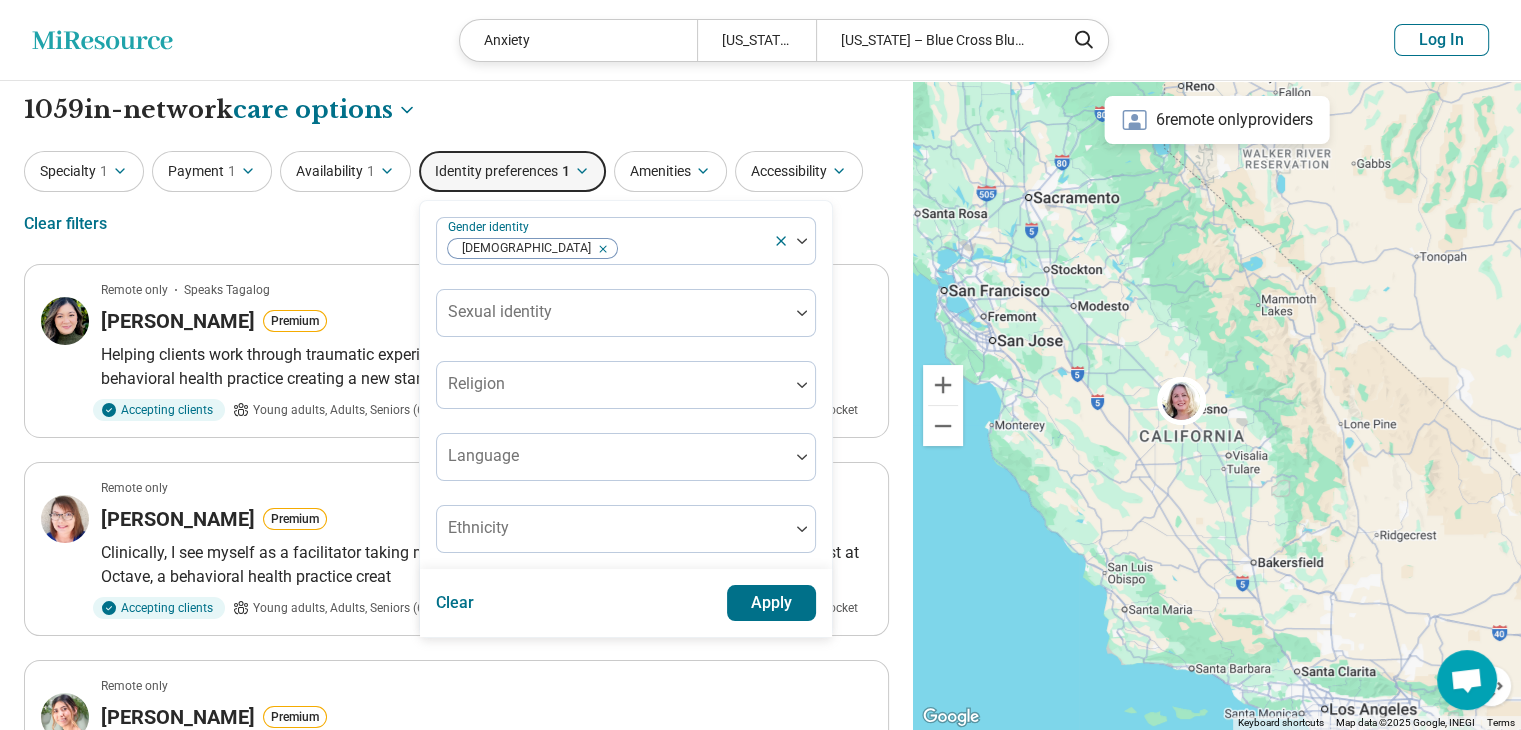 scroll, scrollTop: 0, scrollLeft: 0, axis: both 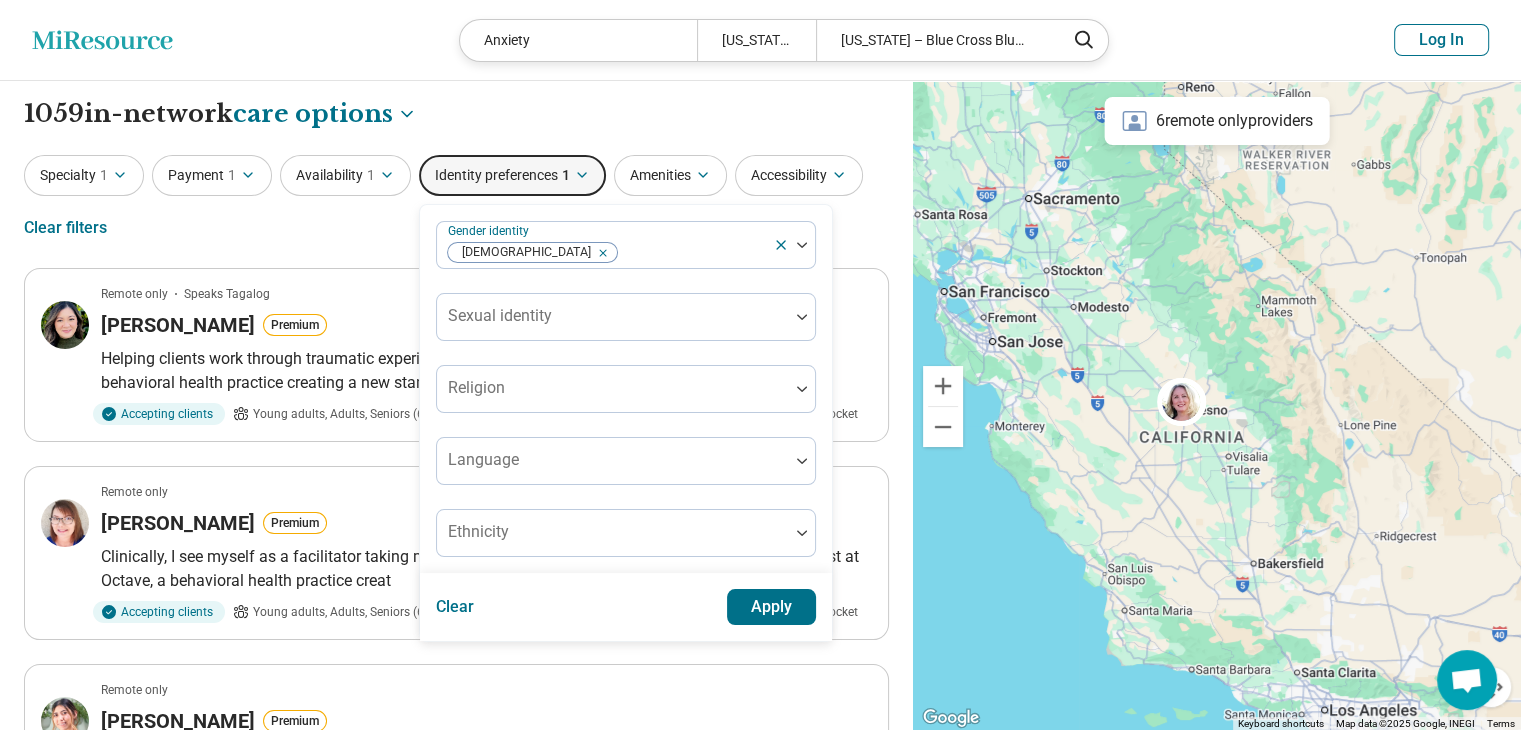 click on "Amenities" at bounding box center [670, 175] 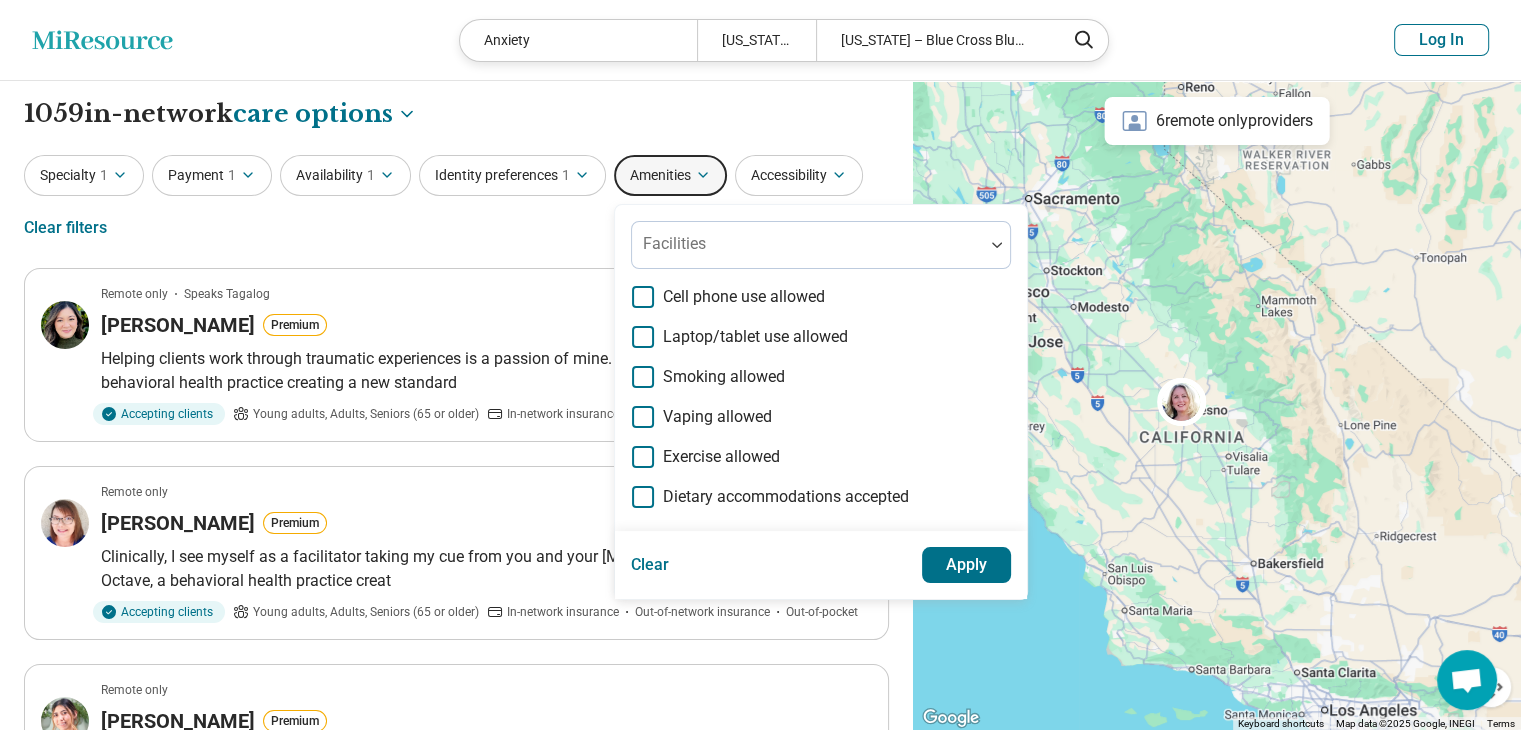 click on "Accessibility" at bounding box center (799, 175) 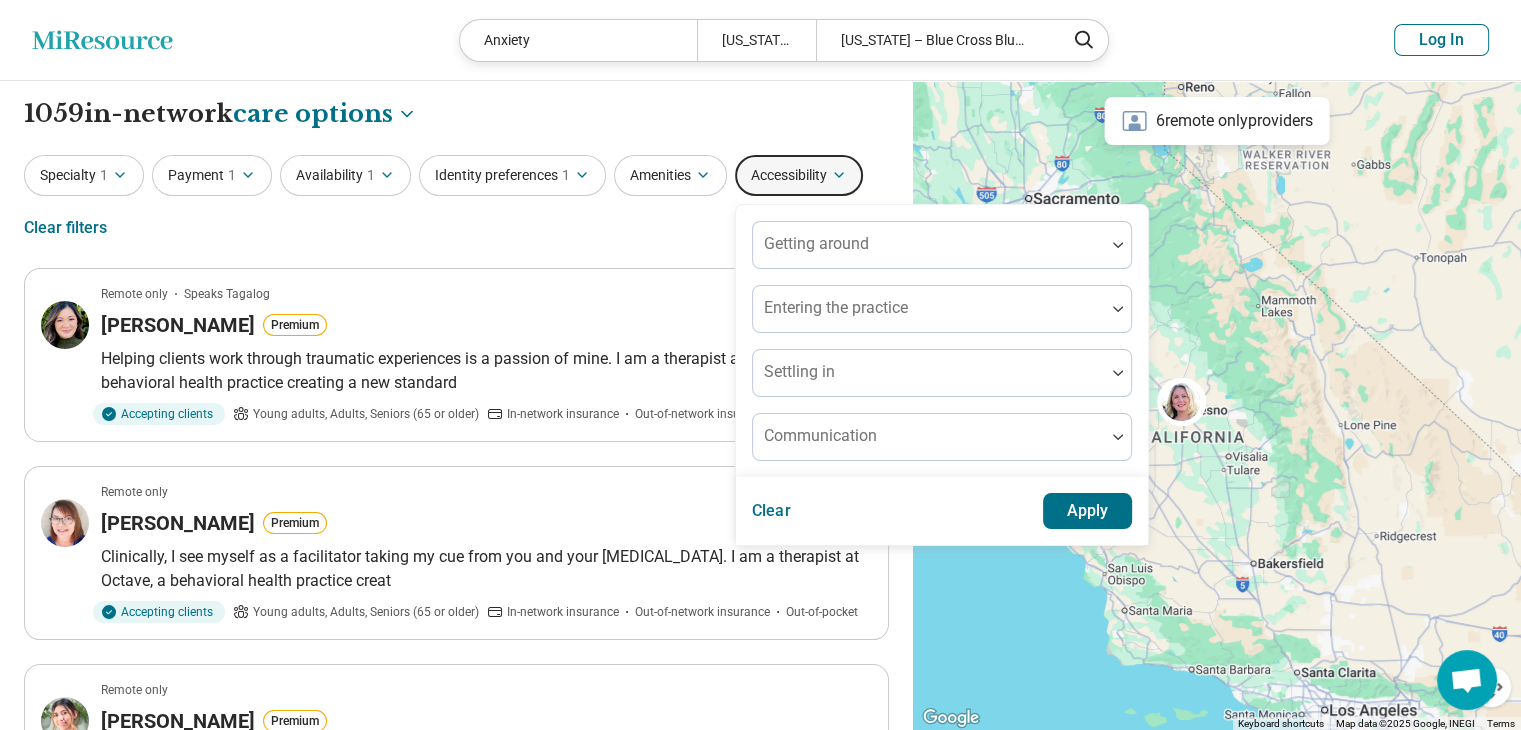 click on "Specialty 1 Payment 1 Availability 1 Identity preferences 1 Amenities Accessibility Getting around Entering the practice Settling in Communication Clear Apply Clear filters" at bounding box center [456, 203] 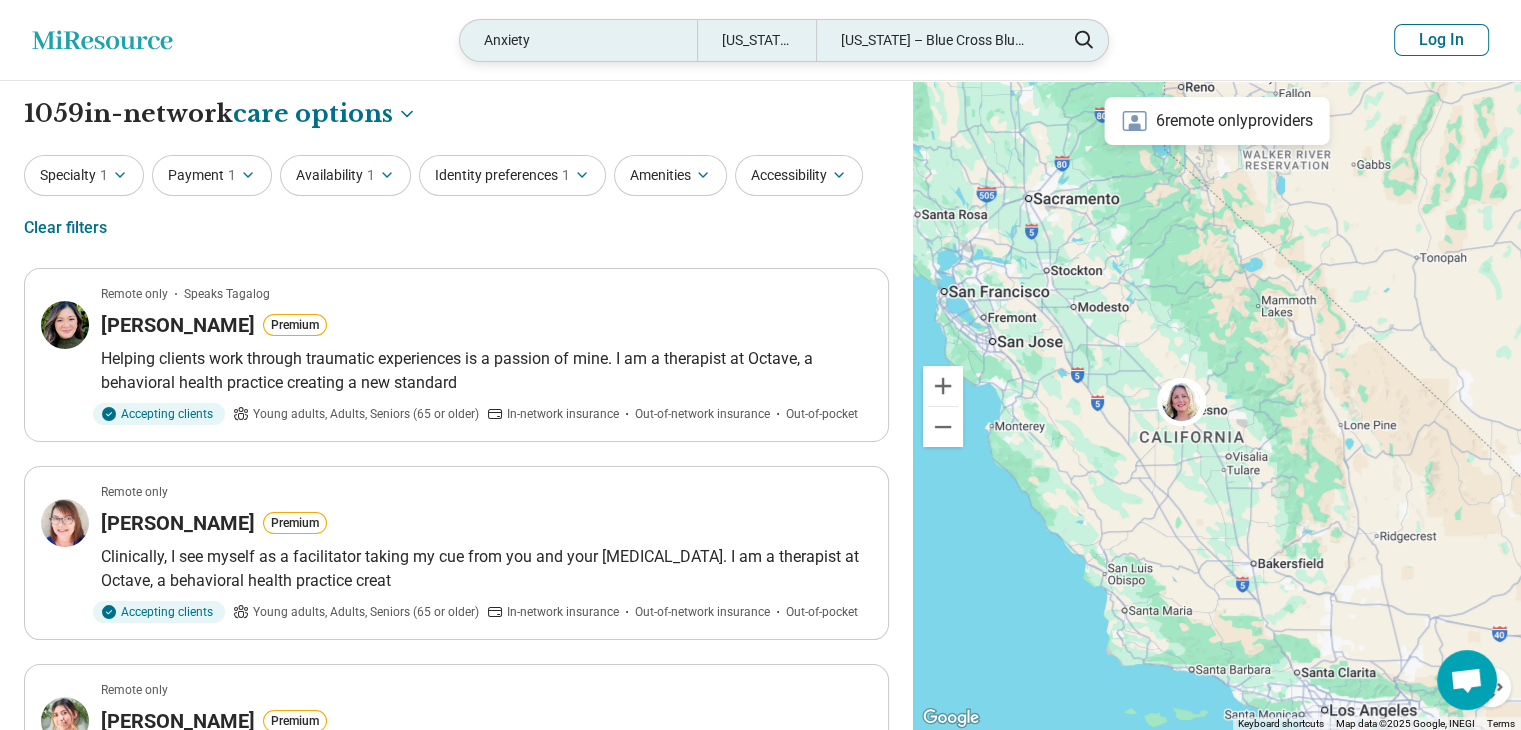click on "Anxiety California California – Blue Cross Blue Shield" at bounding box center (784, 40) 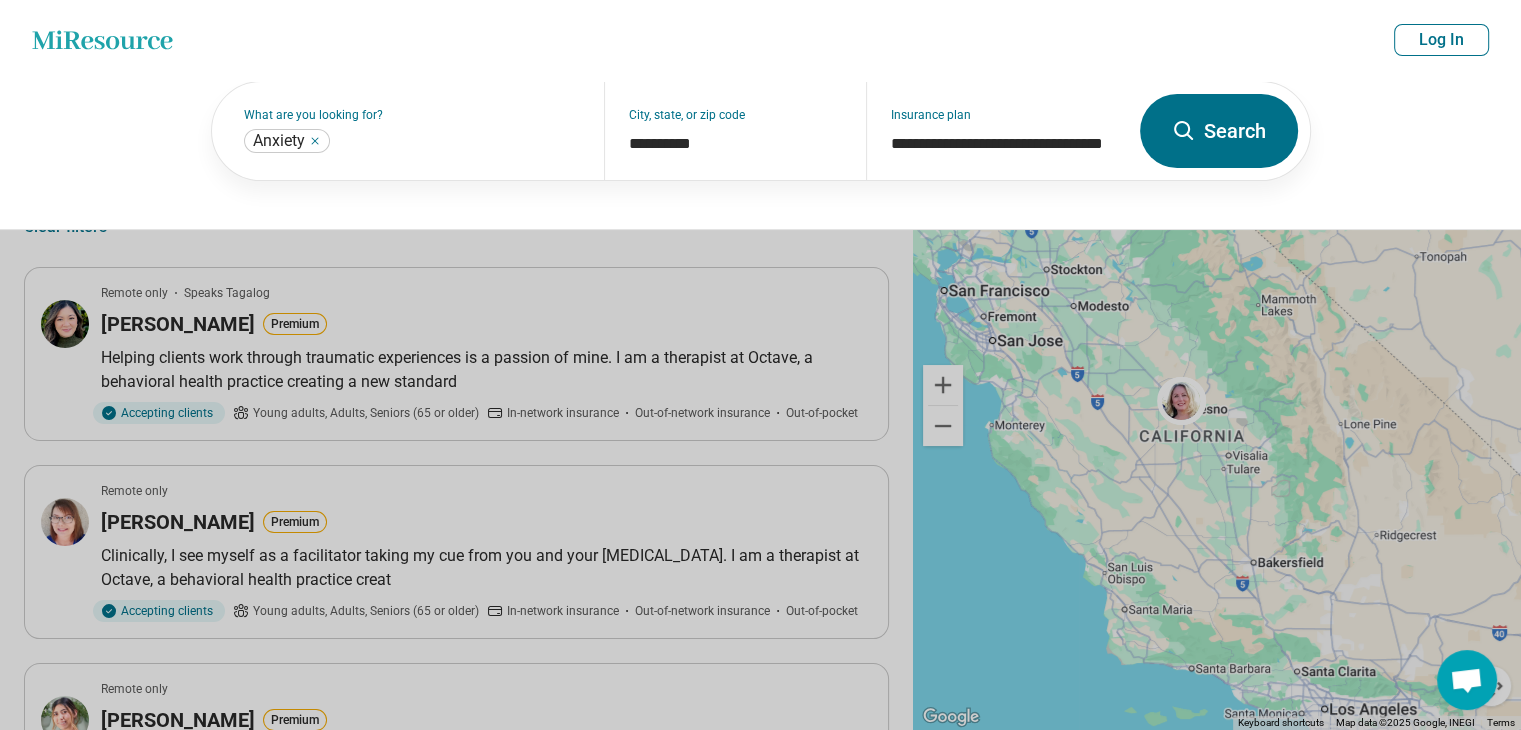 click on "Search" at bounding box center (1219, 131) 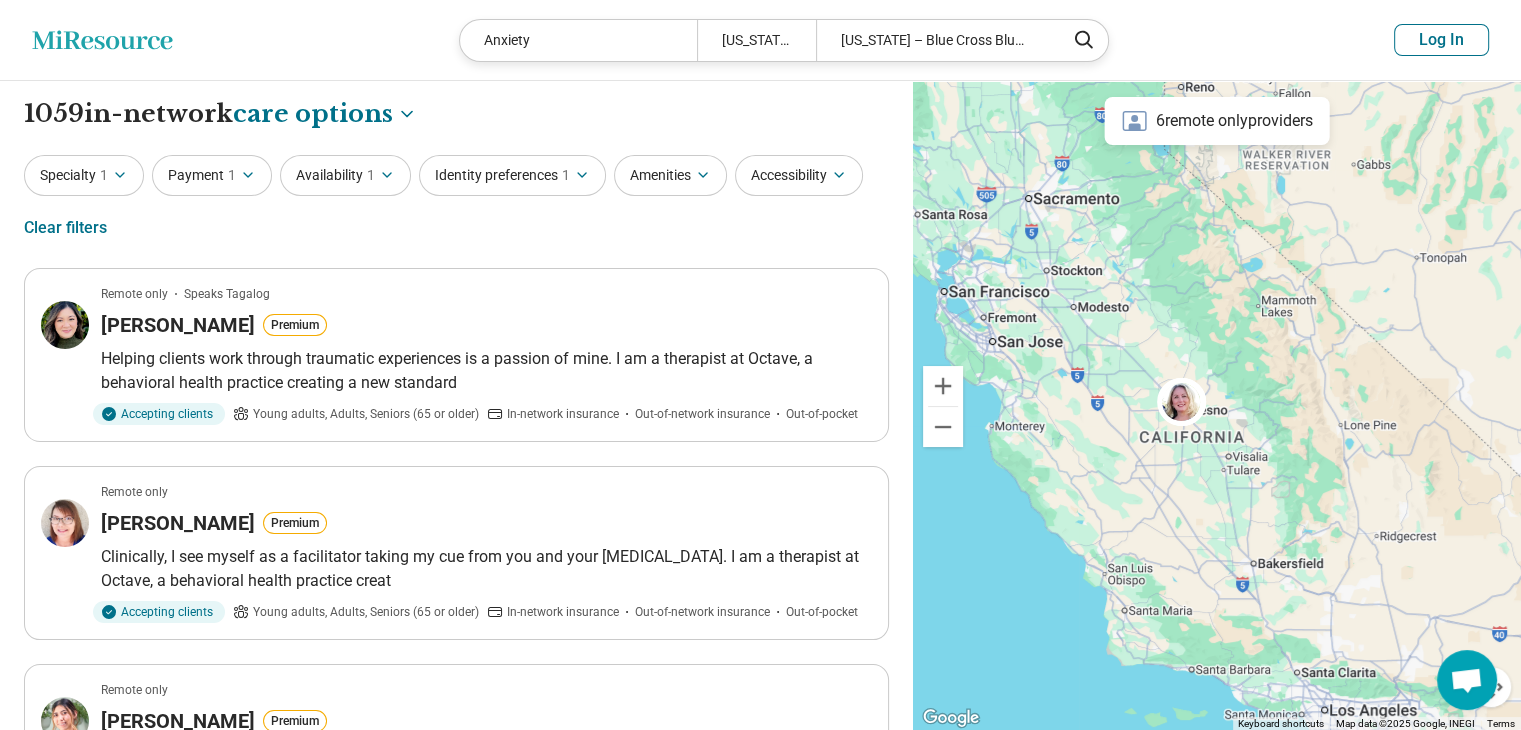 click on "Clear filters" at bounding box center (65, 228) 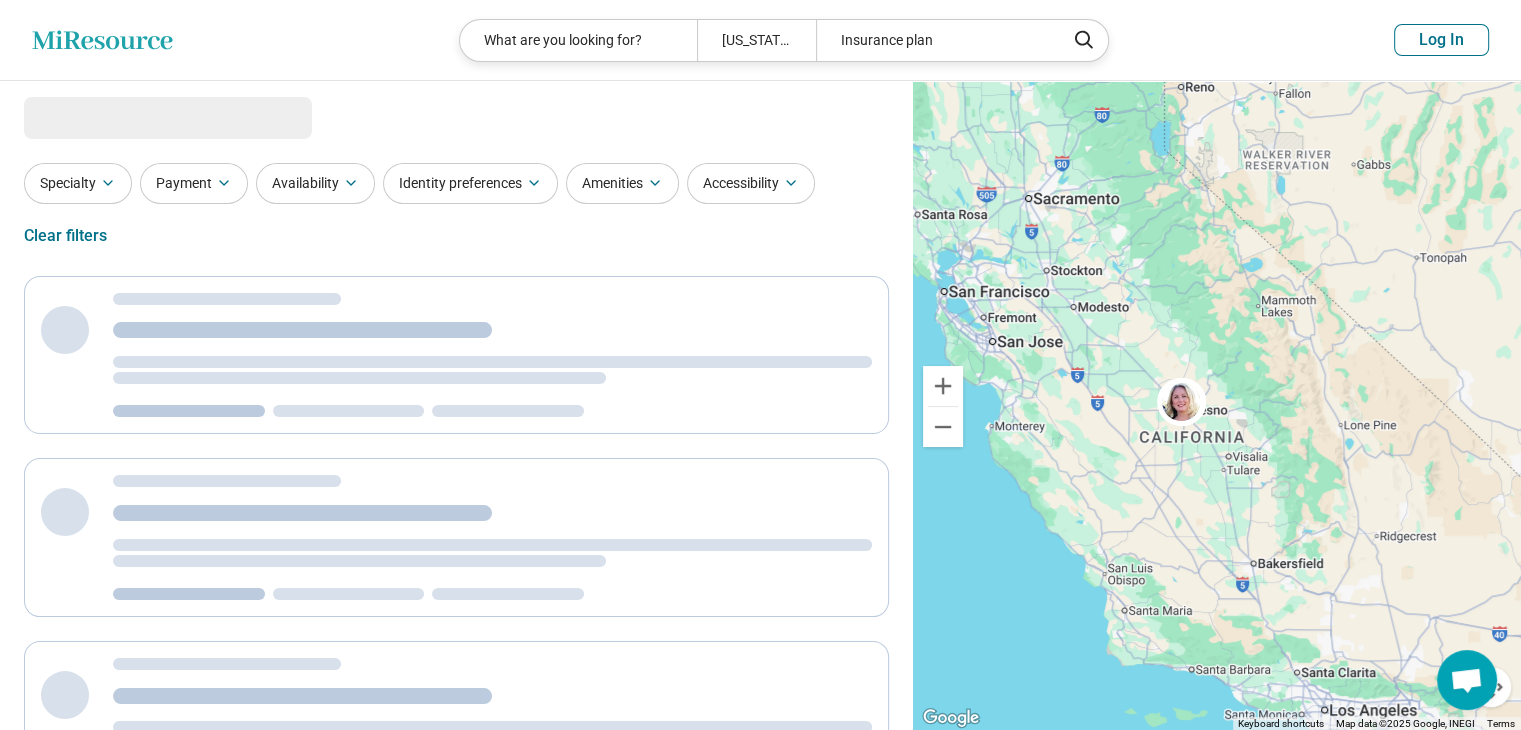 select on "***" 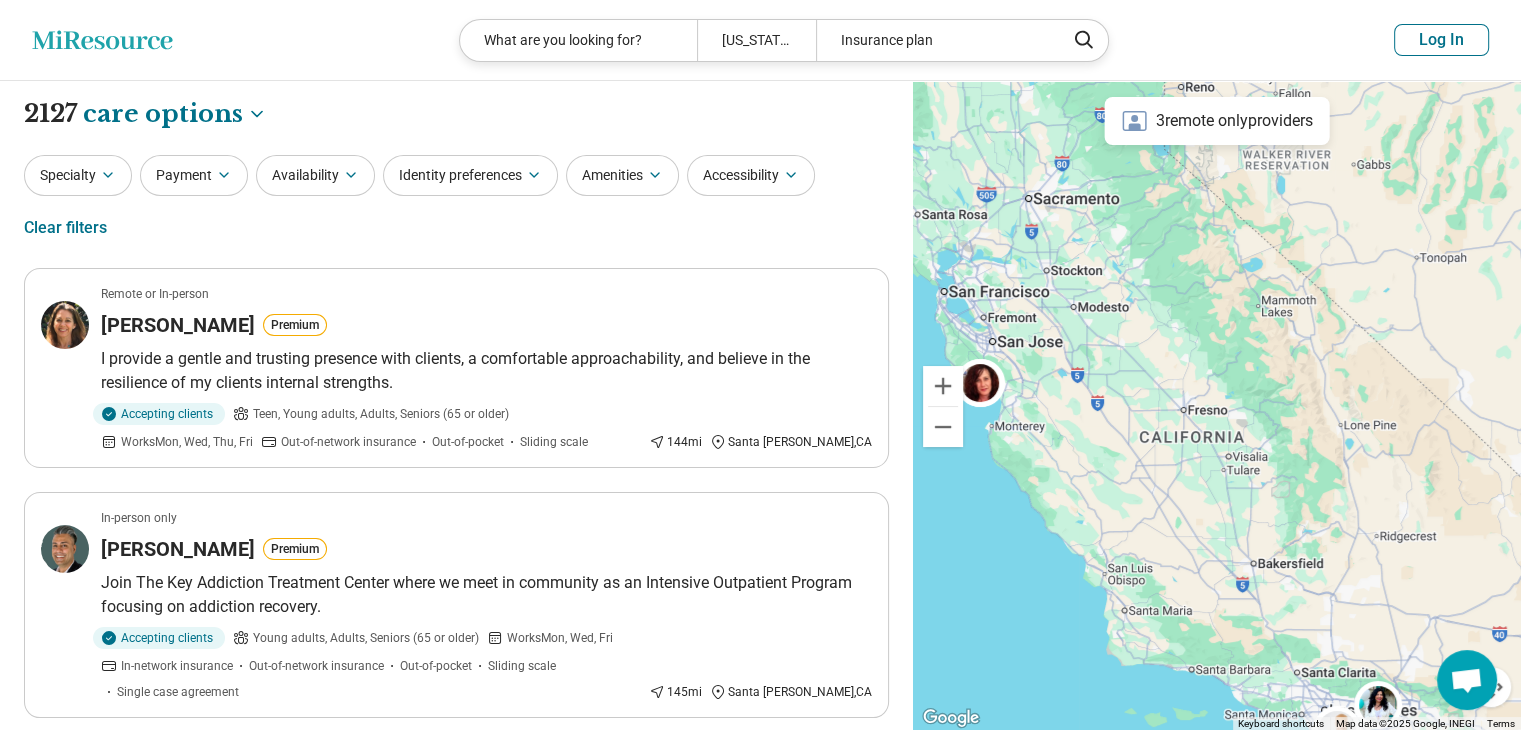 click on "Identity preferences" at bounding box center [470, 175] 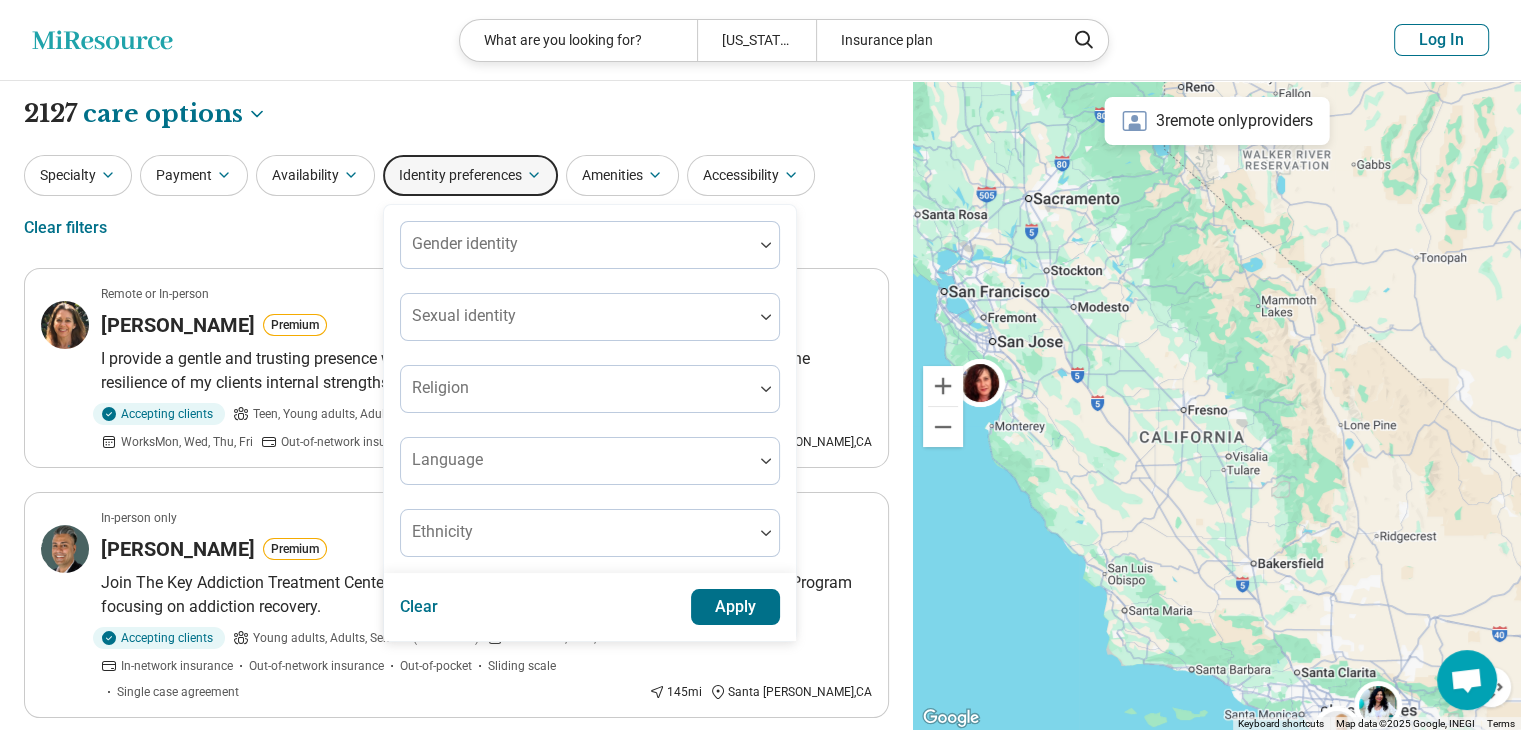 click on "Specialty Payment Availability Identity preferences Gender identity Sexual identity Religion Language Ethnicity Clear Apply Amenities Accessibility Clear filters" at bounding box center (456, 203) 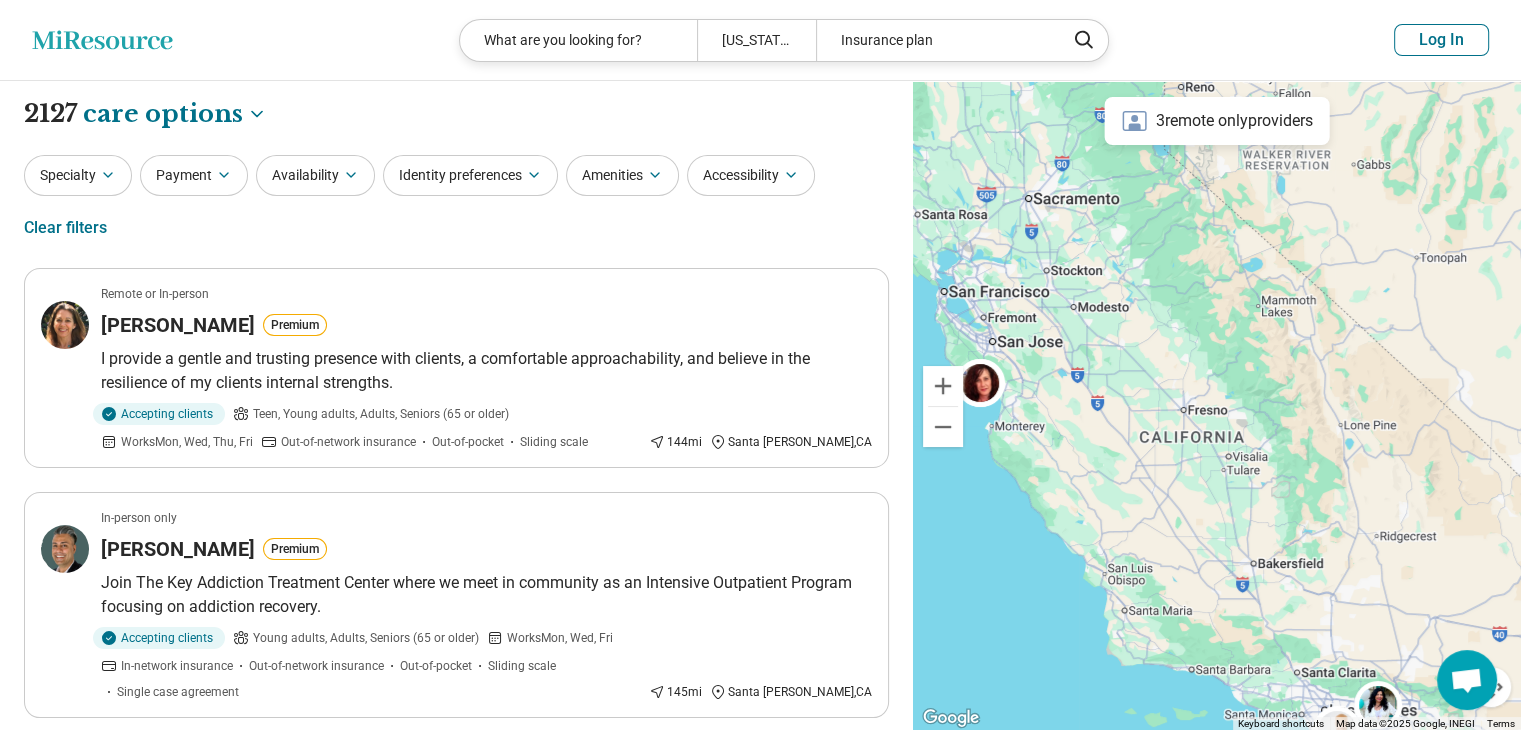 click on "Specialty" at bounding box center [78, 175] 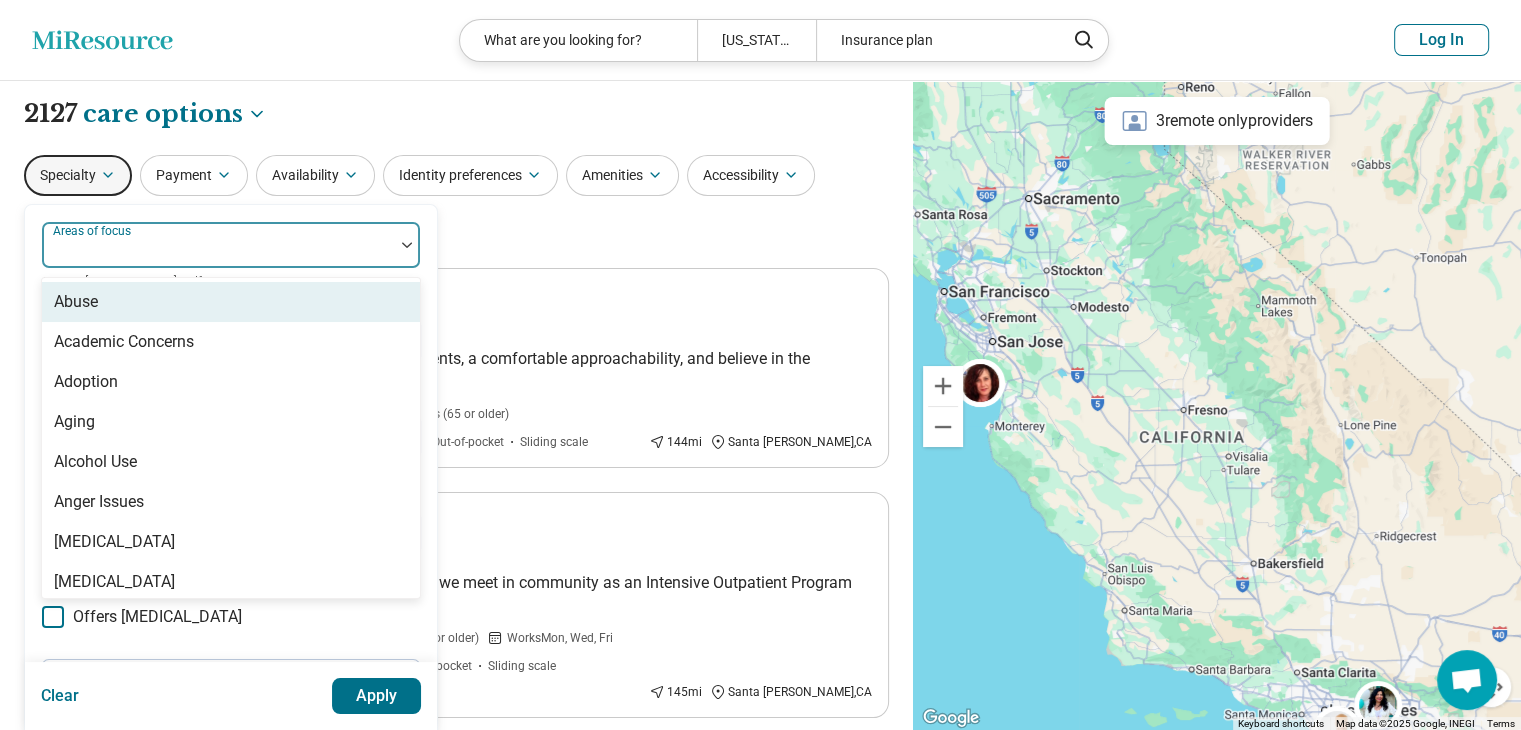 click at bounding box center [218, 253] 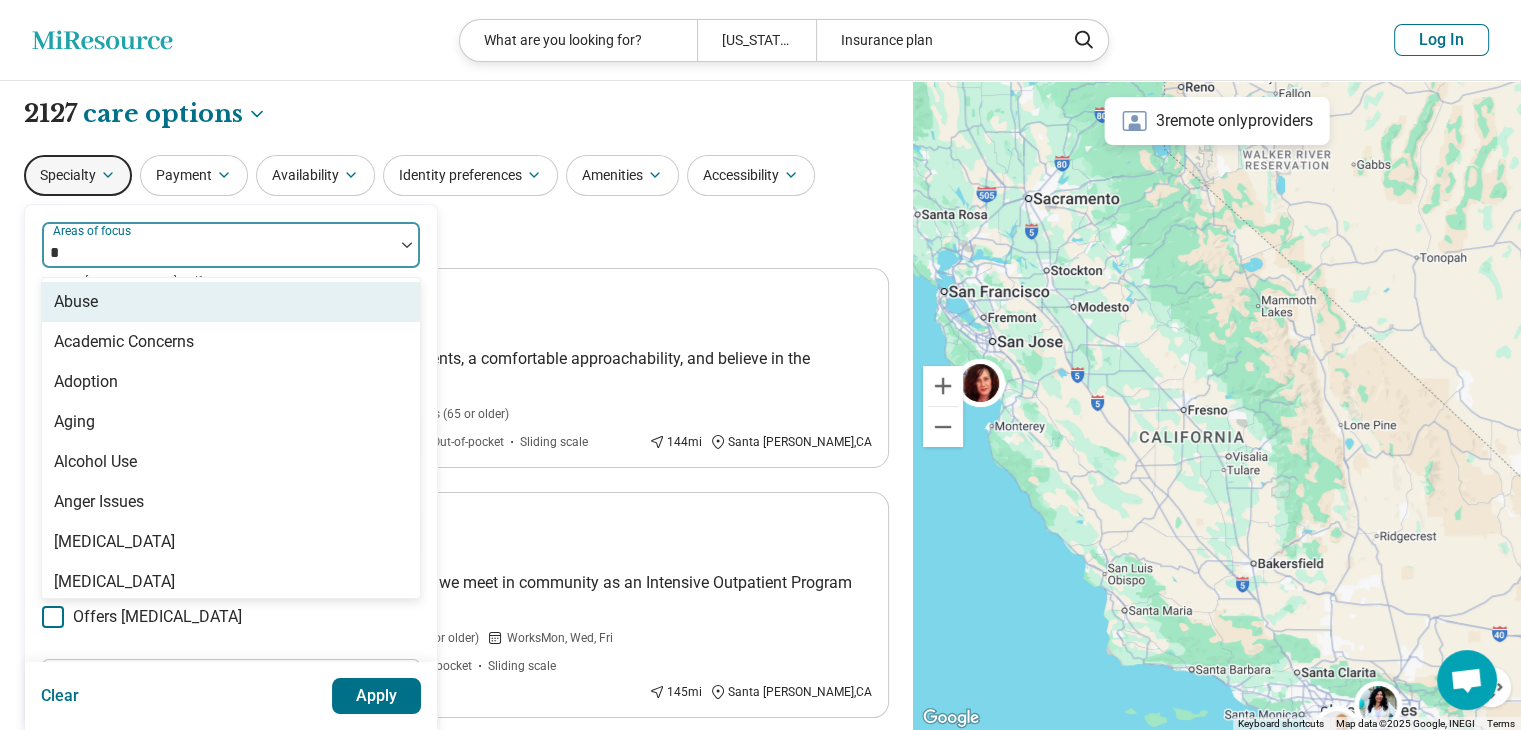 type on "*" 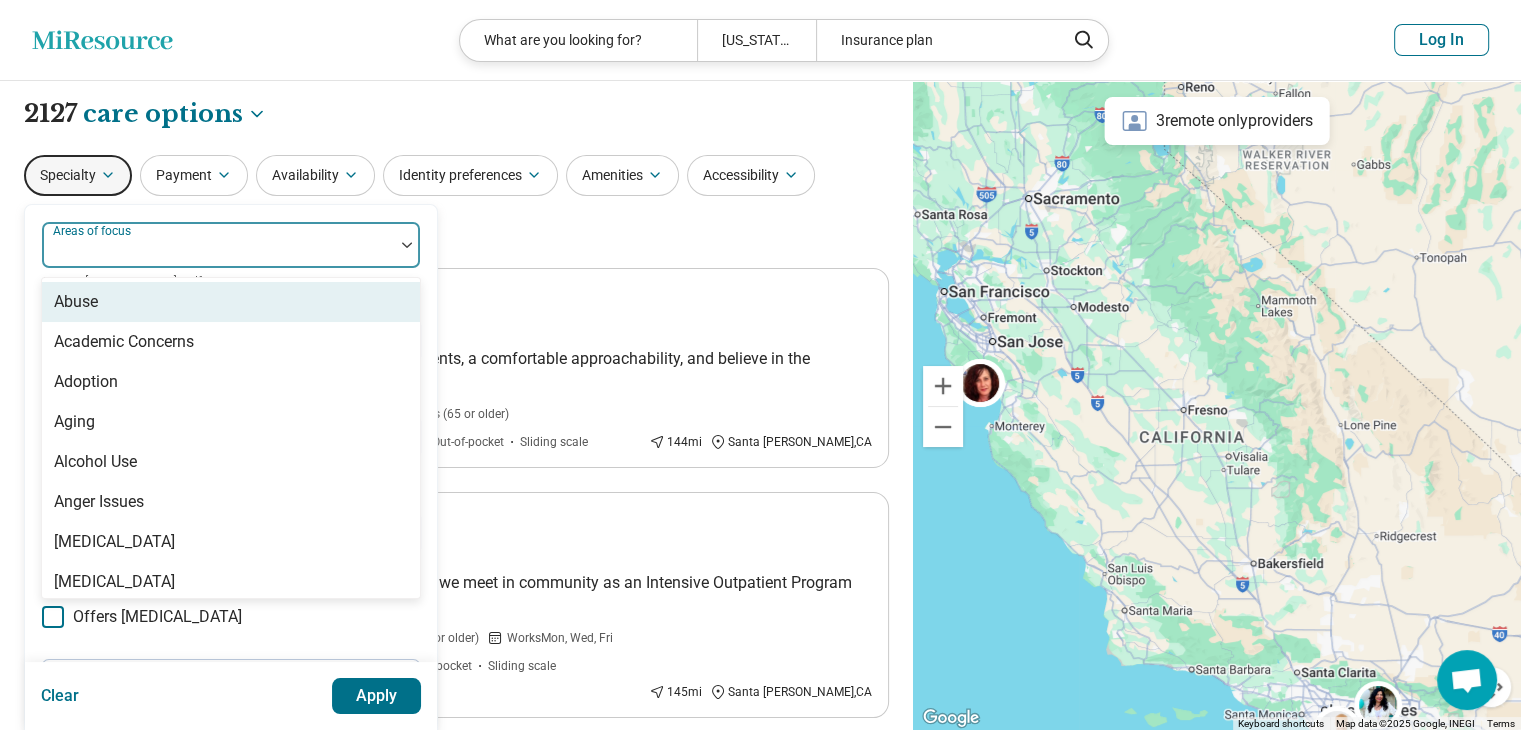 click on "Specialty 99 results available for search term A. Use Up and Down to choose options, press Enter to select the currently focused option, press Escape to exit the menu, press Tab to select the option and exit the menu. Areas of focus Abuse Academic Concerns Adoption Aging Alcohol Use Anger Issues Anorexia Nervosa Antisocial Personality Anxiety Athletic Performance Athletic/Sports performance Attention Deficit Hyperactivity Disorder (ADHD) Autism Avoidant Personality Avoidant/Restrictive Food Intake Disorder Binge-Eating Disorder Bipolar Disorder Body Image Borderline Personality Bulimia Nervosa Bullying Burnout Career Childhood Abuse Chronic Illness/Pain Cognitive Functioning College and School Placement Compulsive Exercise Conflict Resolution Dependent Personality Depression Disability Divorce Drug Use Eating Concerns End of Life Excoriation Disorder (skin picking) Family Caregiving Stress Financial Concerns Gambling Concerns Gaming/Internet Concerns Gender Identity Grief and Loss Histrionic Personality Panic" at bounding box center [456, 203] 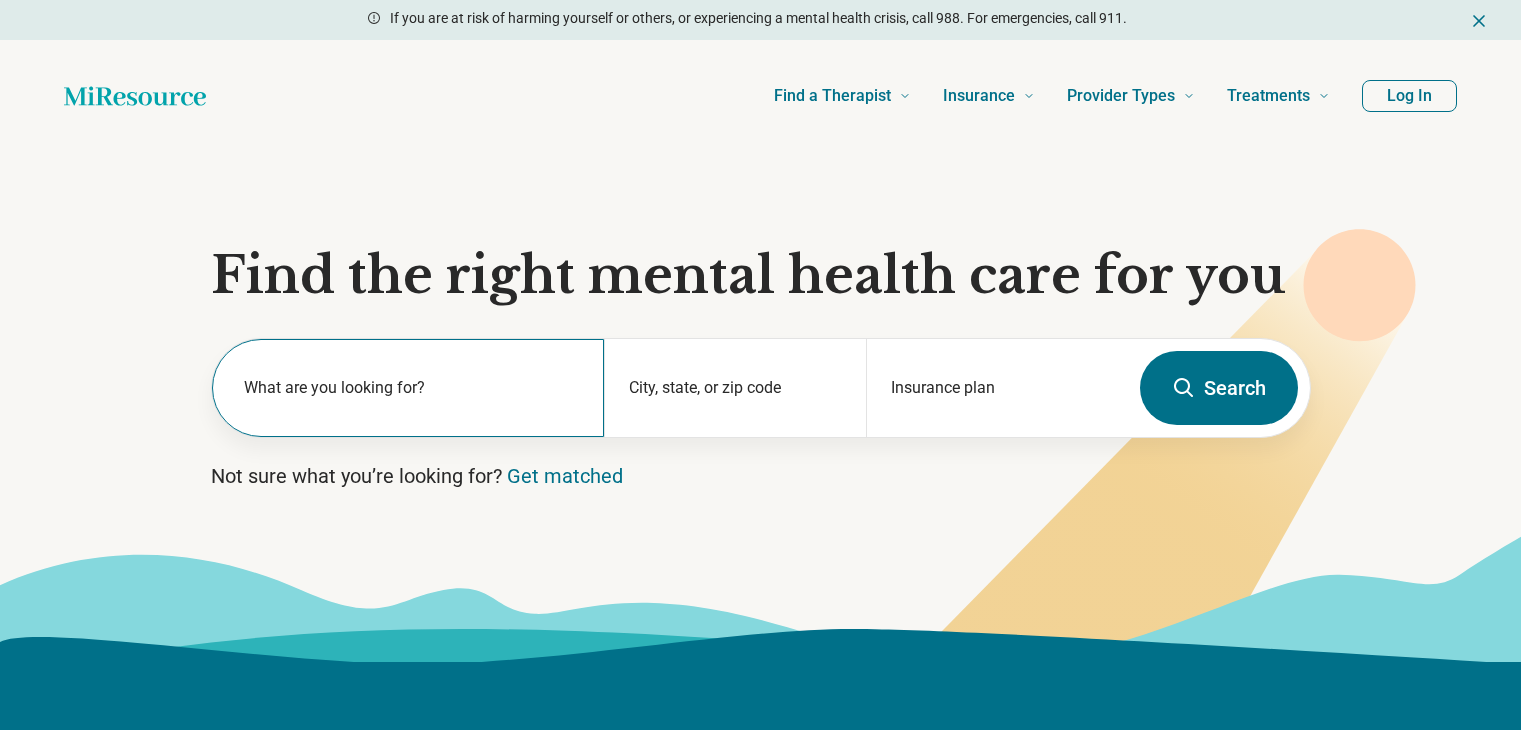 scroll, scrollTop: 0, scrollLeft: 0, axis: both 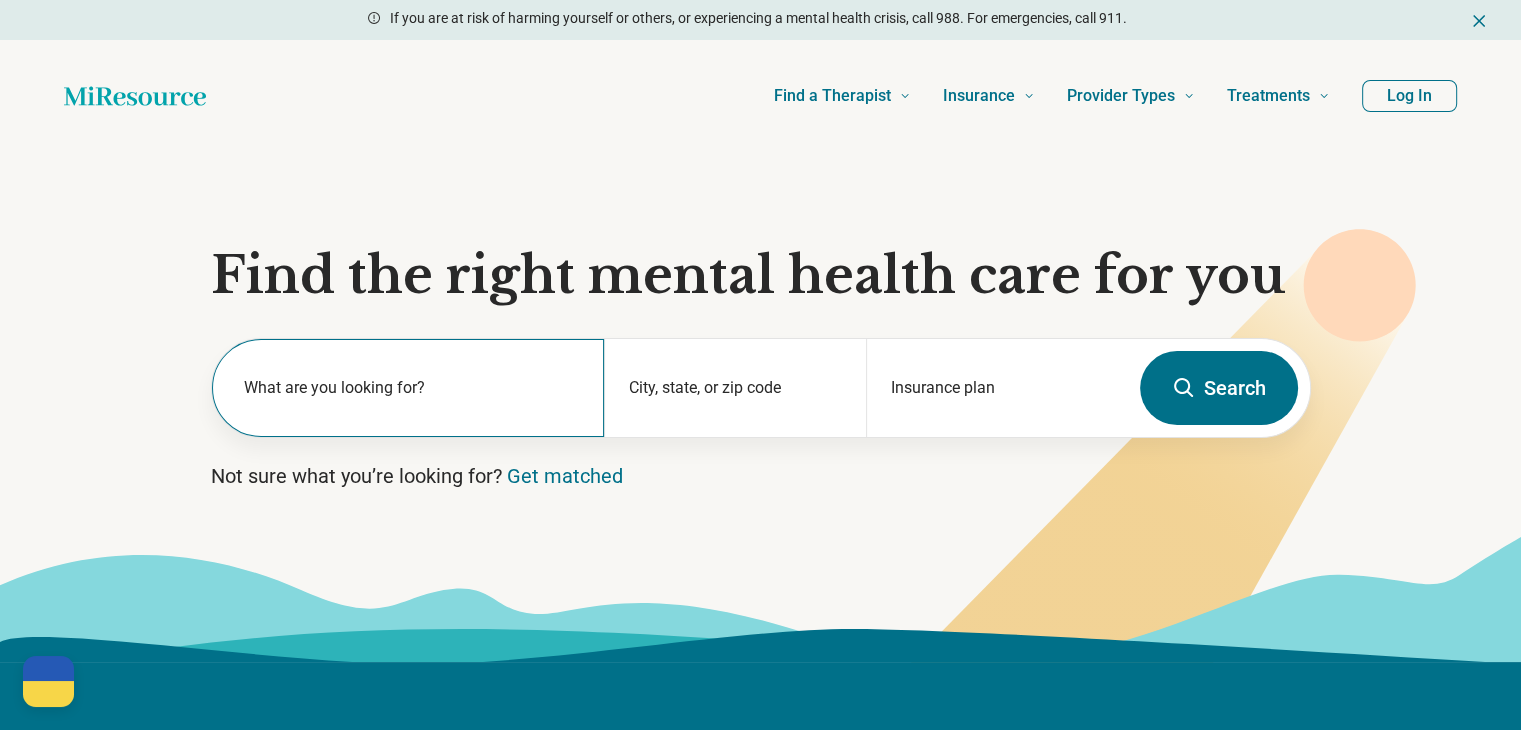 click on "What are you looking for?" at bounding box center (412, 388) 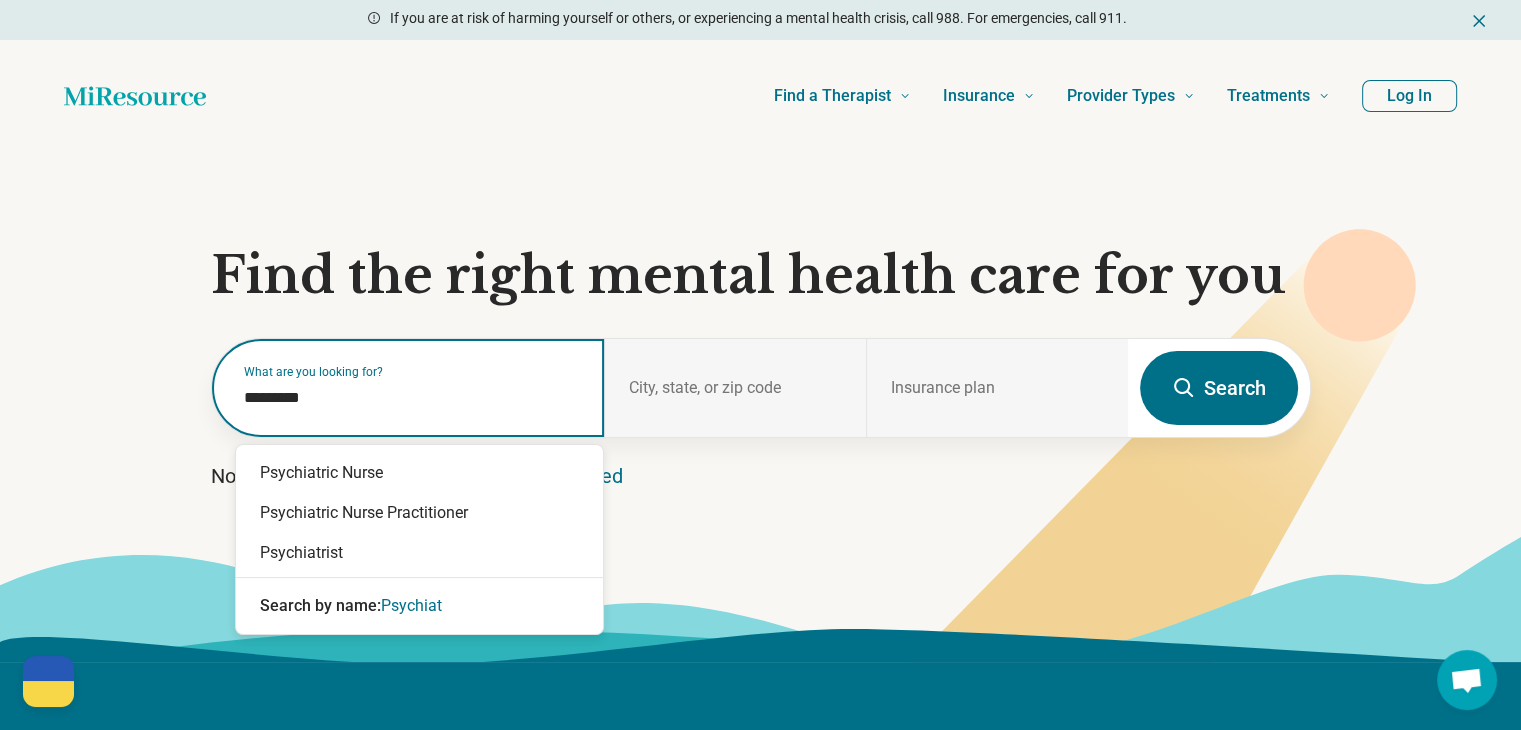 type on "**********" 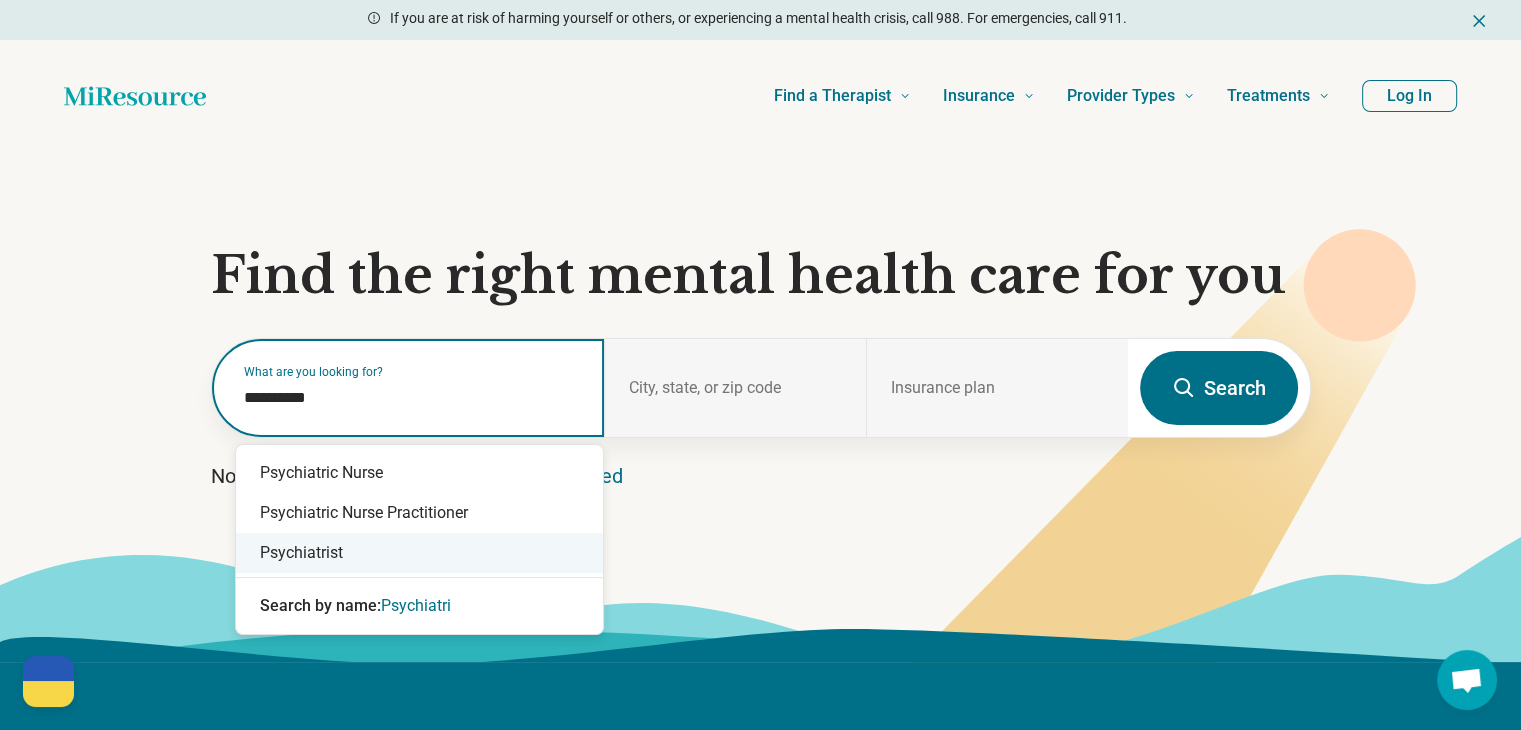 click on "Psychiatrist" at bounding box center [419, 553] 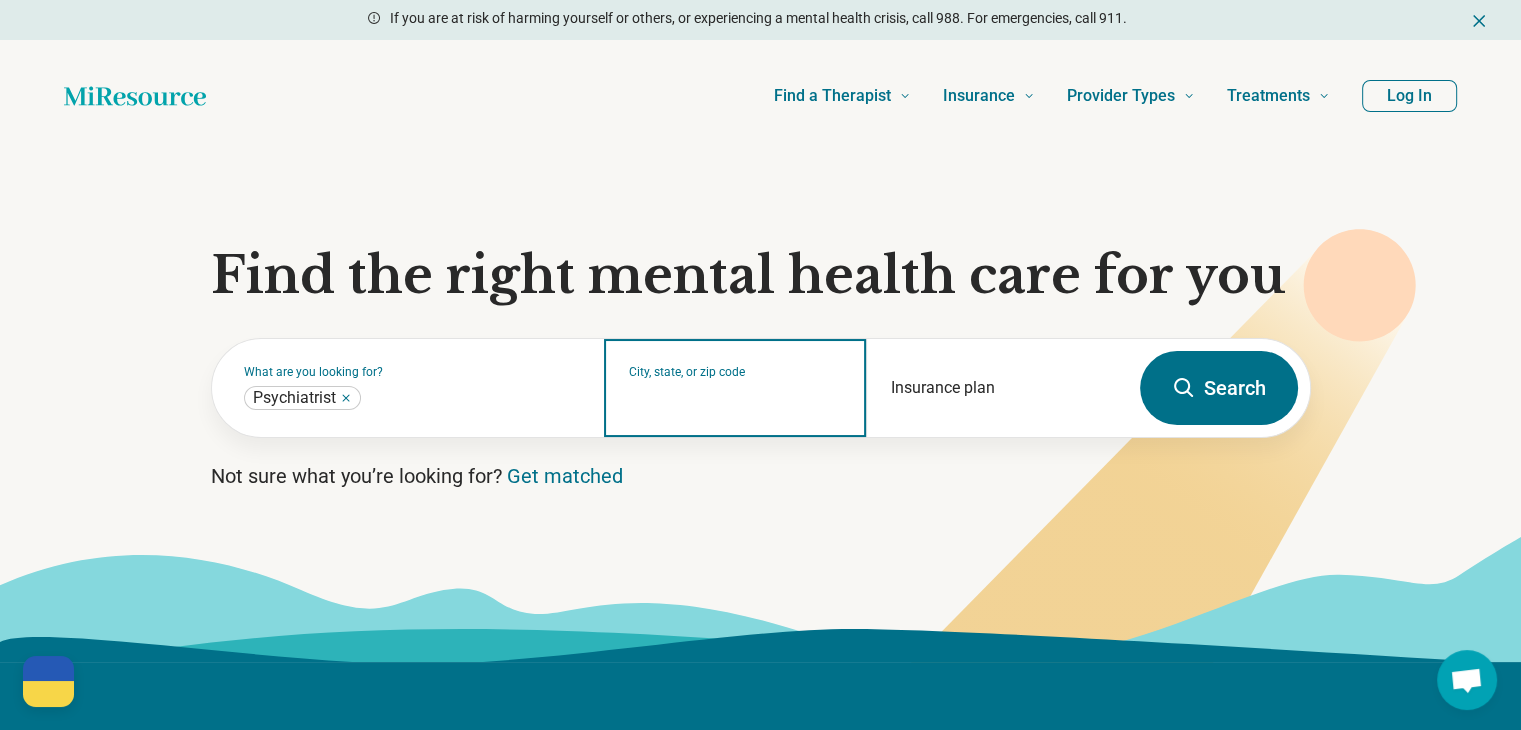 click on "City, state, or zip code" at bounding box center [735, 401] 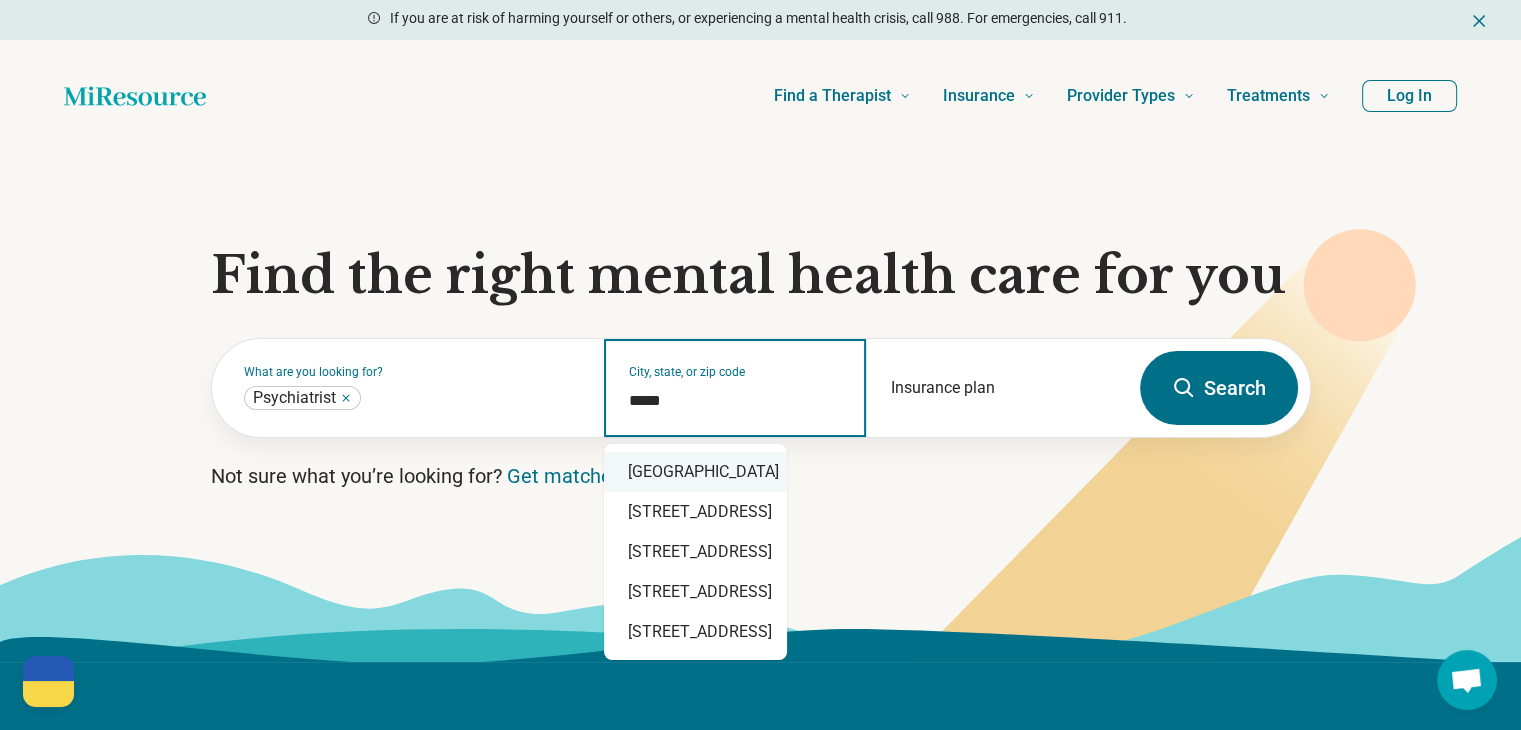 click on "[GEOGRAPHIC_DATA]" at bounding box center [695, 472] 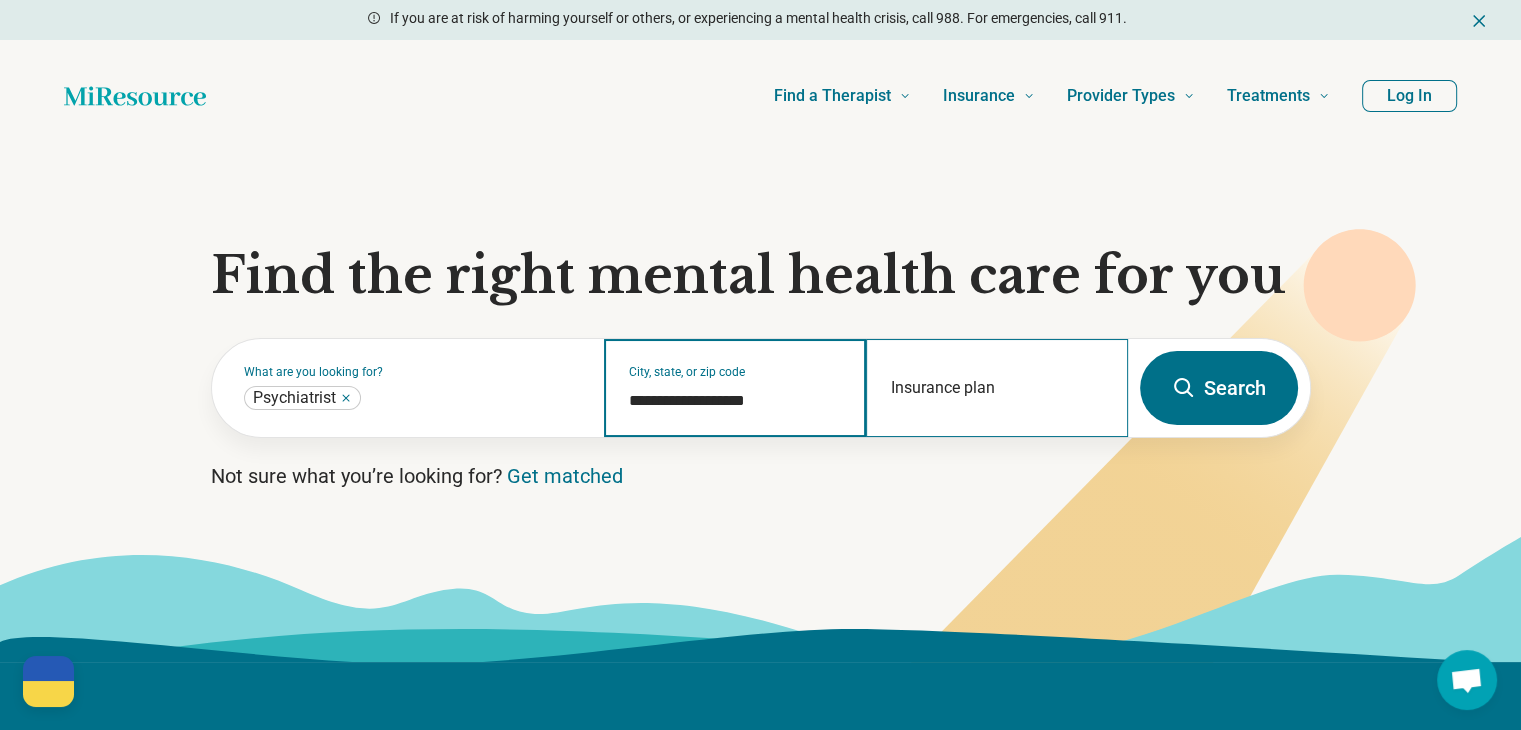 type on "**********" 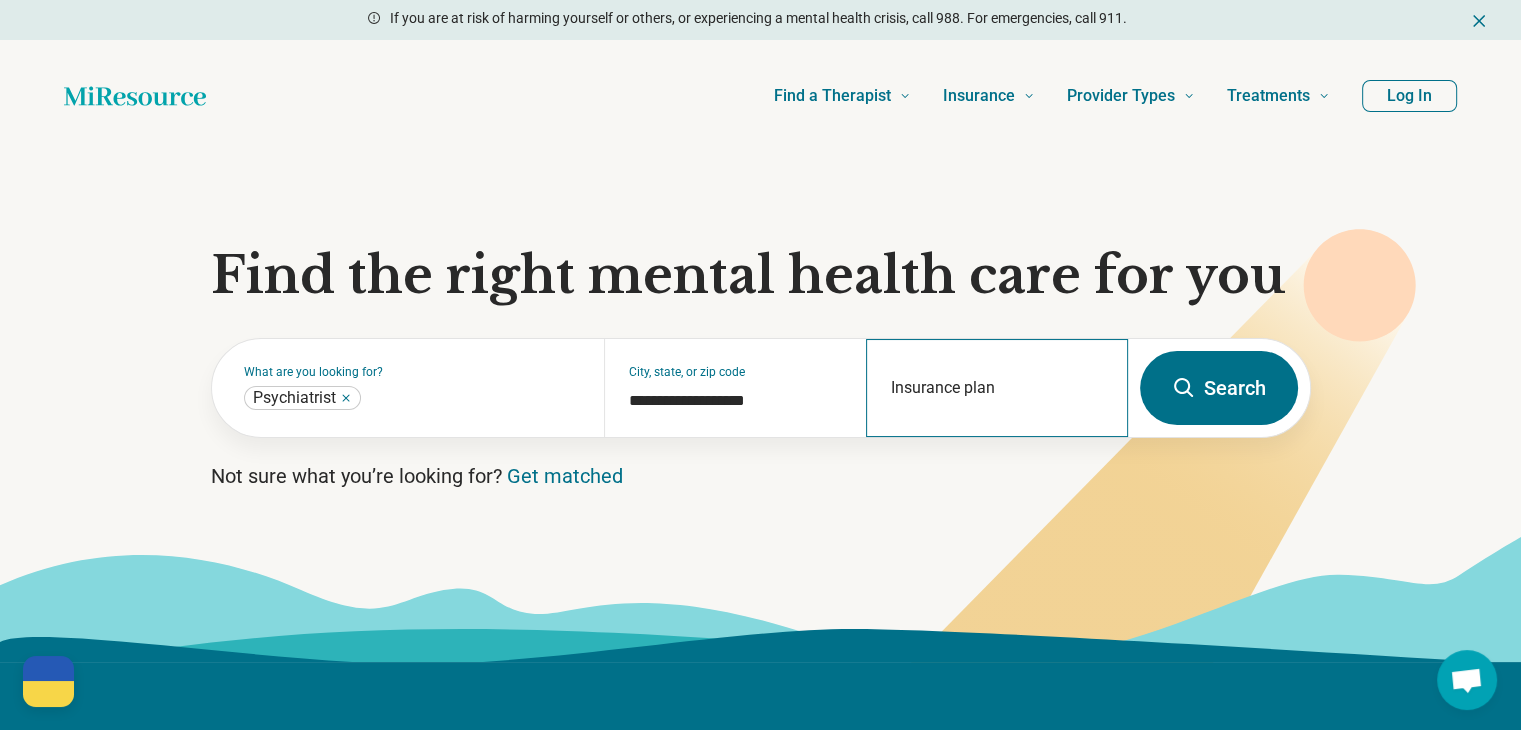 click on "Insurance plan" at bounding box center [997, 388] 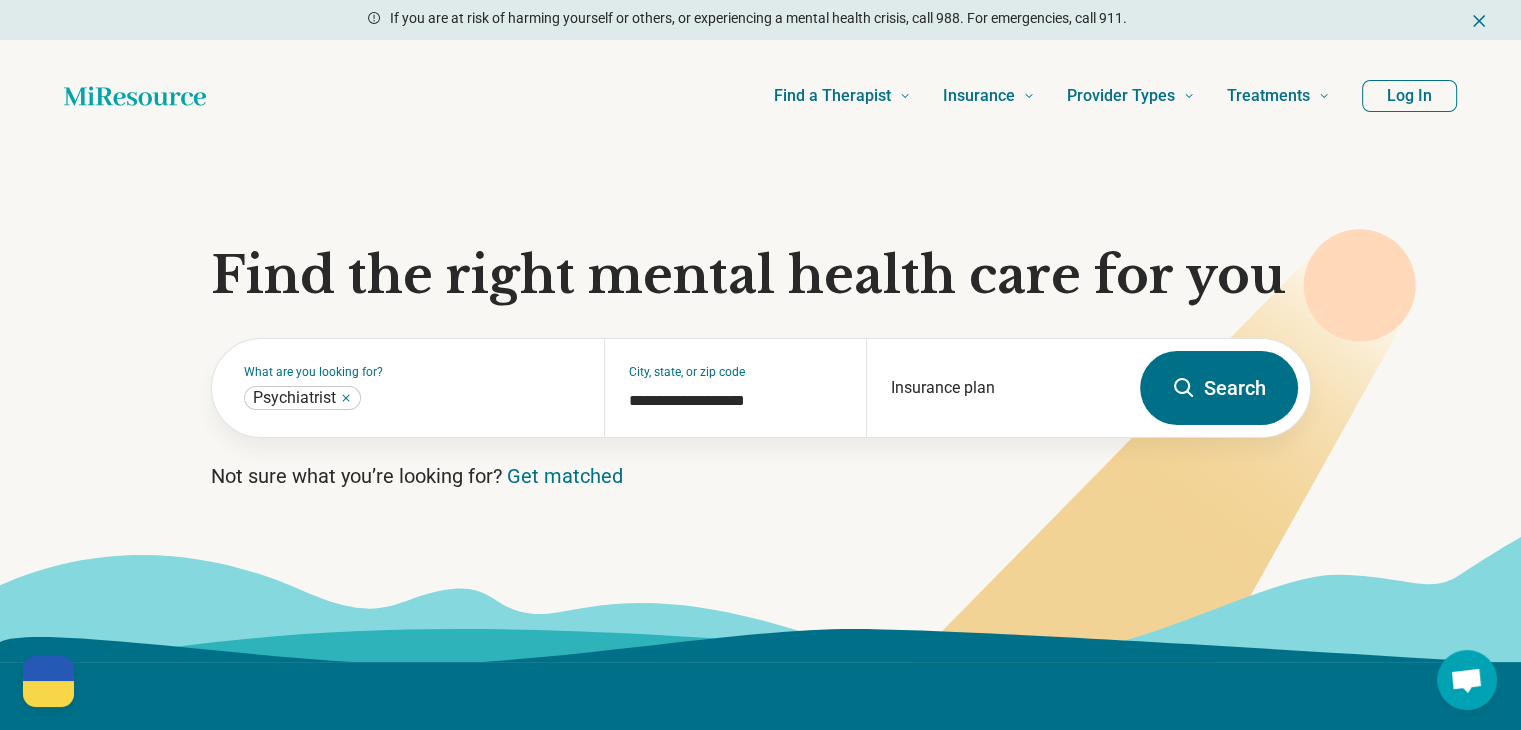 click on "Search" at bounding box center (1219, 388) 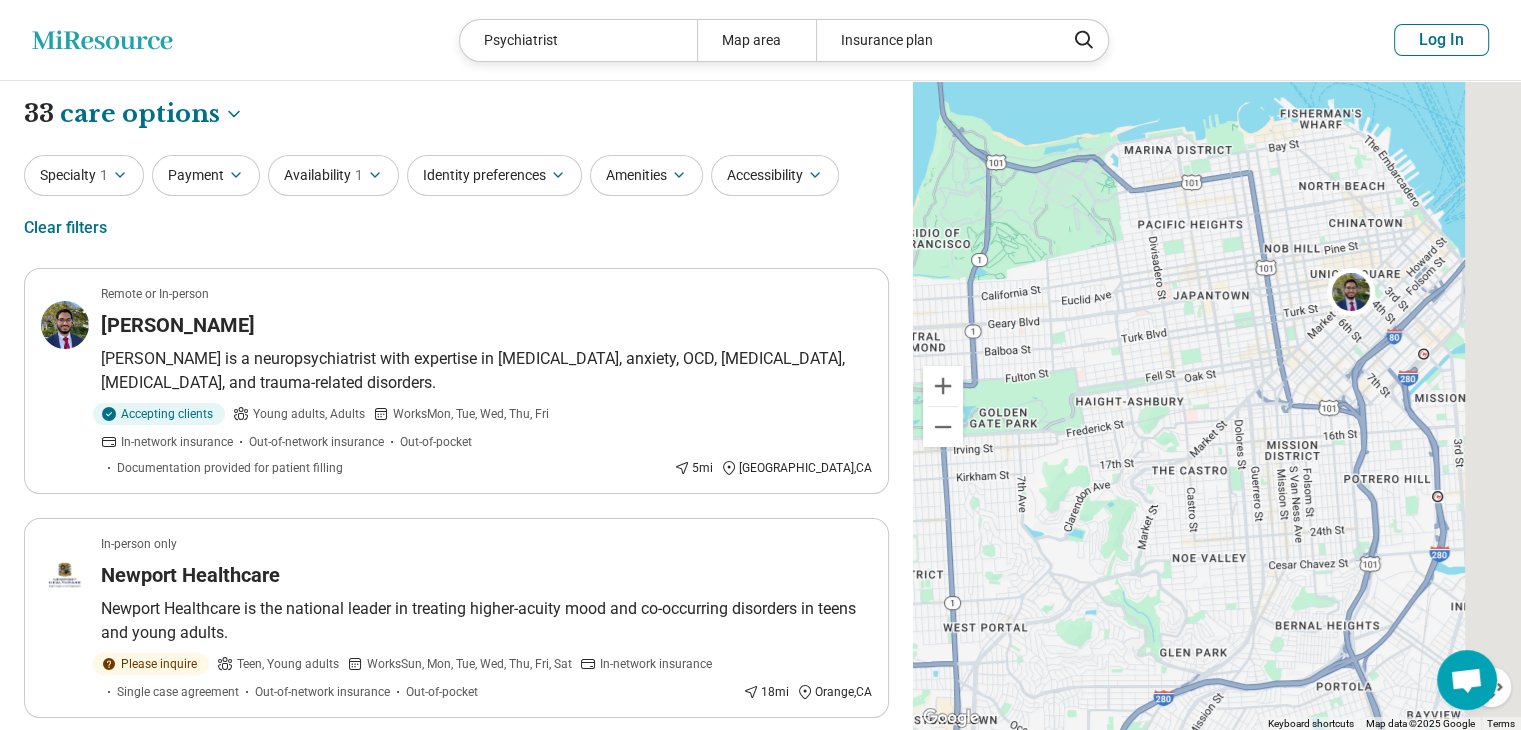 drag, startPoint x: 1167, startPoint y: 272, endPoint x: 984, endPoint y: 273, distance: 183.00273 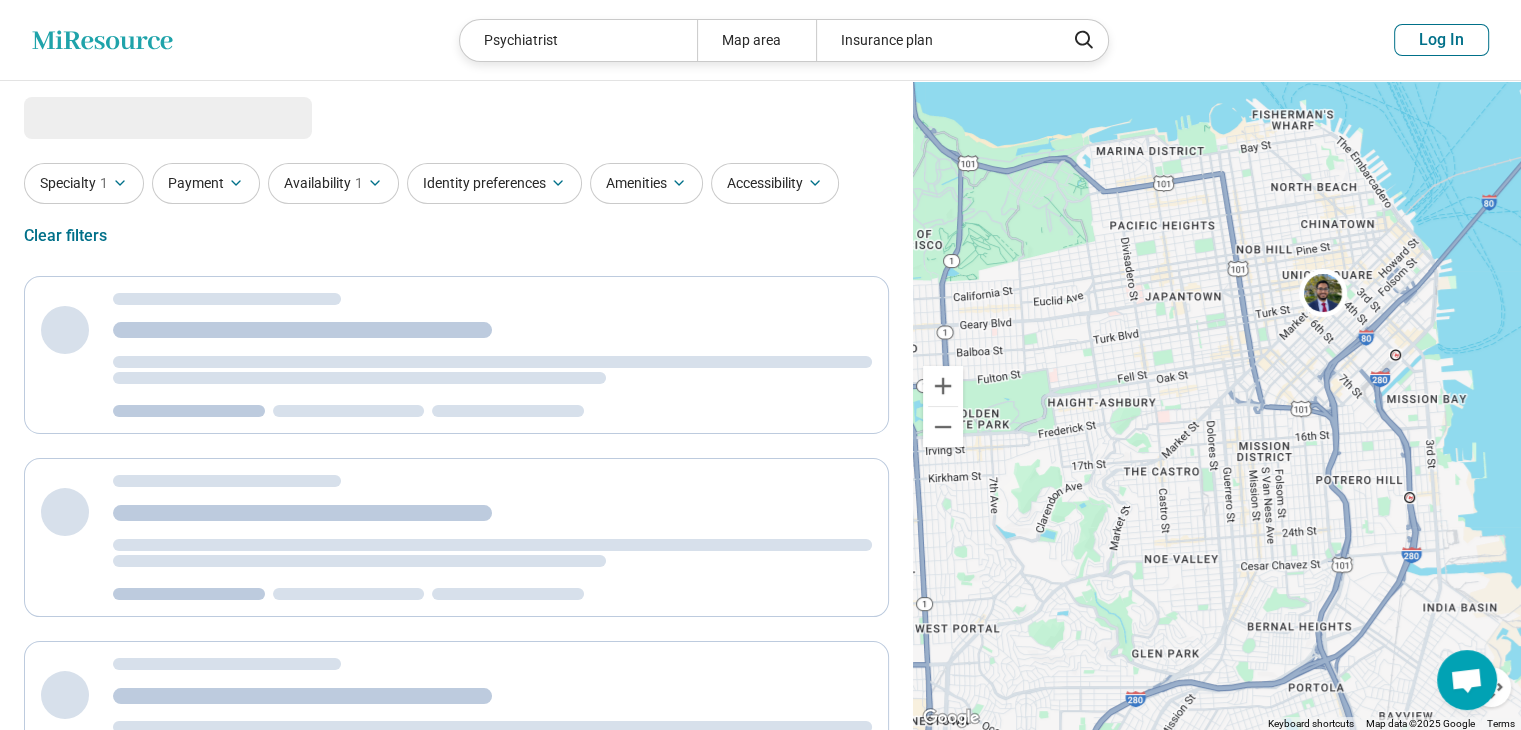 select on "***" 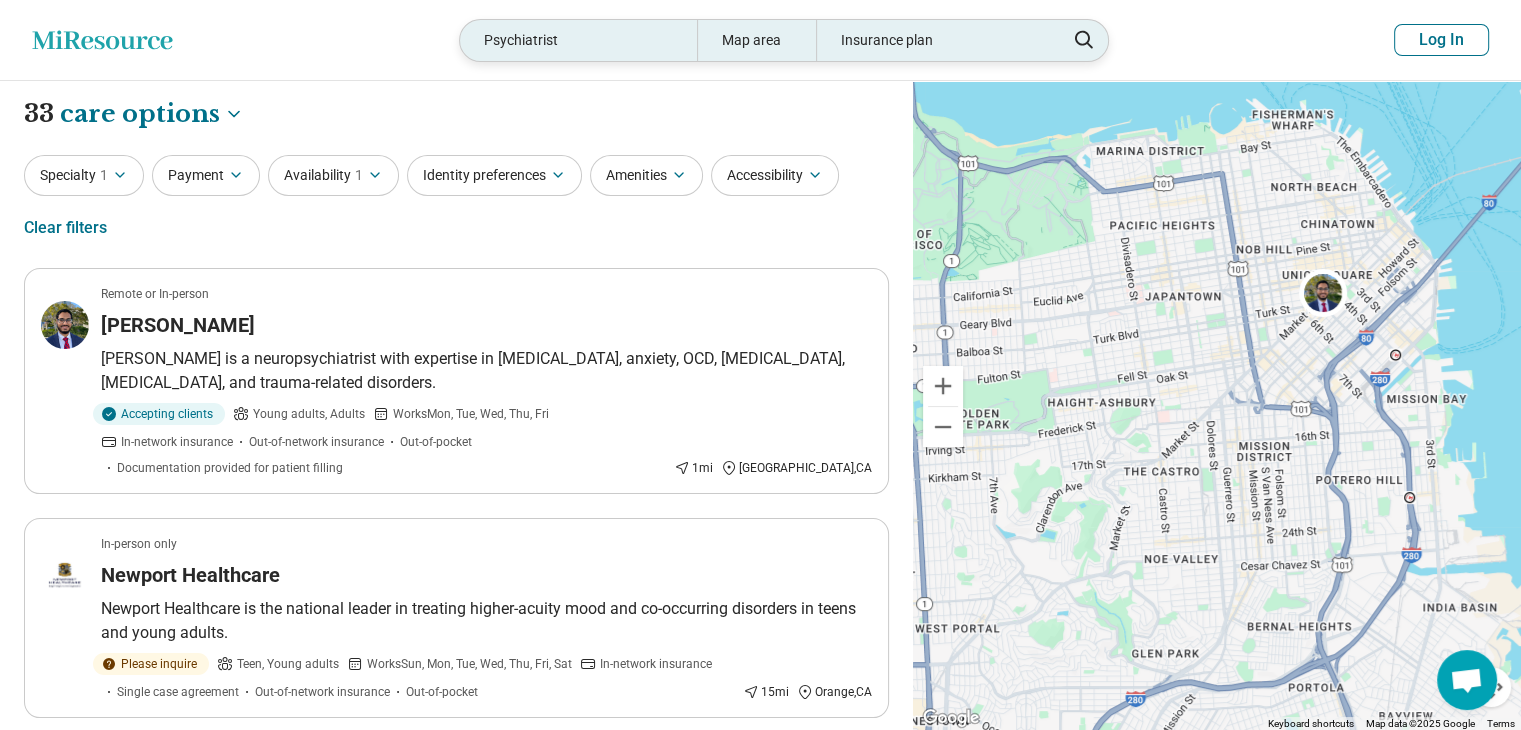 click on "Map area" at bounding box center [756, 40] 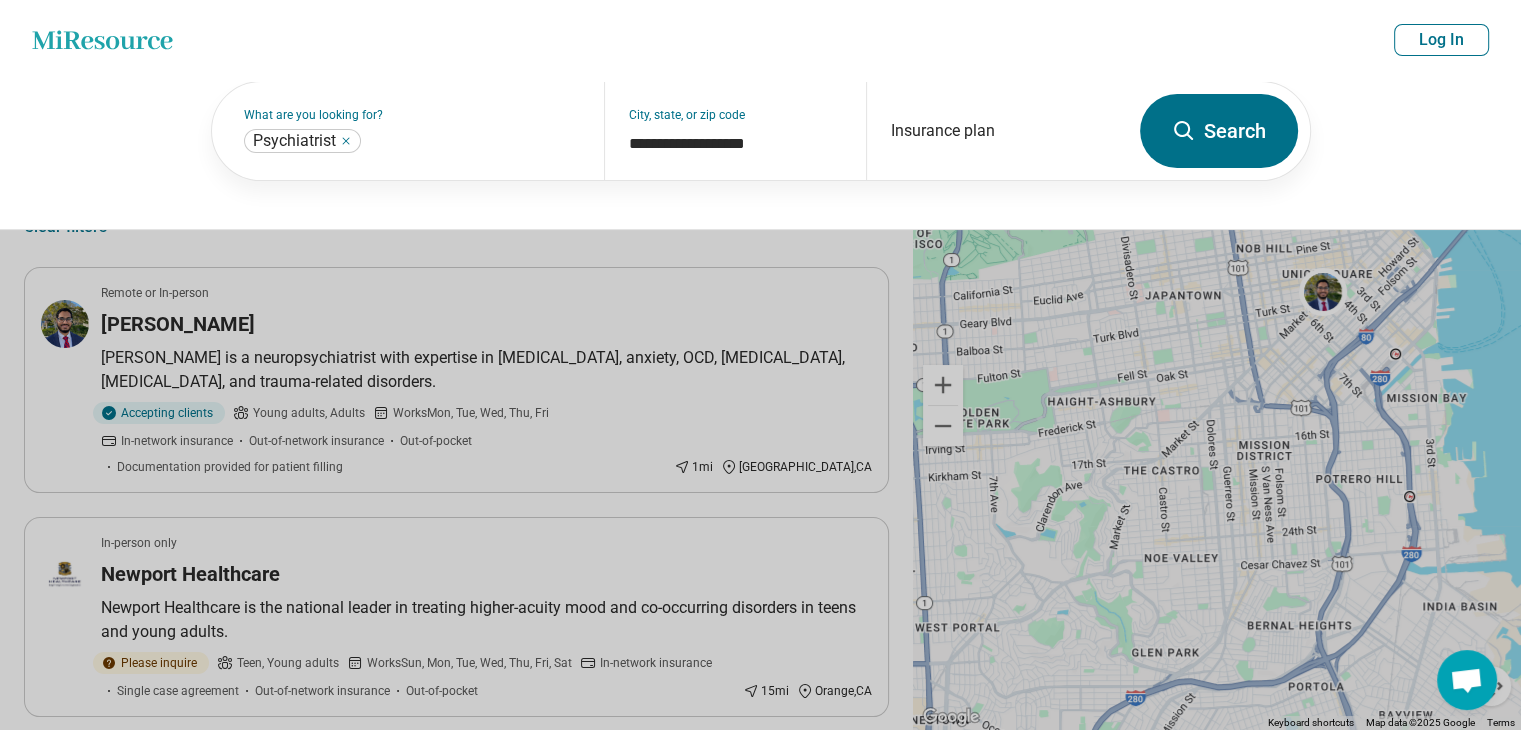 click at bounding box center (760, 365) 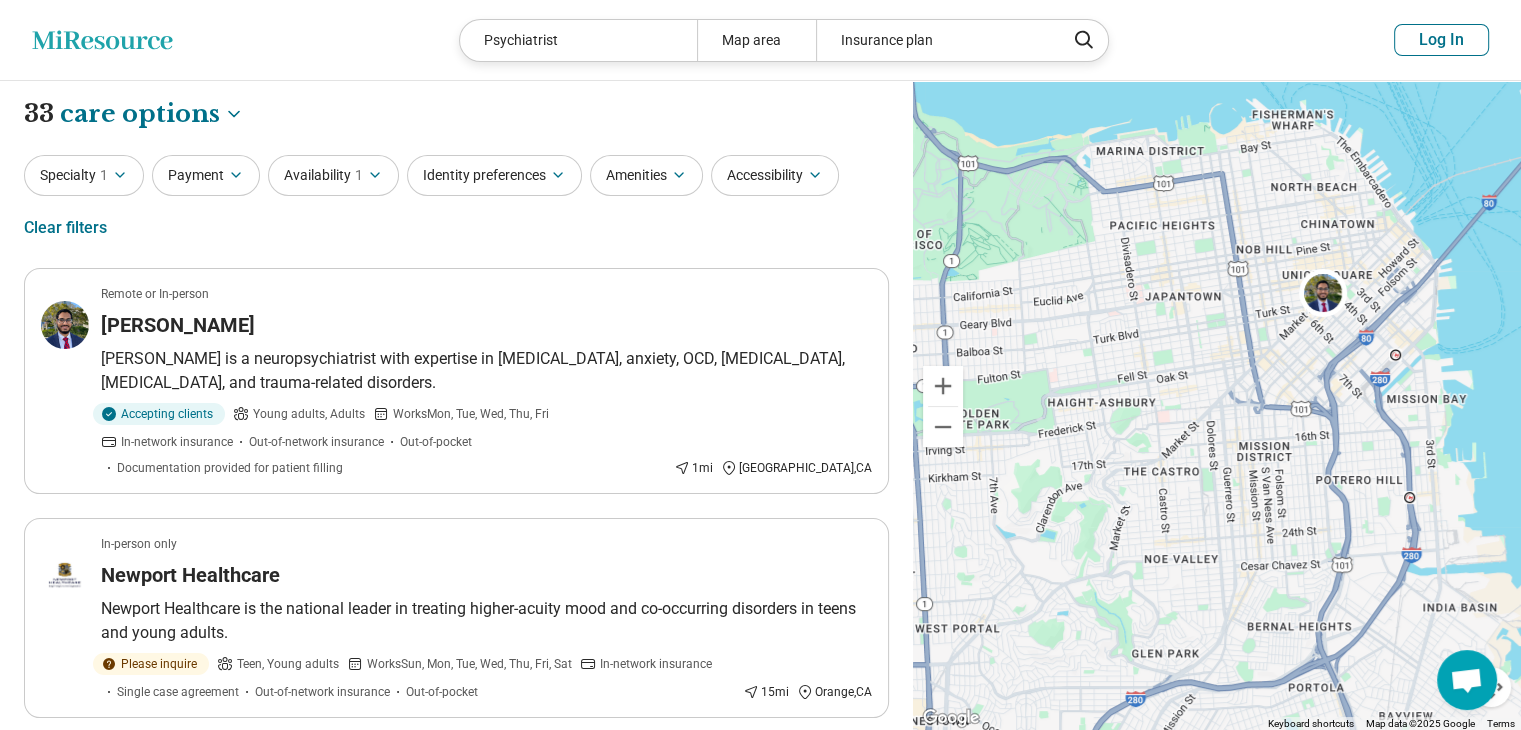 click on "Specialty 1" at bounding box center [84, 175] 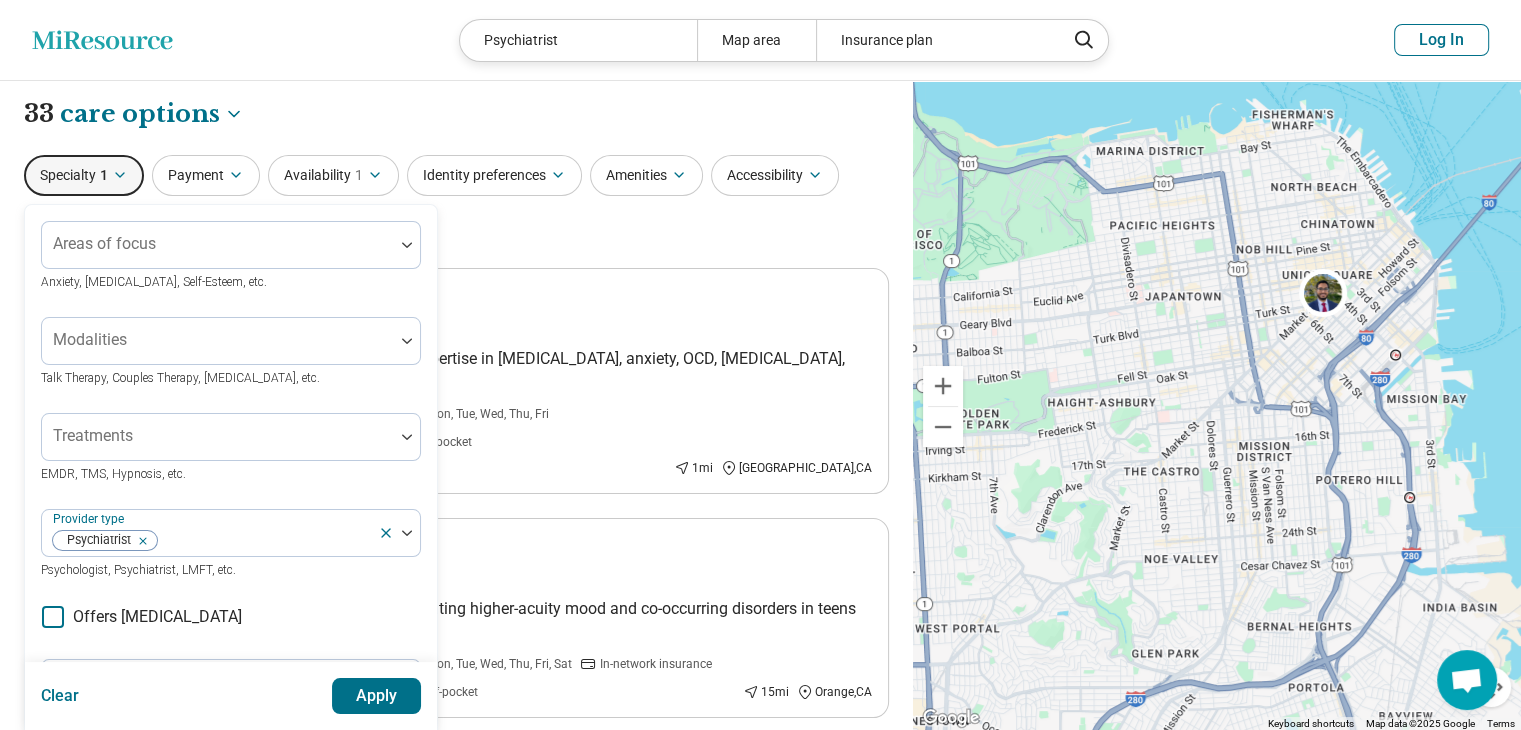 click on "Payment" at bounding box center (206, 175) 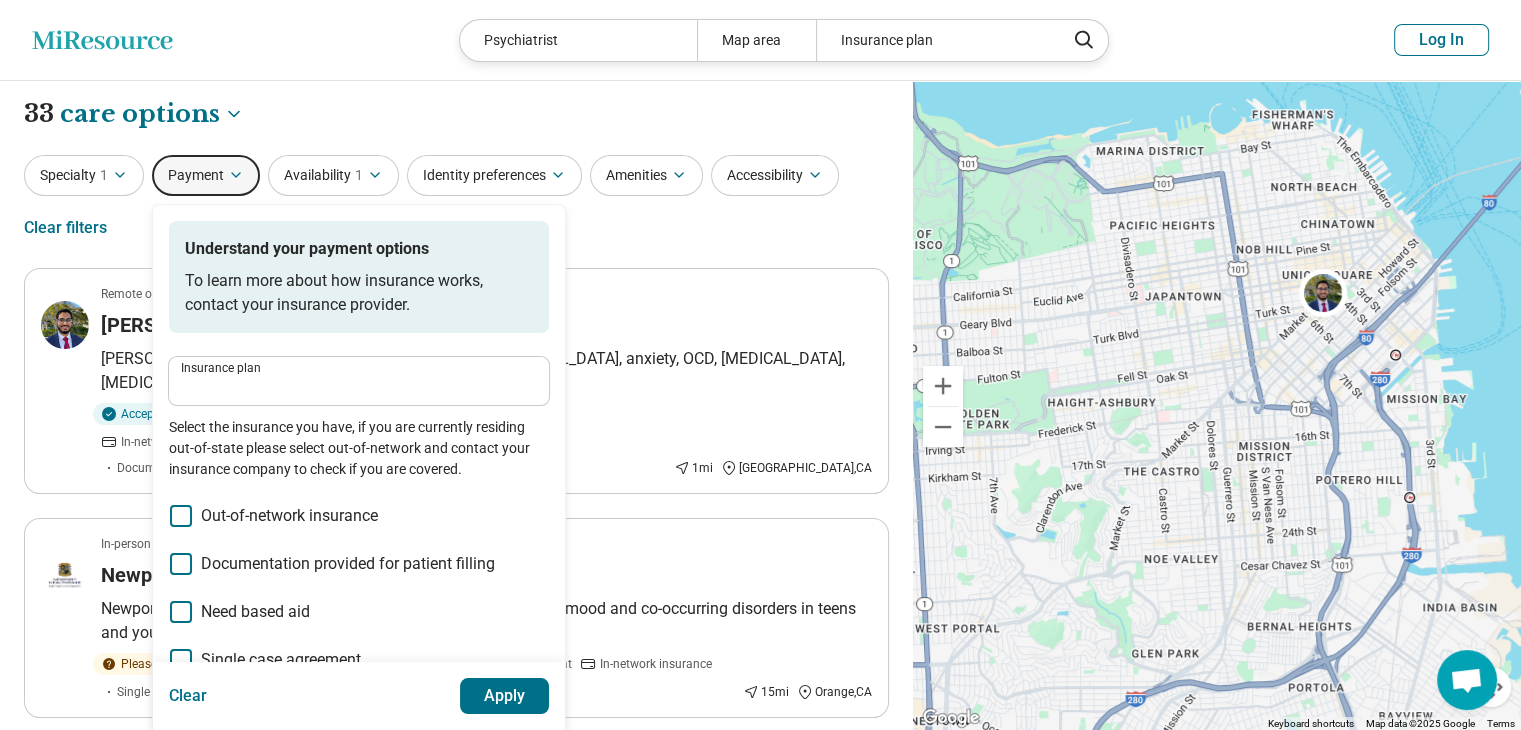 click on "Availability 1" at bounding box center [333, 175] 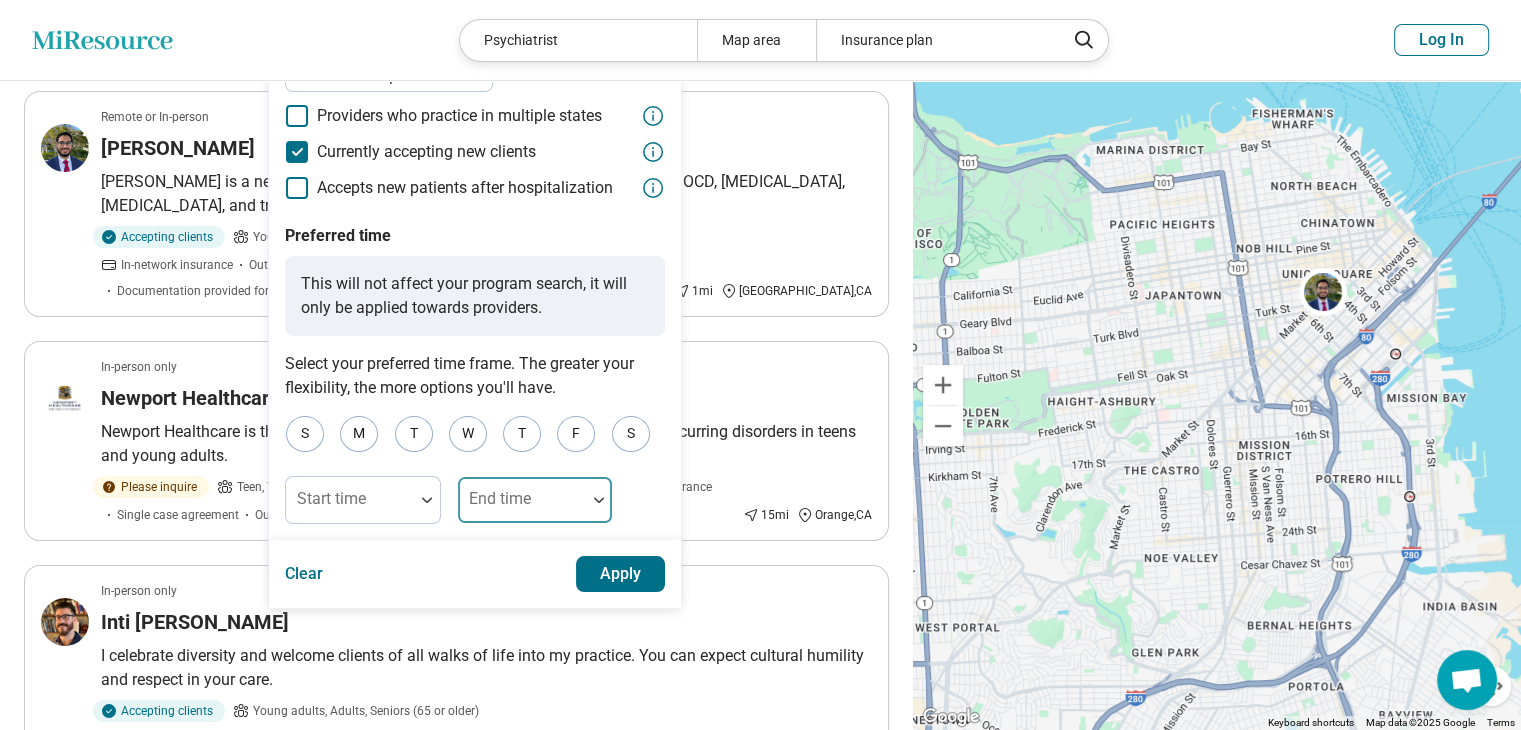 scroll, scrollTop: 0, scrollLeft: 0, axis: both 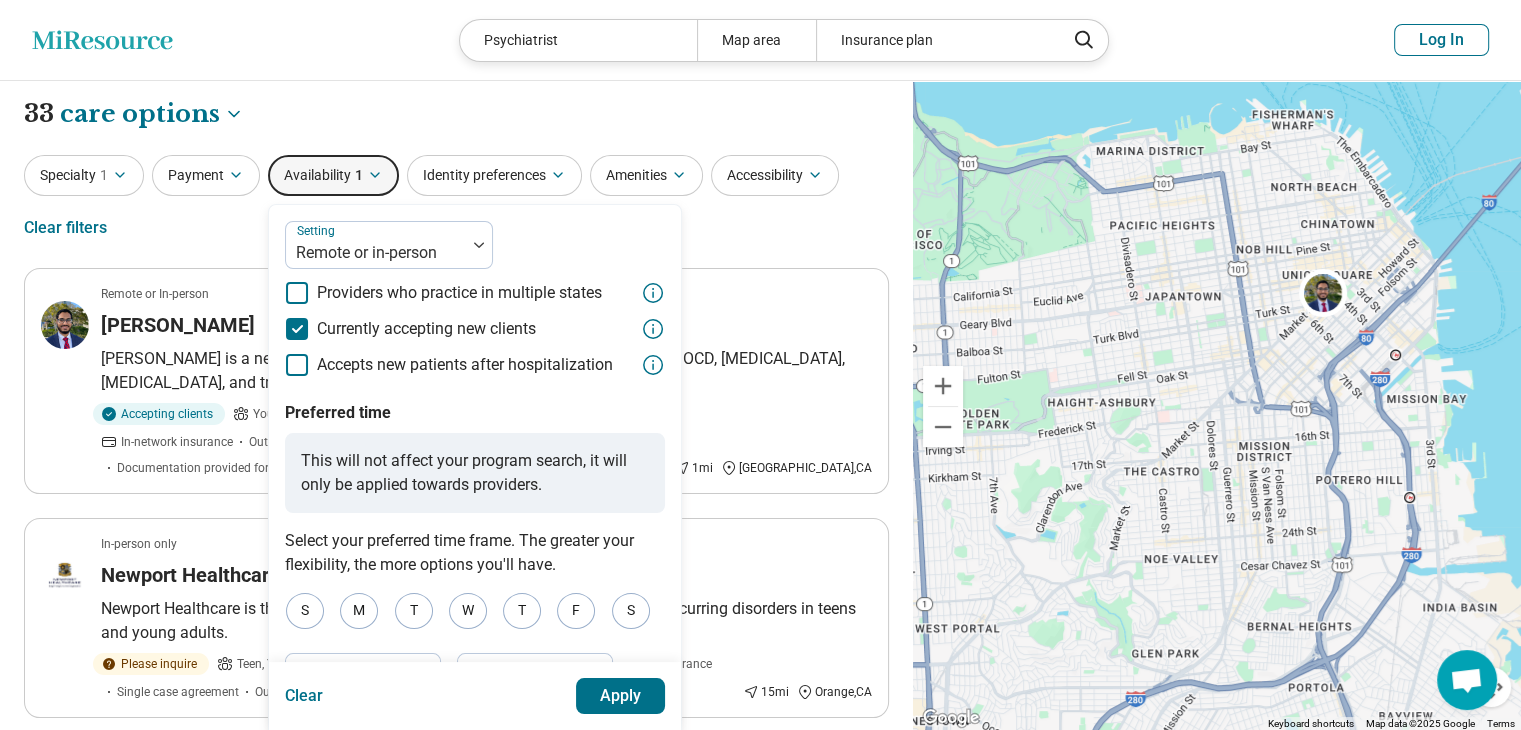 click on "Specialty 1 Payment Availability 1 Setting Remote or in-person Providers who practice in multiple states Currently accepting new clients Accepts new patients after hospitalization Preferred time This will not affect your program search, it will only be applied towards providers. Select your preferred time frame. The greater your flexibility, the more options you'll have. S M T W T F S Start time End time Clear Apply Identity preferences Amenities Accessibility Clear filters" at bounding box center [456, 203] 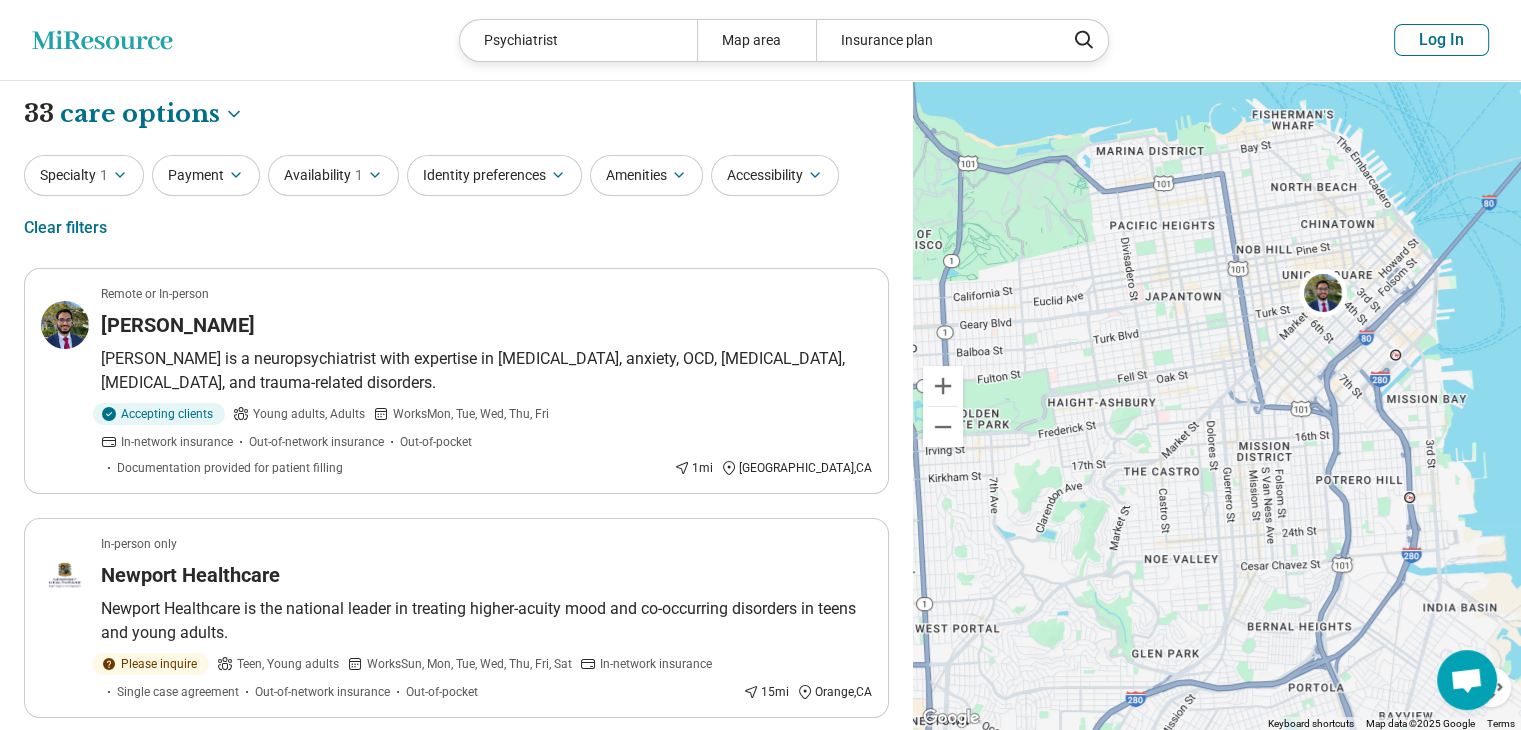 click on "Amenities" at bounding box center (646, 175) 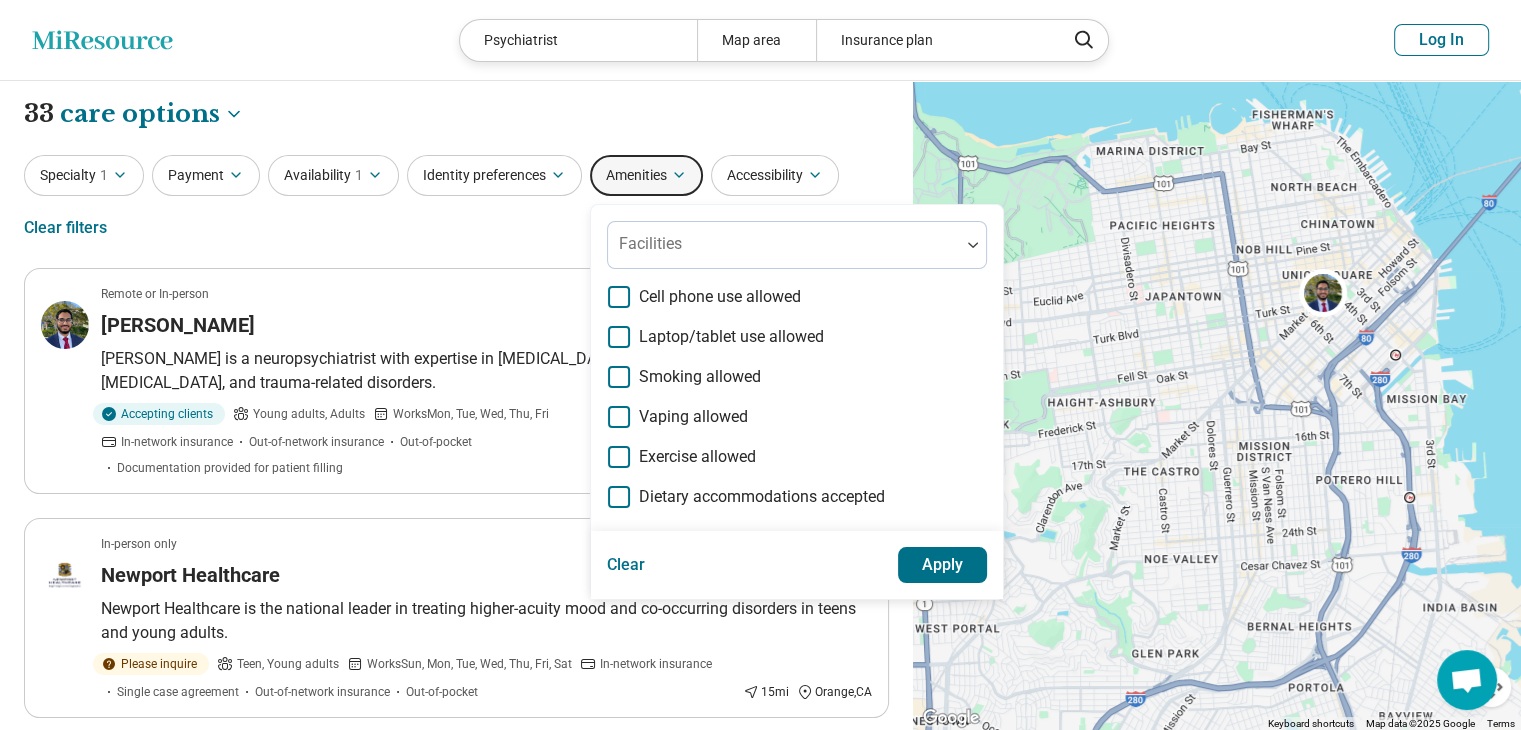 click on "Accessibility" at bounding box center (775, 175) 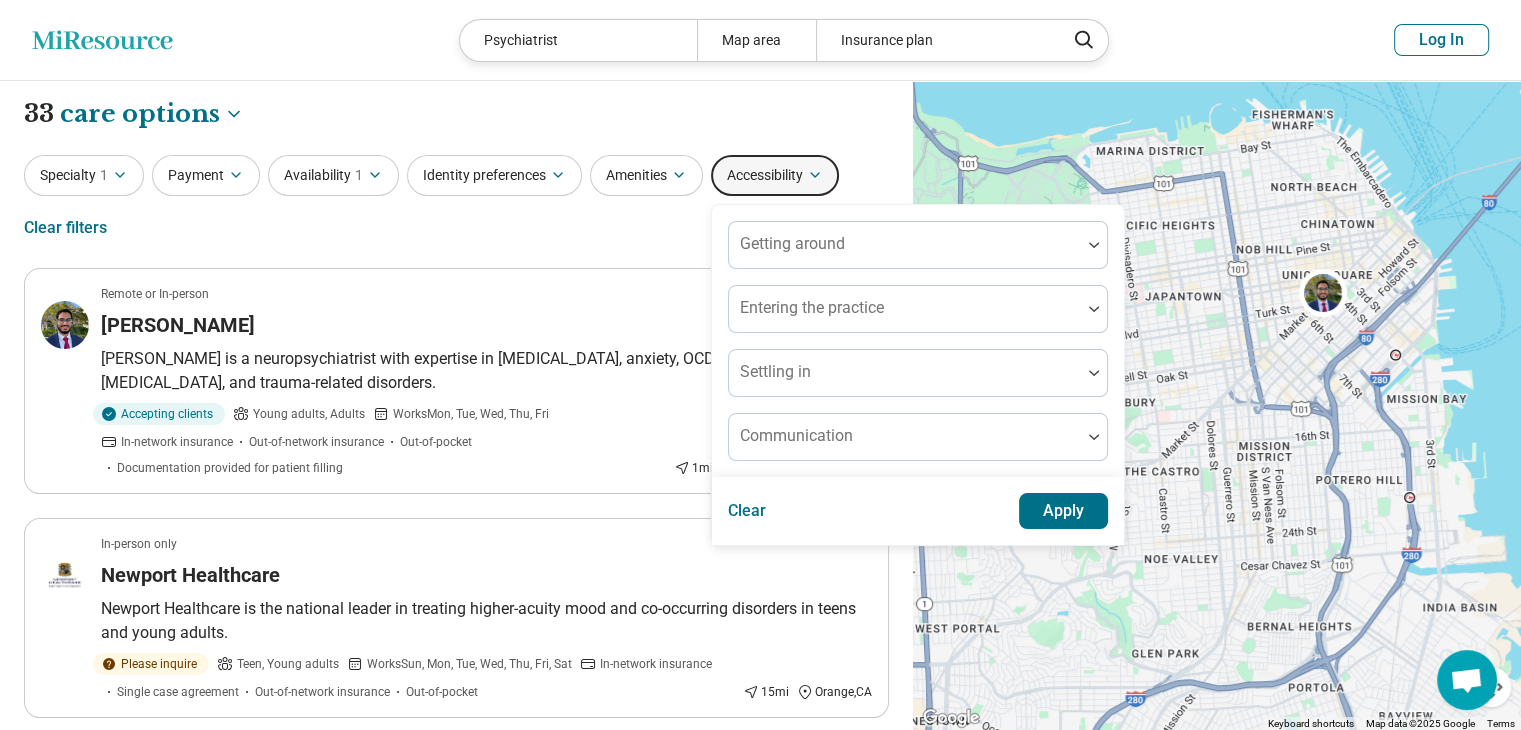 drag, startPoint x: 761, startPoint y: 180, endPoint x: 753, endPoint y: 188, distance: 11.313708 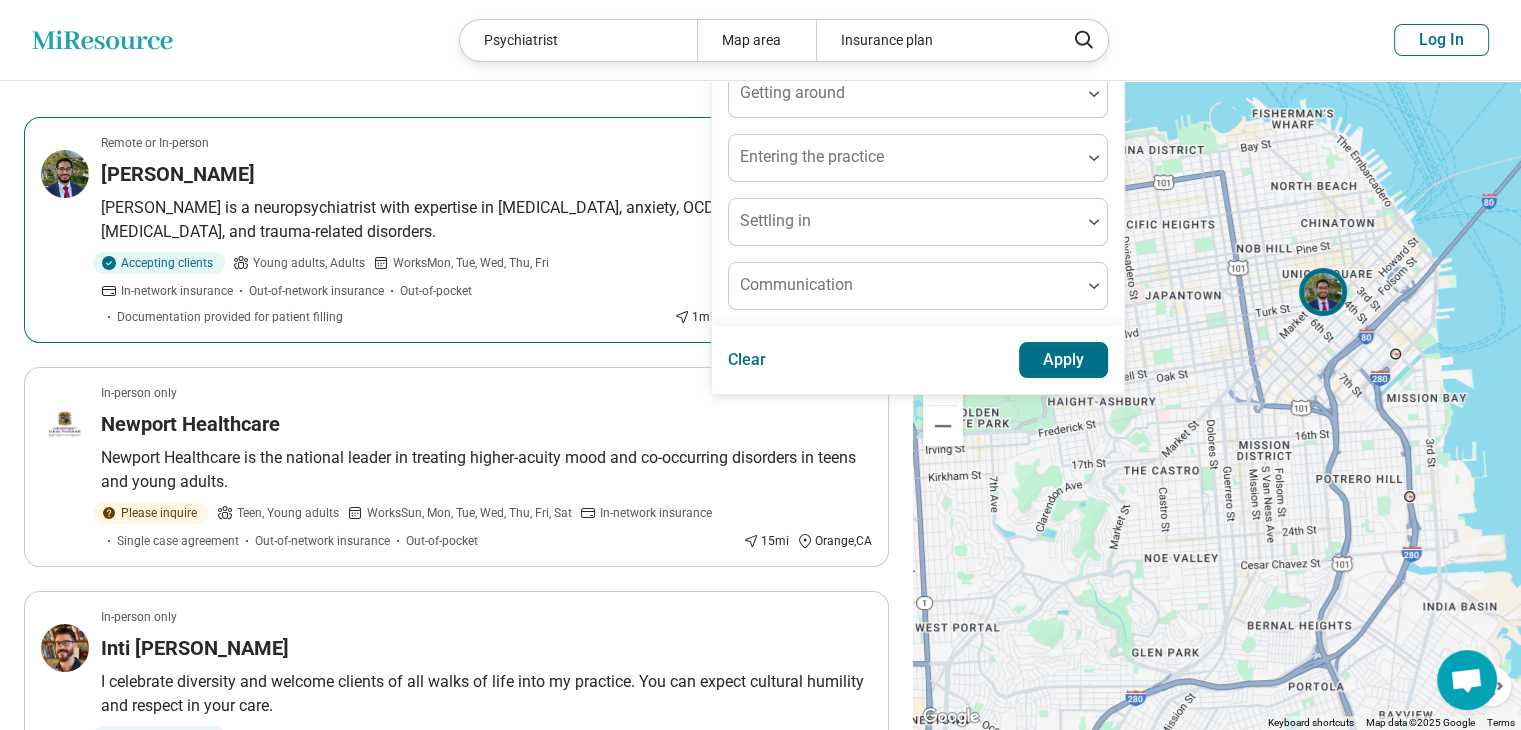 scroll, scrollTop: 200, scrollLeft: 0, axis: vertical 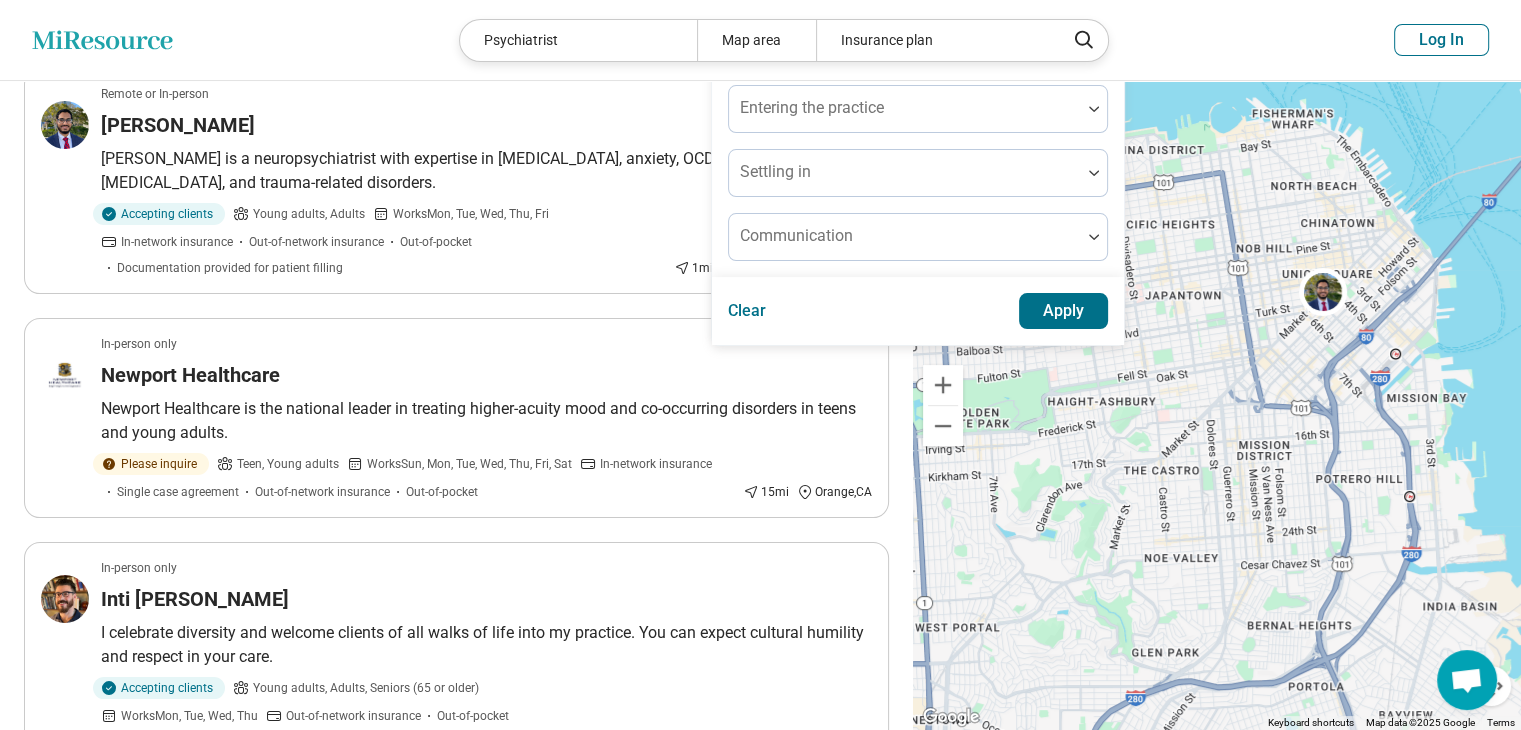 click on "Remote or In-person Shafi Lodhi Dr. Lodhi is a neuropsychiatrist with expertise in ADHD, anxiety, OCD, depression, bipolar disorder, and trauma-related disorders. Accepting clients Young adults, Adults Works  Mon, Tue, Wed, Thu, Fri In-network insurance Out-of-network insurance Out-of-pocket Documentation provided for patient filling 1  mi San Francisco ,  CA In-person only Newport Healthcare Newport Healthcare is the national leader in treating higher-acuity mood and co-occurring disorders in teens and young adults. Please inquire Teen, Young adults Works  Sun, Mon, Tue, Wed, Thu, Fri, Sat In-network insurance Single case agreement Out-of-network insurance Out-of-pocket 15  mi Orange ,  CA In-person only Inti Flores I celebrate diversity and welcome clients of all walks of life into my practice.  You can expect cultural humility and respect in your care. Accepting clients Young adults, Adults, Seniors (65 or older) Works  Mon, Tue, Wed, Thu Out-of-network insurance Out-of-pocket 58  mi Santa Cruz ,  CA 272" at bounding box center [456, 1152] 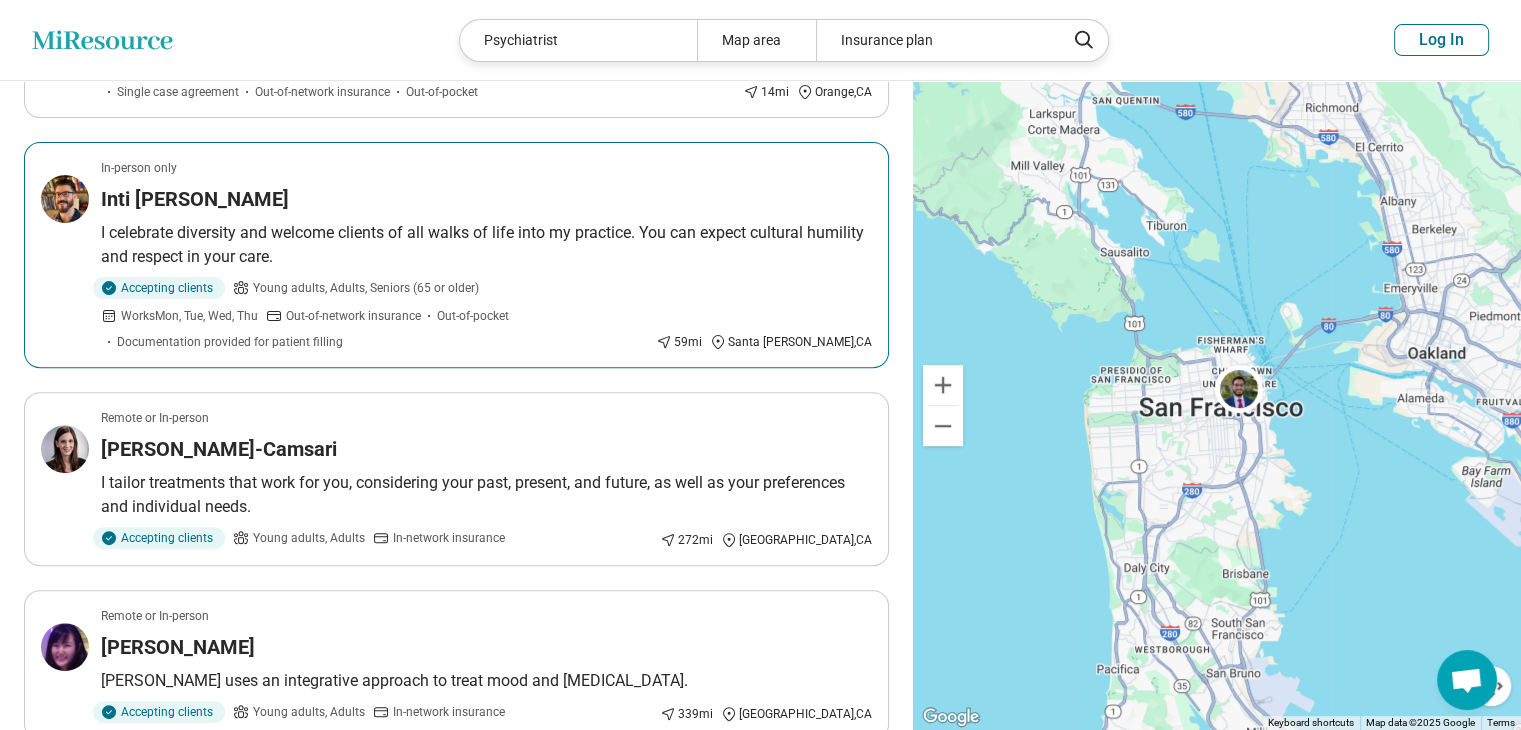 scroll, scrollTop: 0, scrollLeft: 0, axis: both 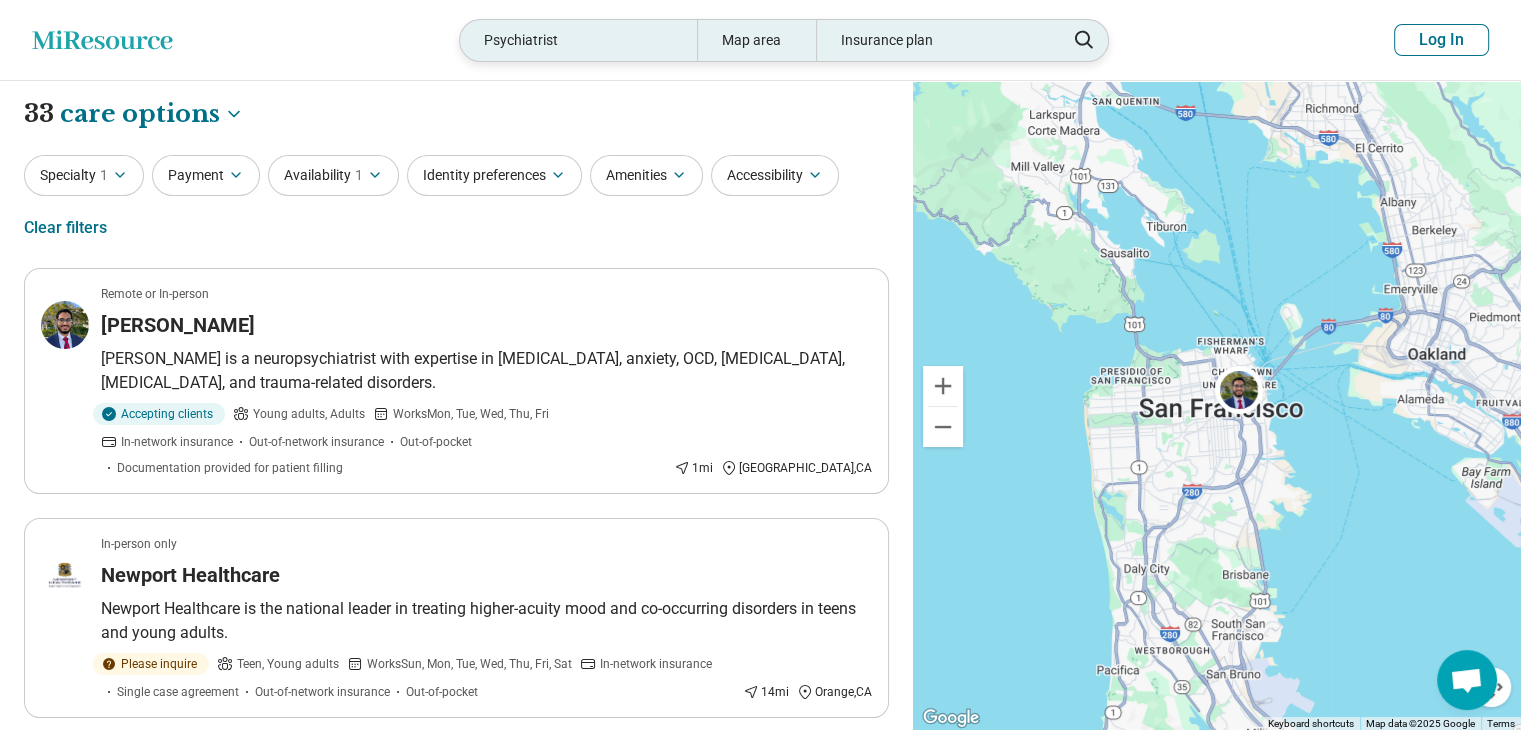 click on "Map area" at bounding box center (756, 40) 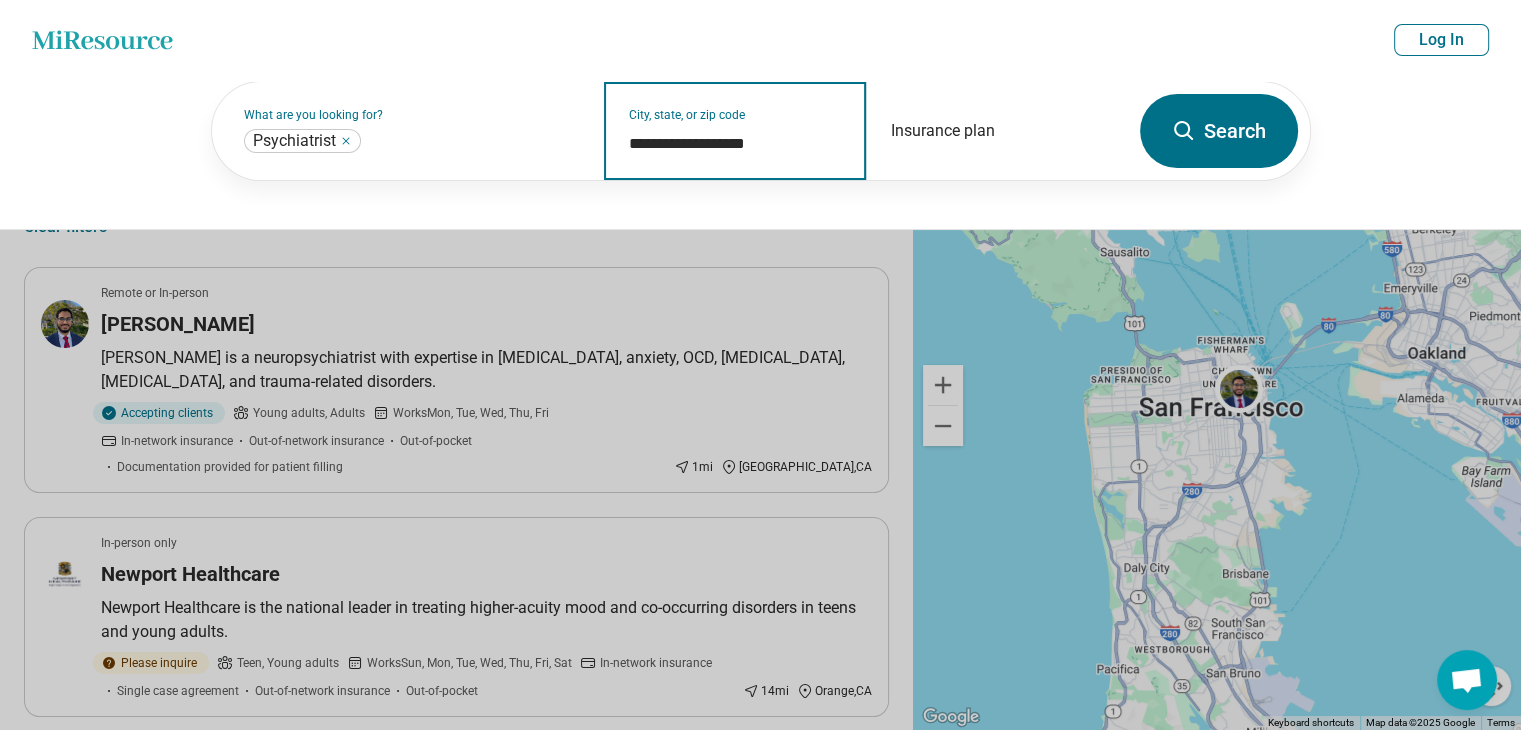click on "**********" at bounding box center (735, 144) 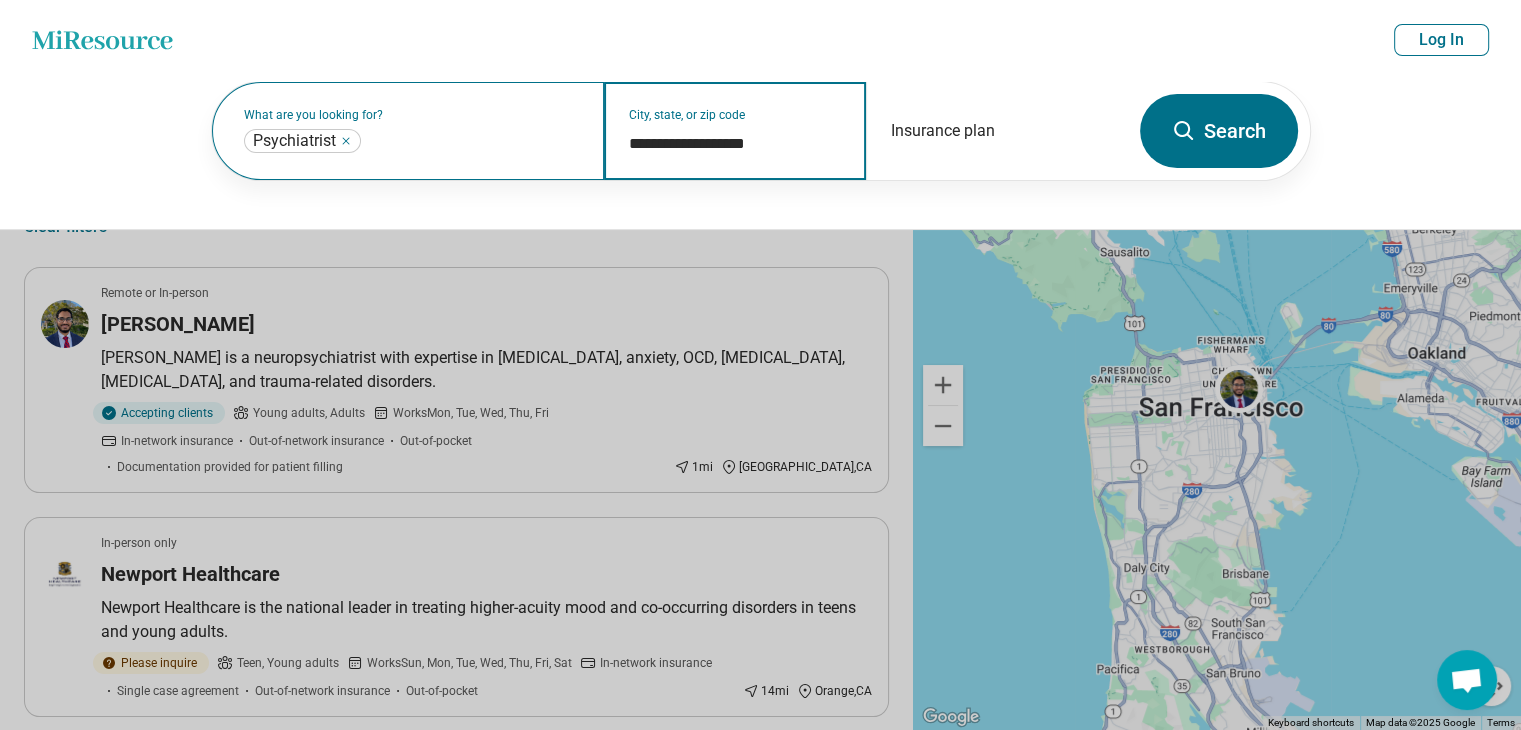 drag, startPoint x: 822, startPoint y: 146, endPoint x: 584, endPoint y: 145, distance: 238.0021 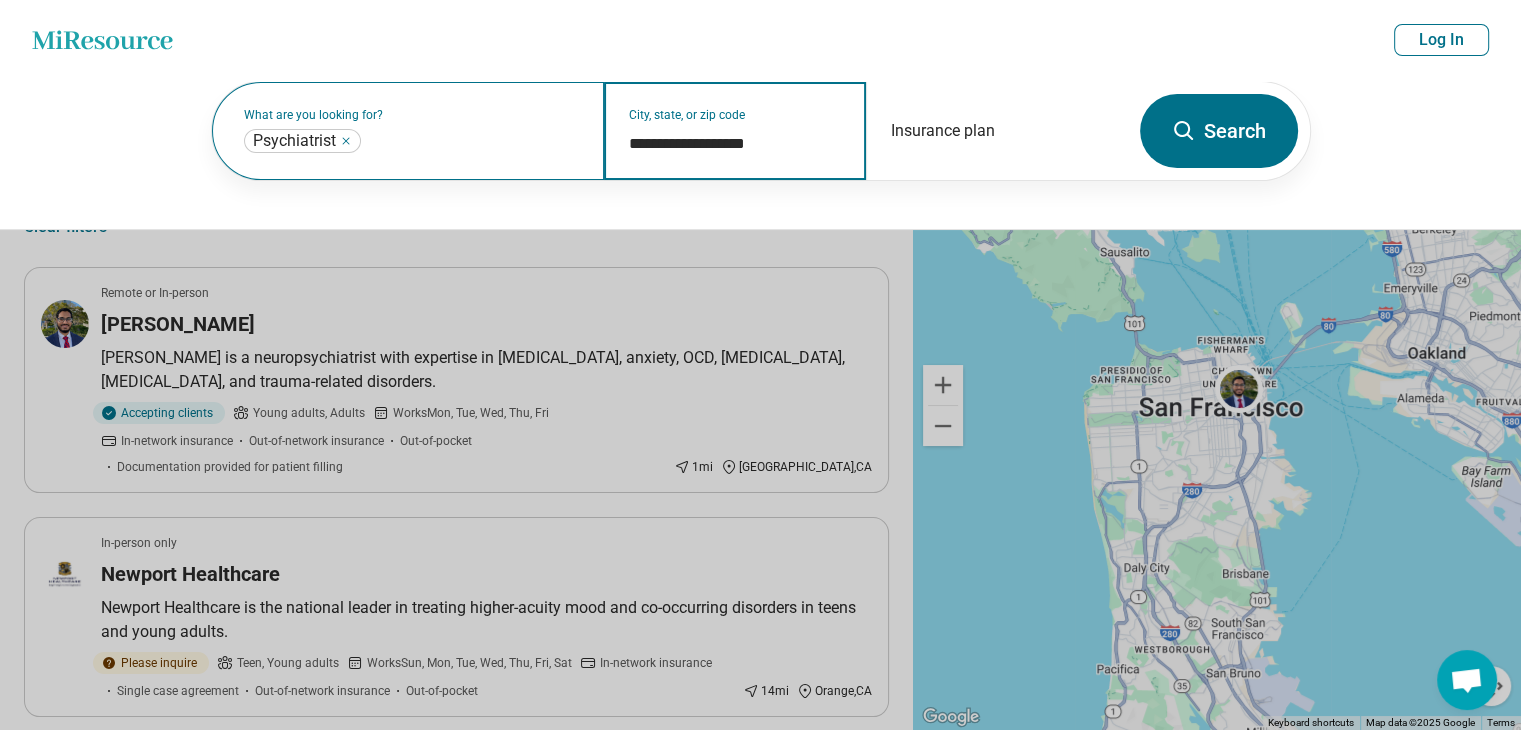 click on "**********" at bounding box center (670, 131) 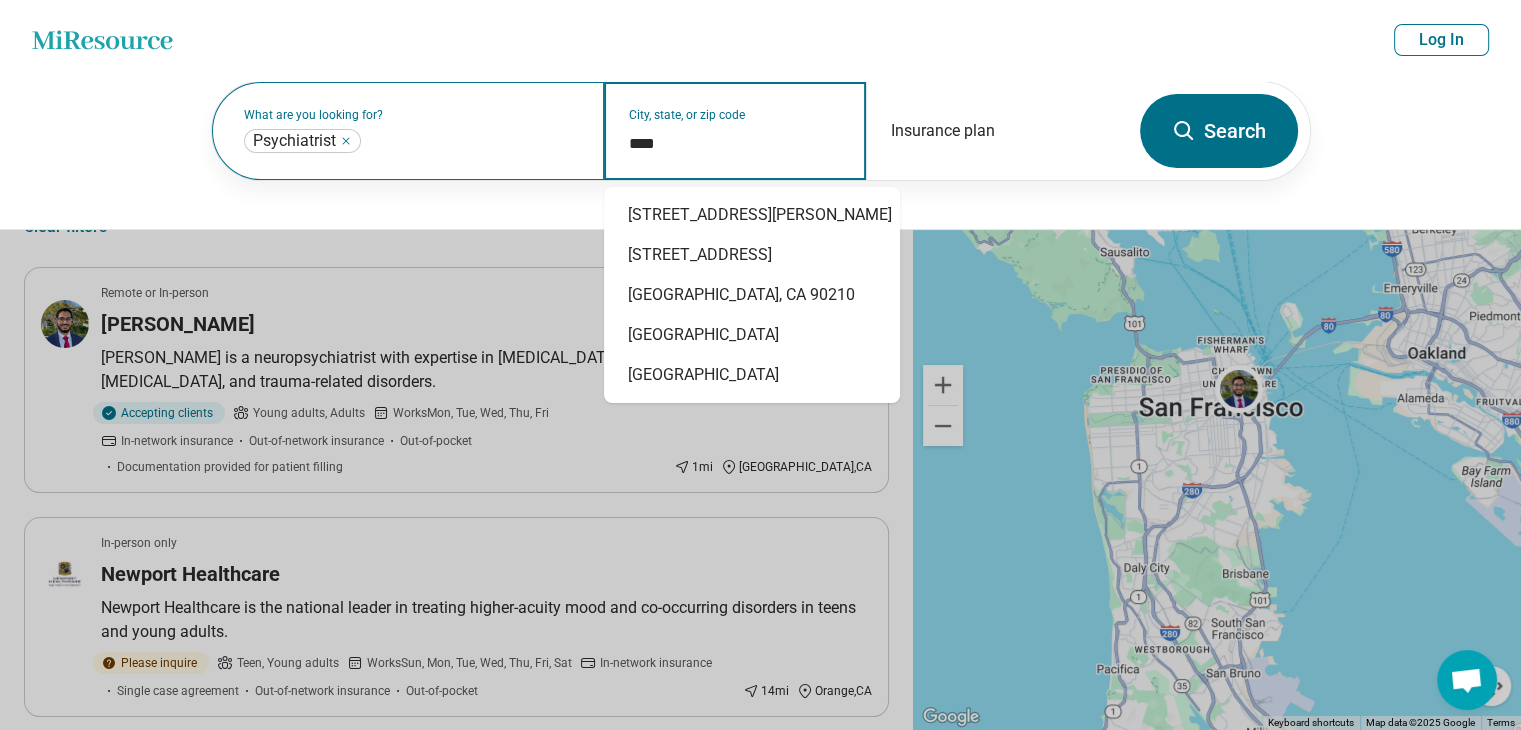 type on "*****" 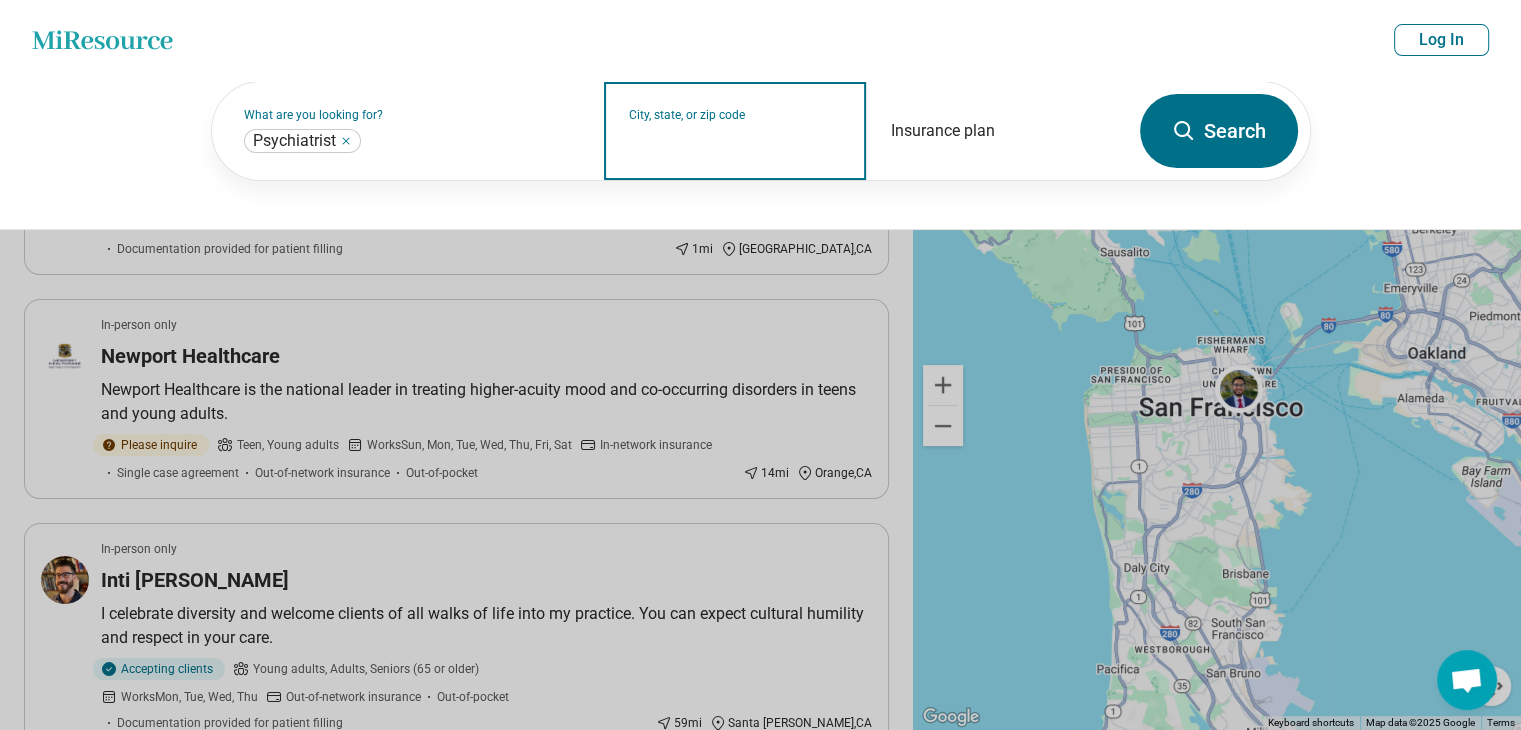 scroll, scrollTop: 0, scrollLeft: 0, axis: both 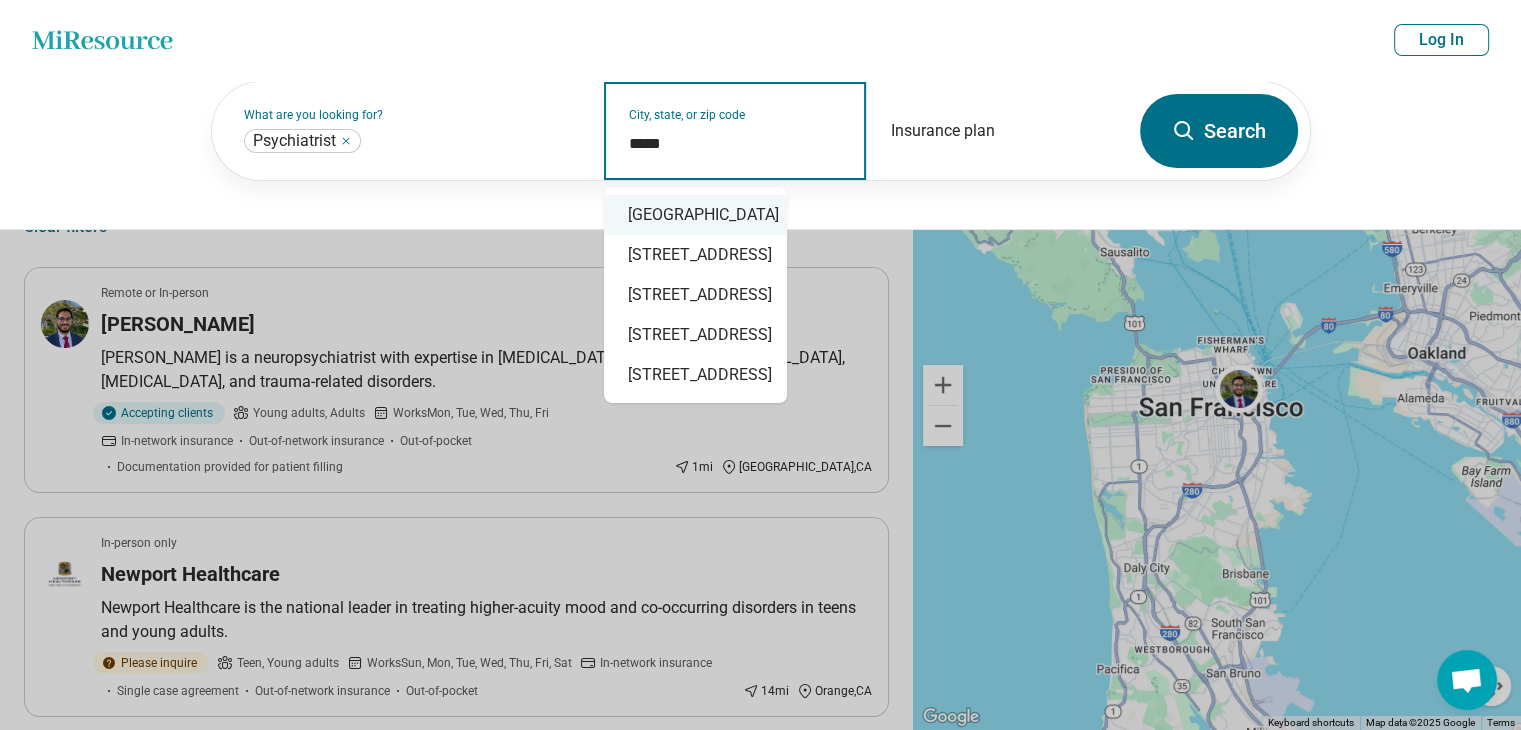 click on "Daly City, CA 94016" at bounding box center [695, 215] 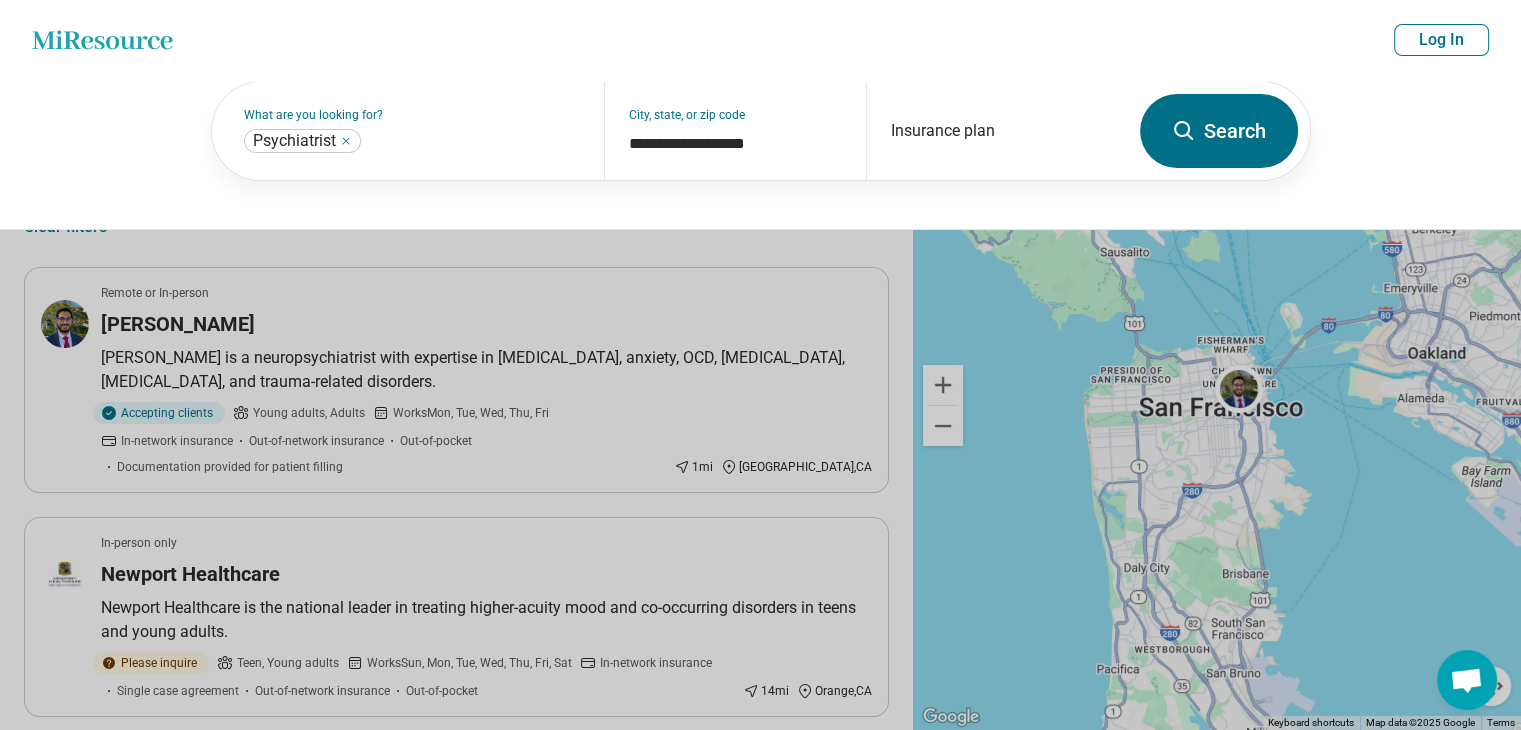 click on "Search" at bounding box center [1219, 131] 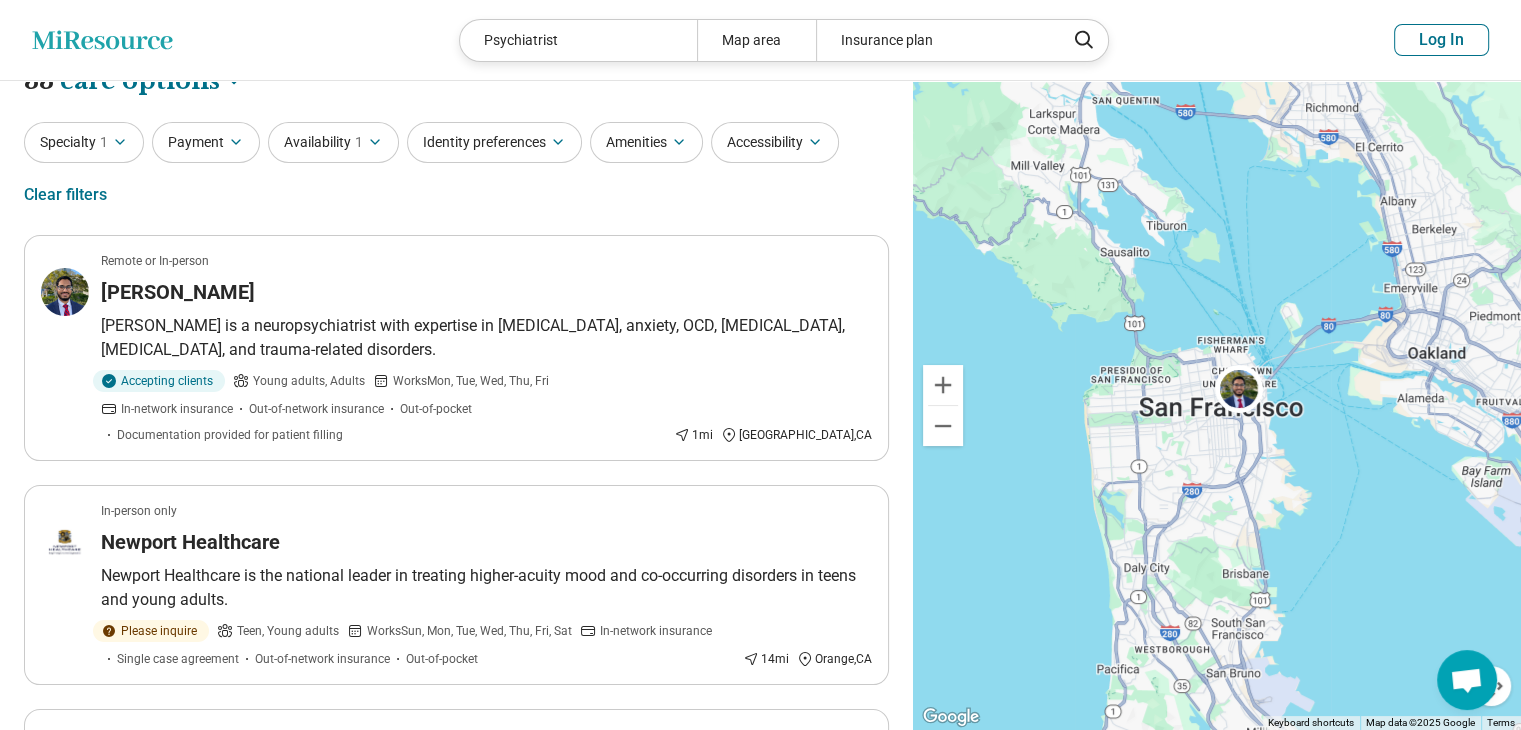 scroll, scrollTop: 0, scrollLeft: 0, axis: both 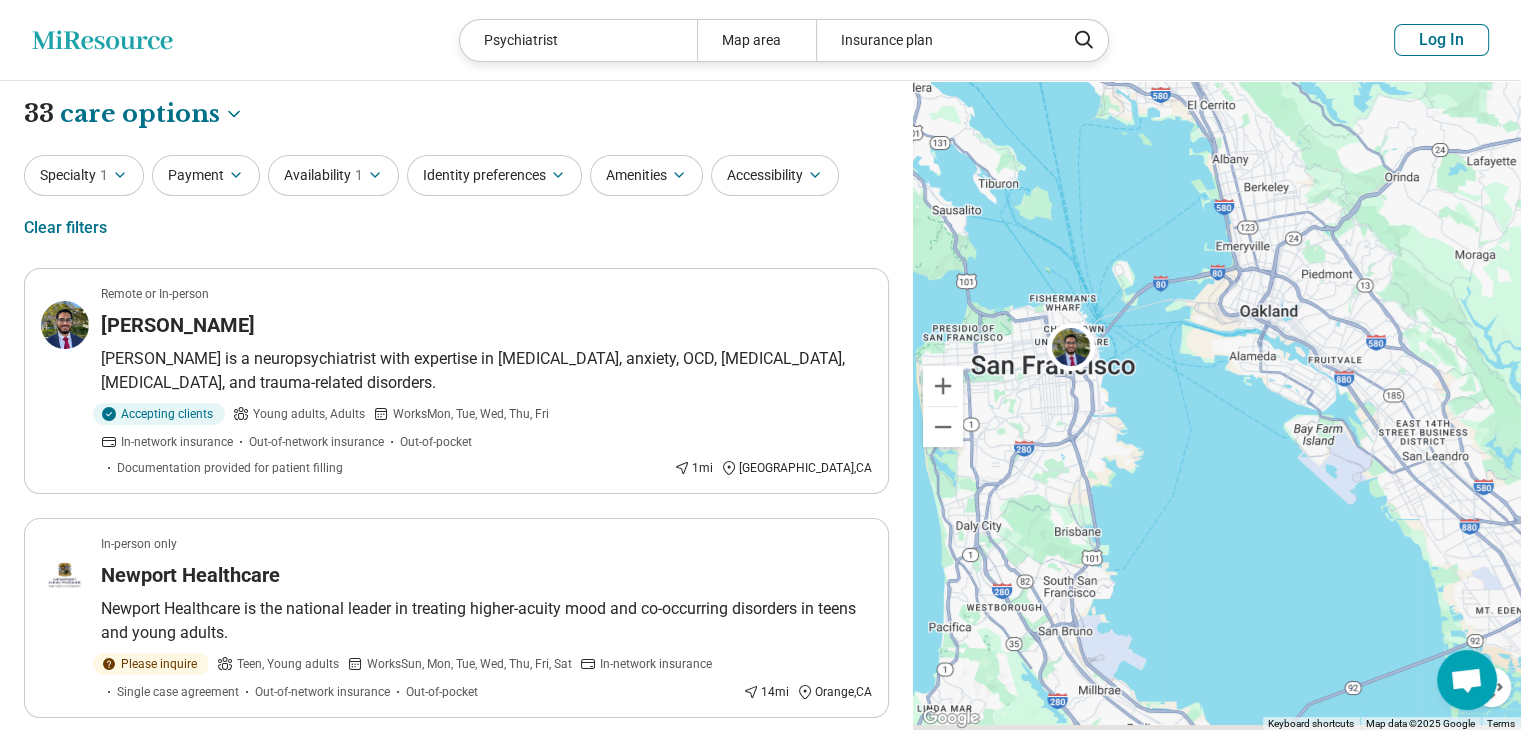 drag, startPoint x: 1069, startPoint y: 320, endPoint x: 860, endPoint y: 267, distance: 215.6154 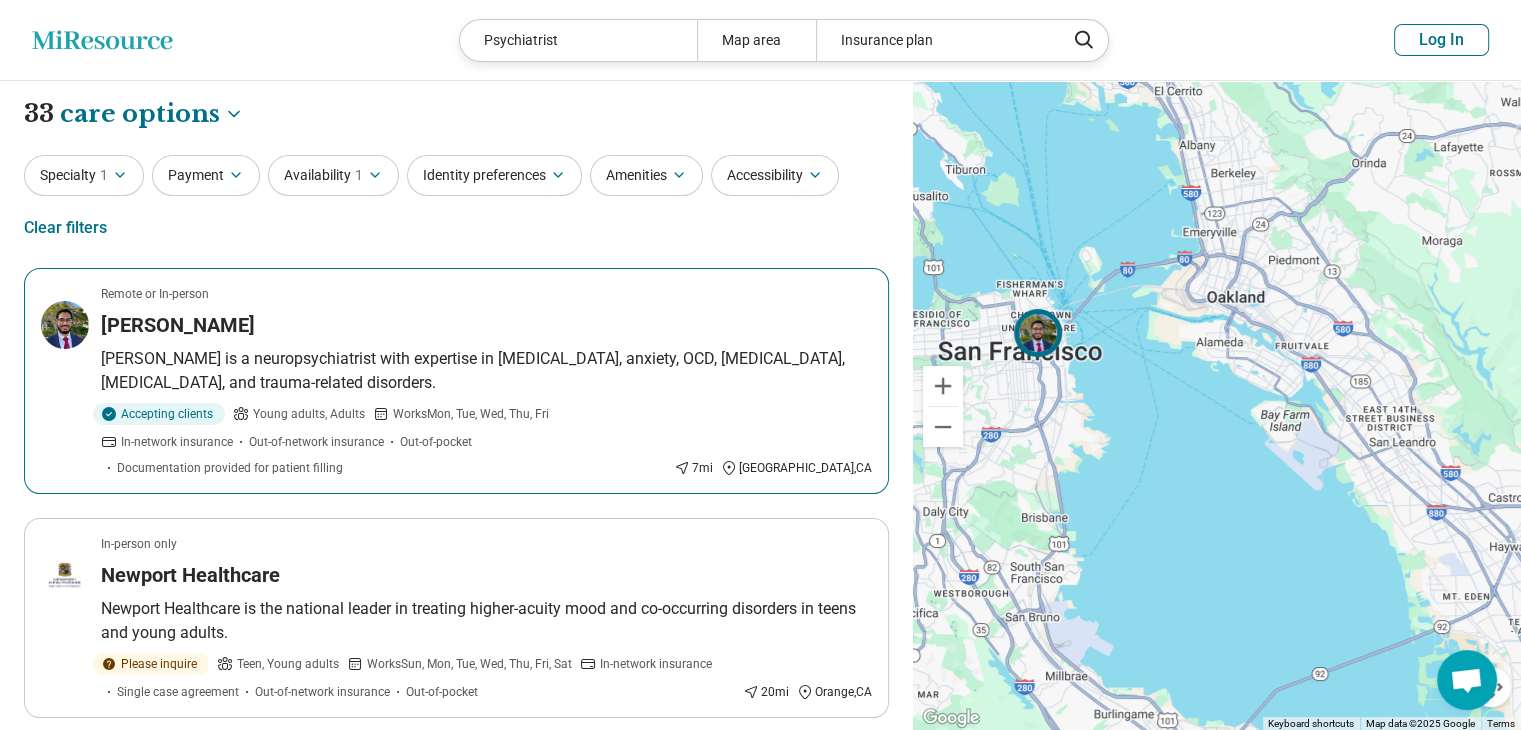 click on "San Francisco ,  CA" at bounding box center [796, 468] 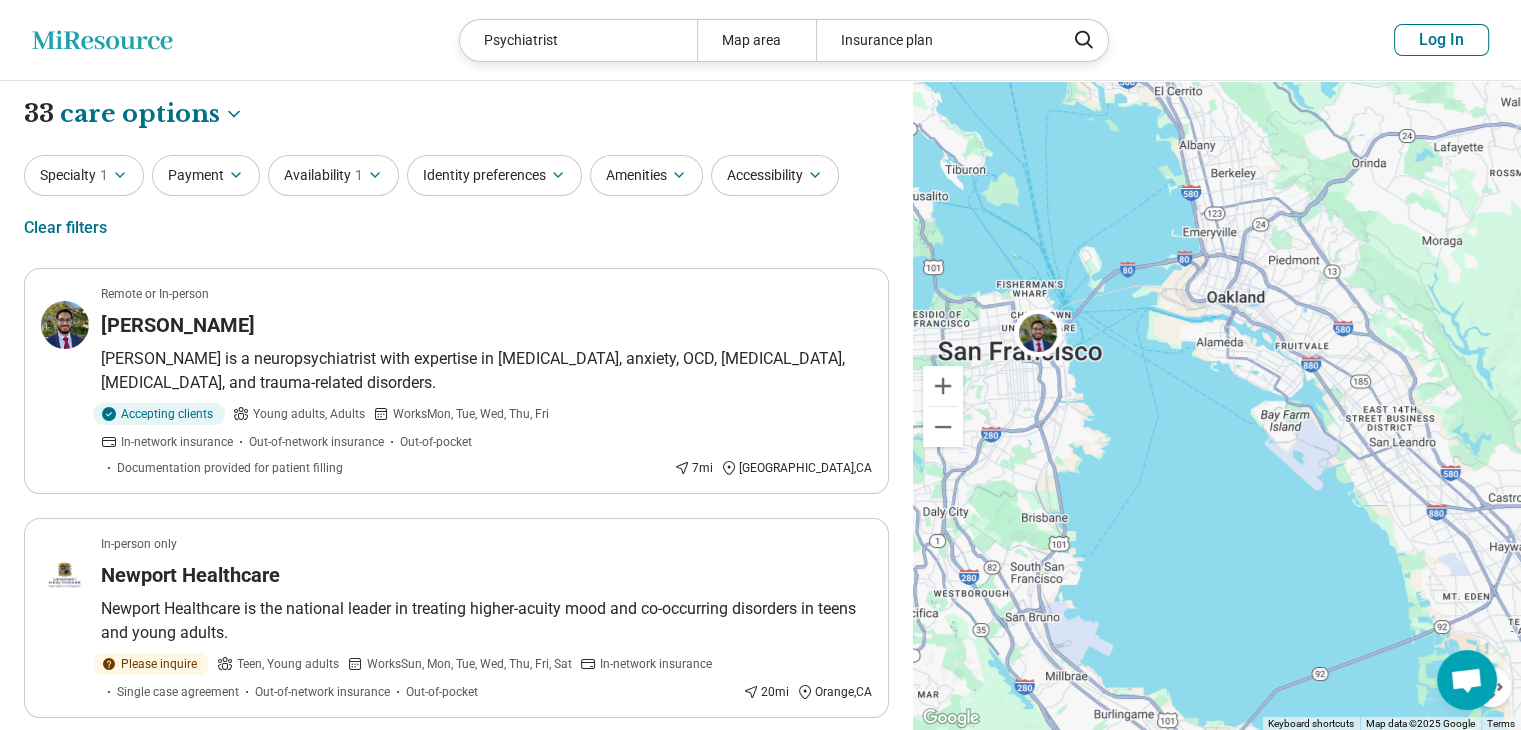 click on "Availability 1" at bounding box center (333, 175) 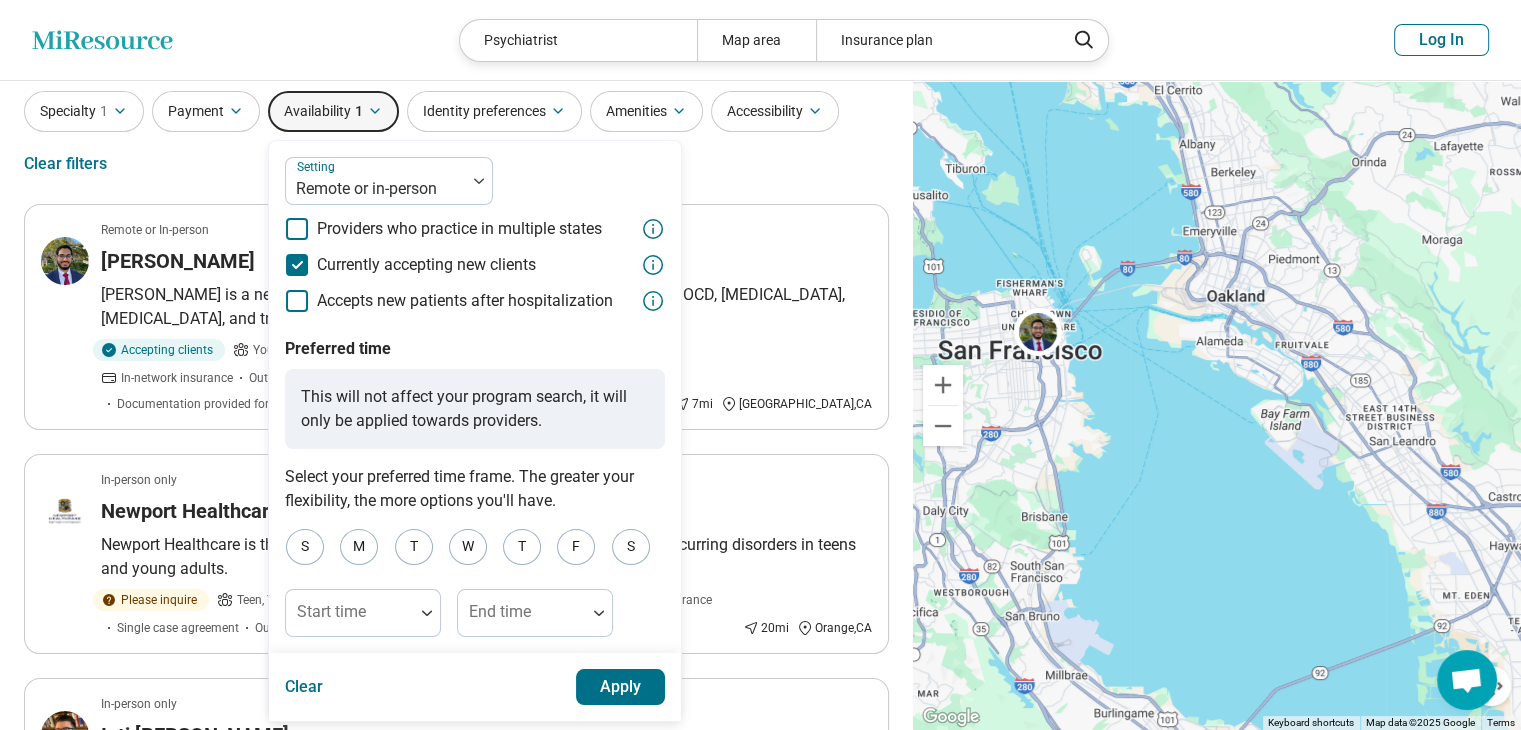 scroll, scrollTop: 100, scrollLeft: 0, axis: vertical 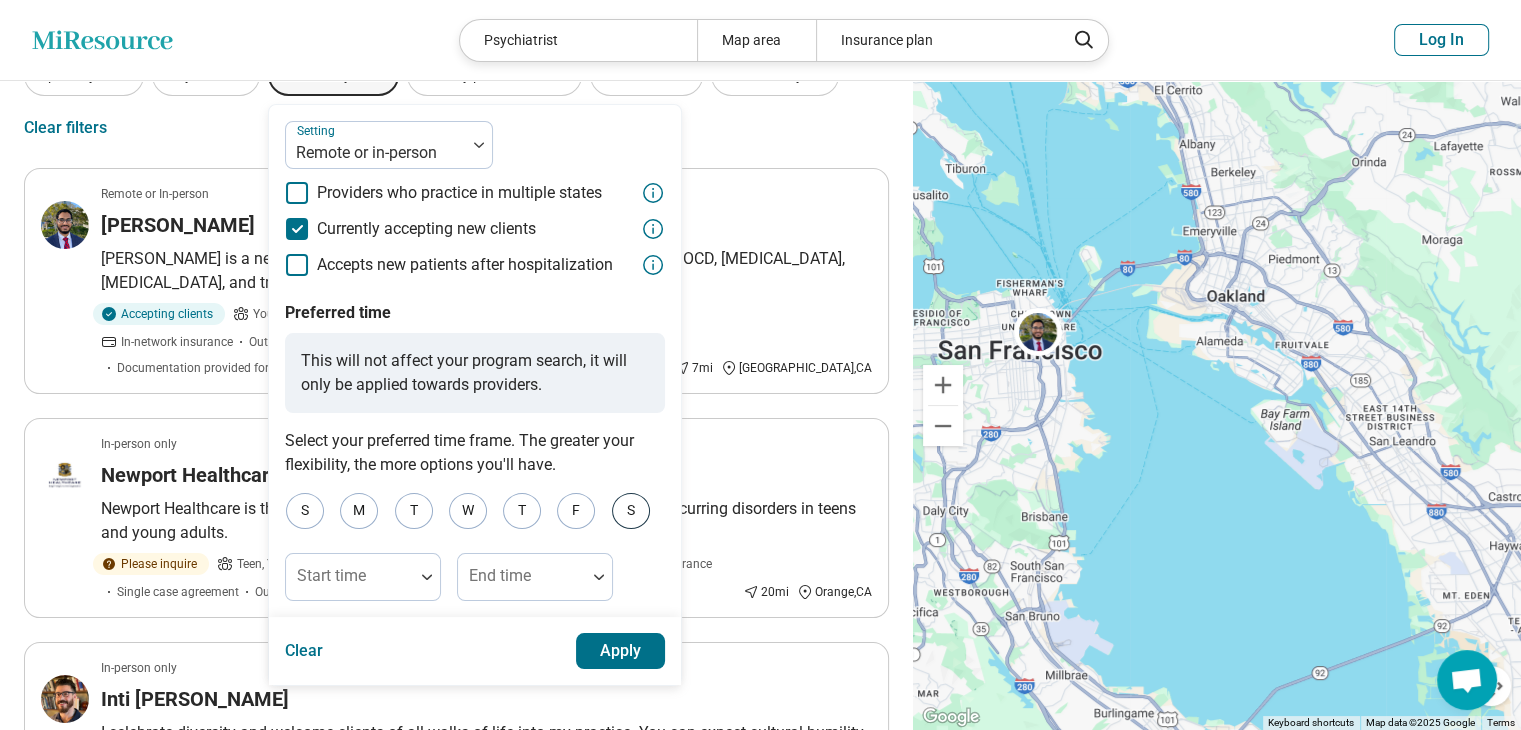 click on "S" at bounding box center (631, 511) 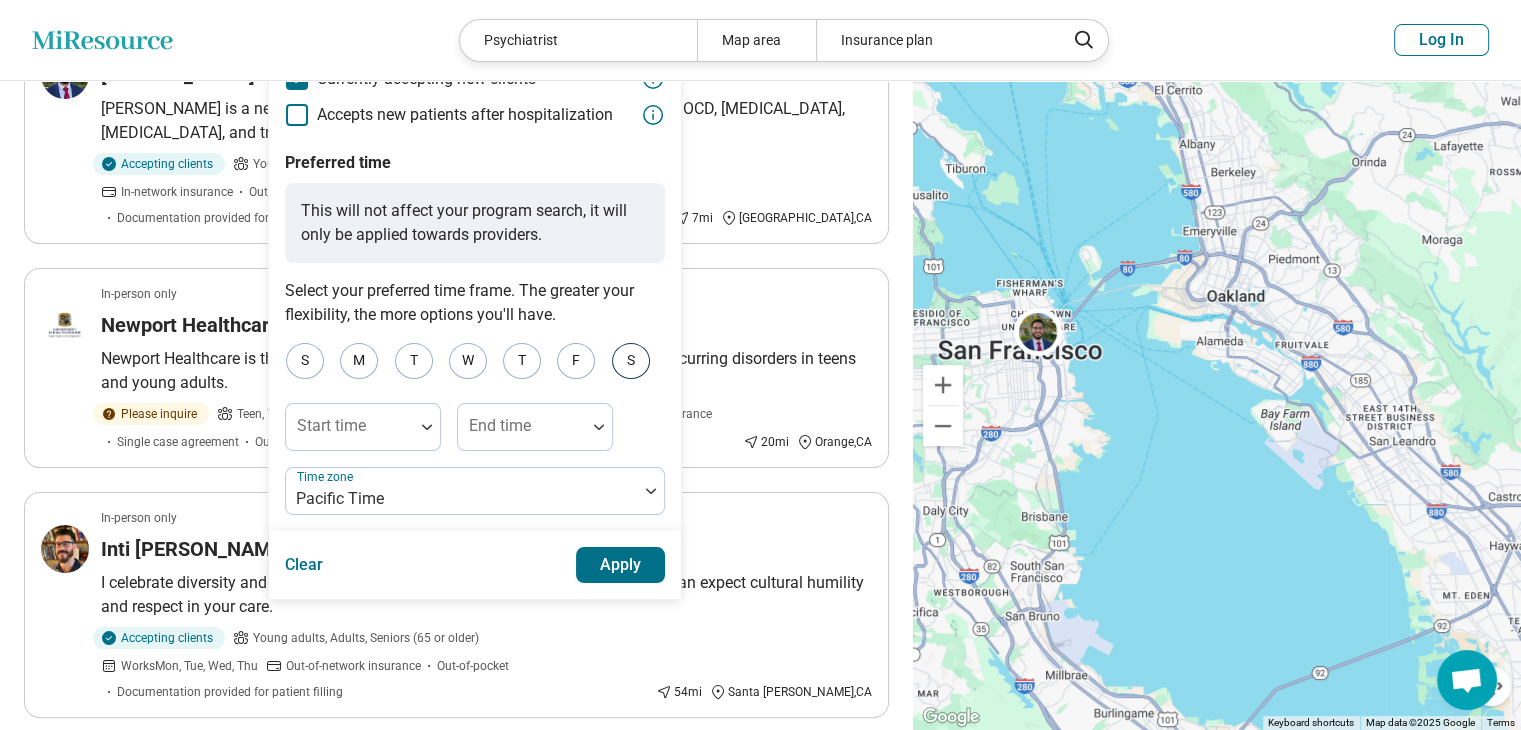 scroll, scrollTop: 300, scrollLeft: 0, axis: vertical 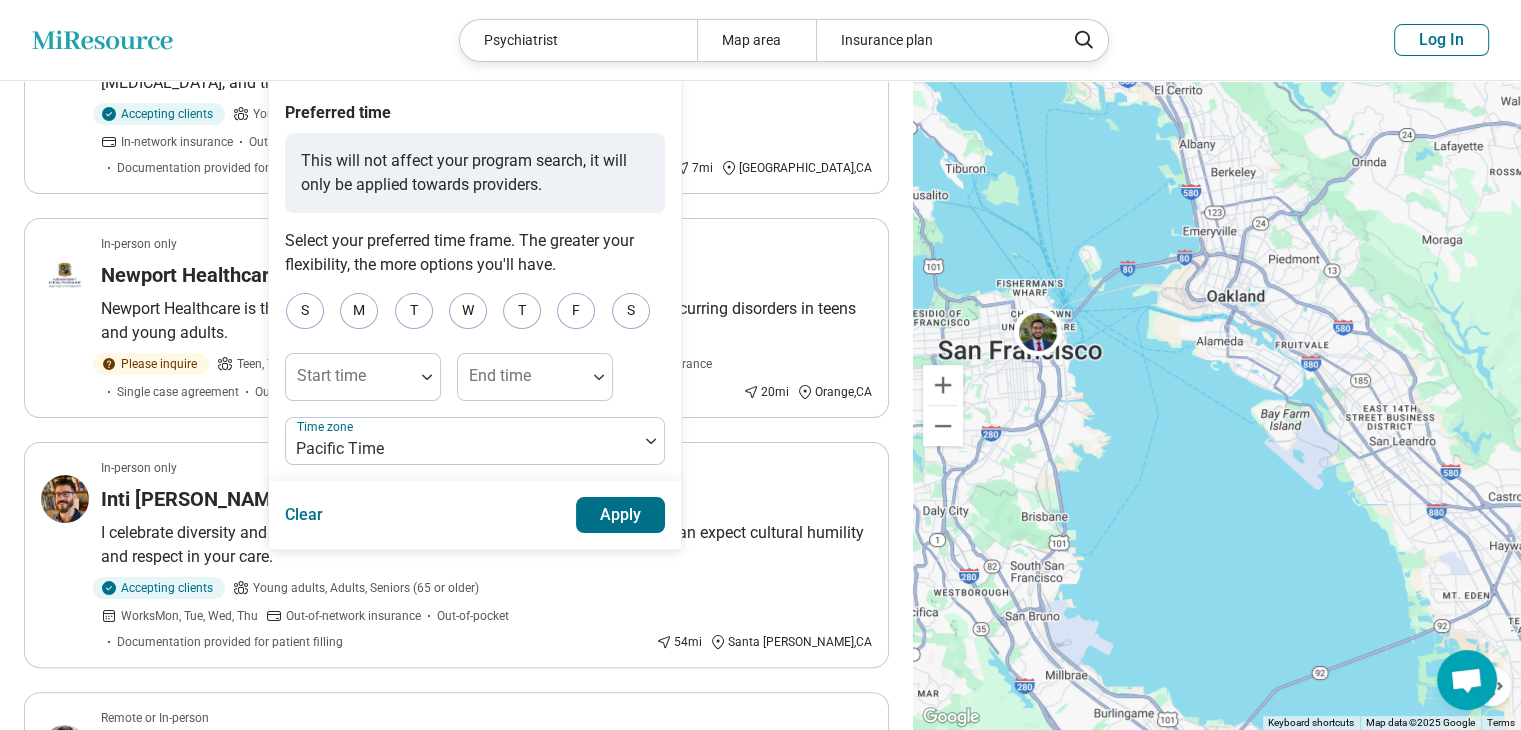 click on "Apply" at bounding box center [621, 515] 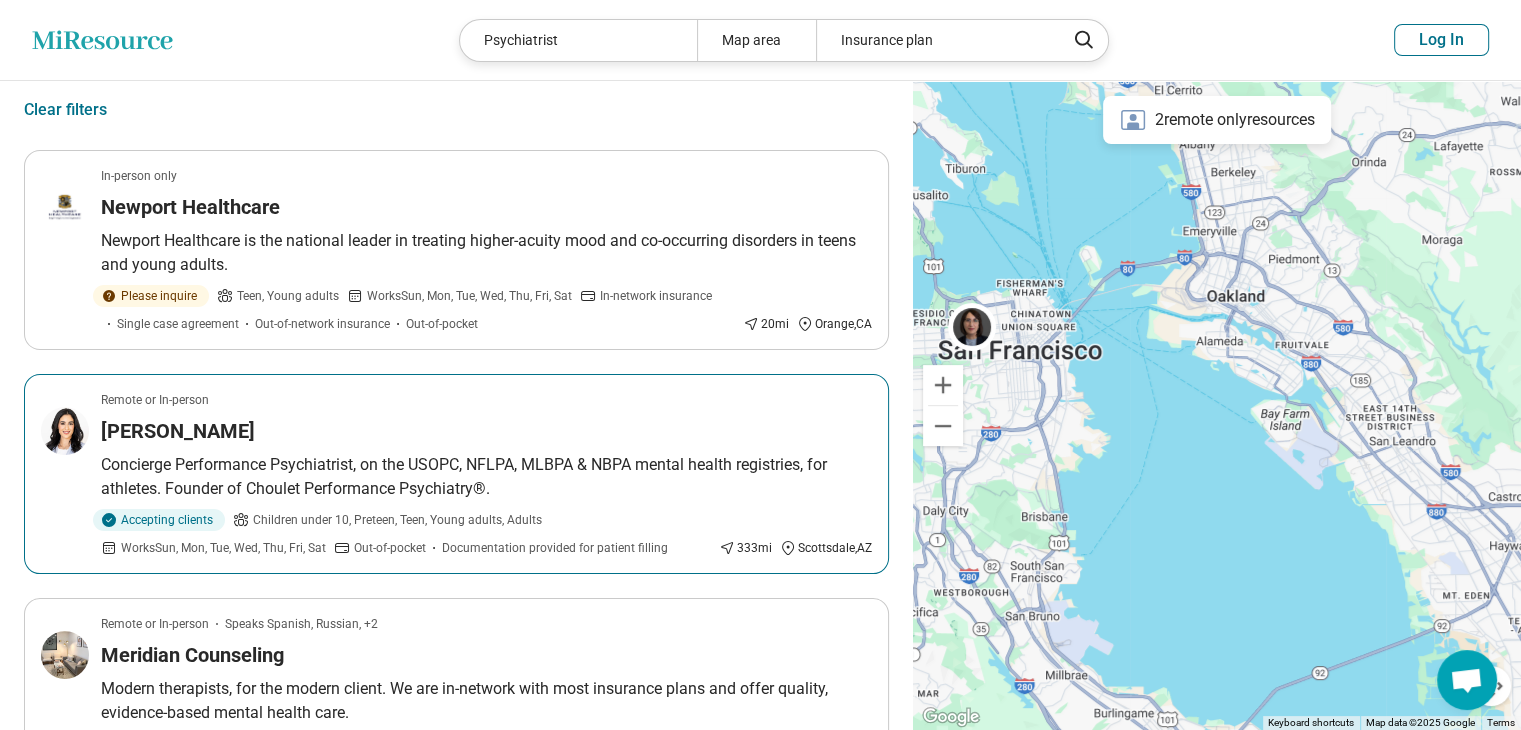 scroll, scrollTop: 0, scrollLeft: 0, axis: both 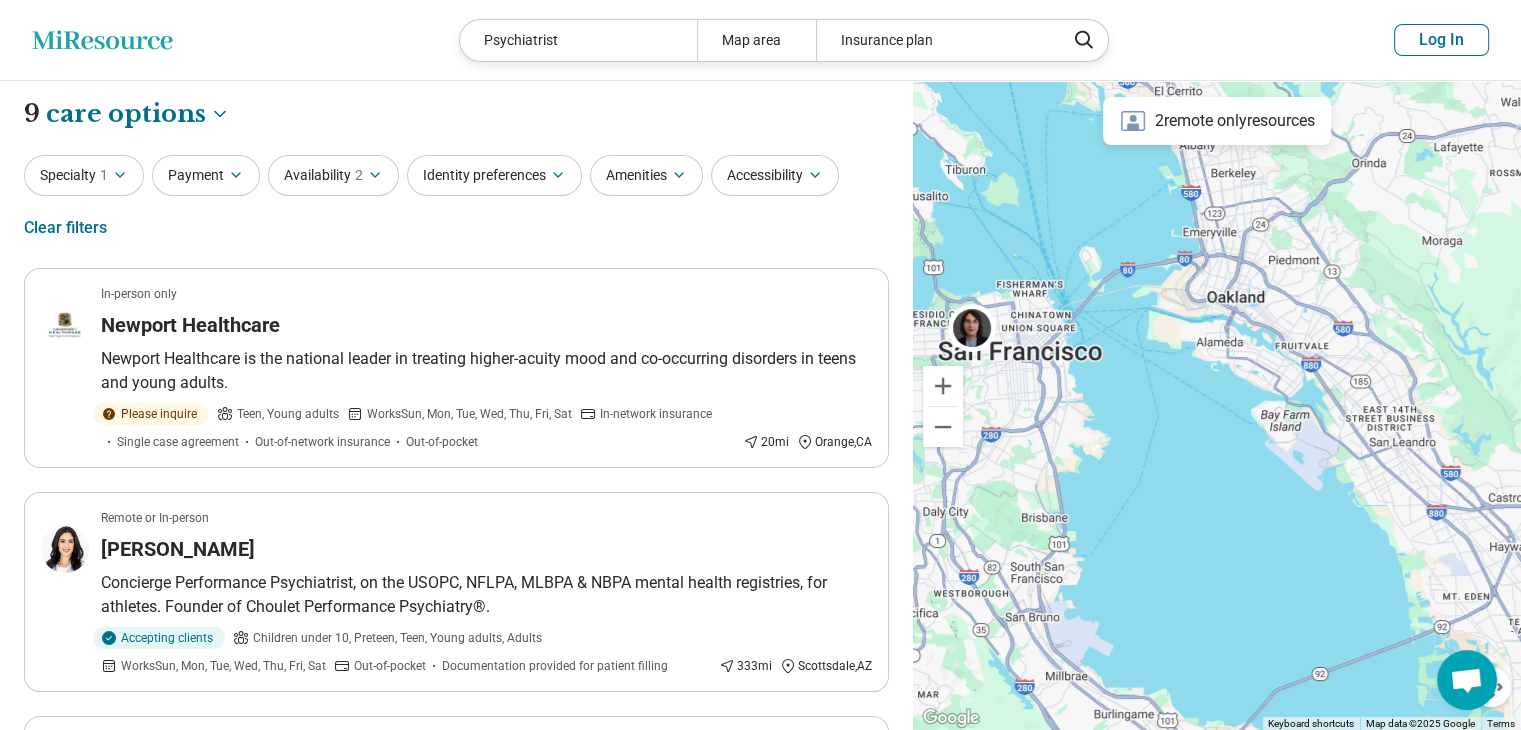 drag, startPoint x: 355, startPoint y: 205, endPoint x: 363, endPoint y: 174, distance: 32.01562 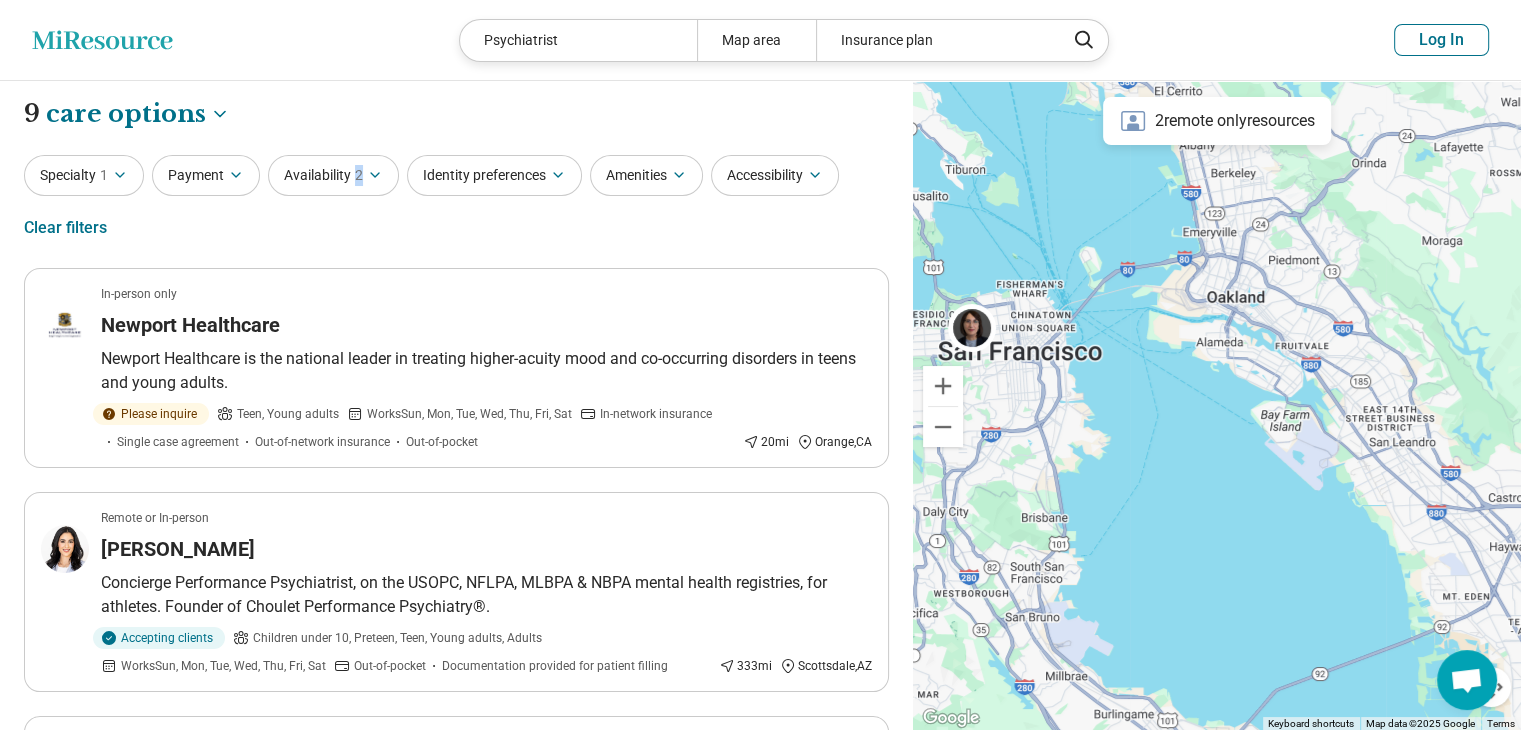 click on "Availability 2" at bounding box center [333, 175] 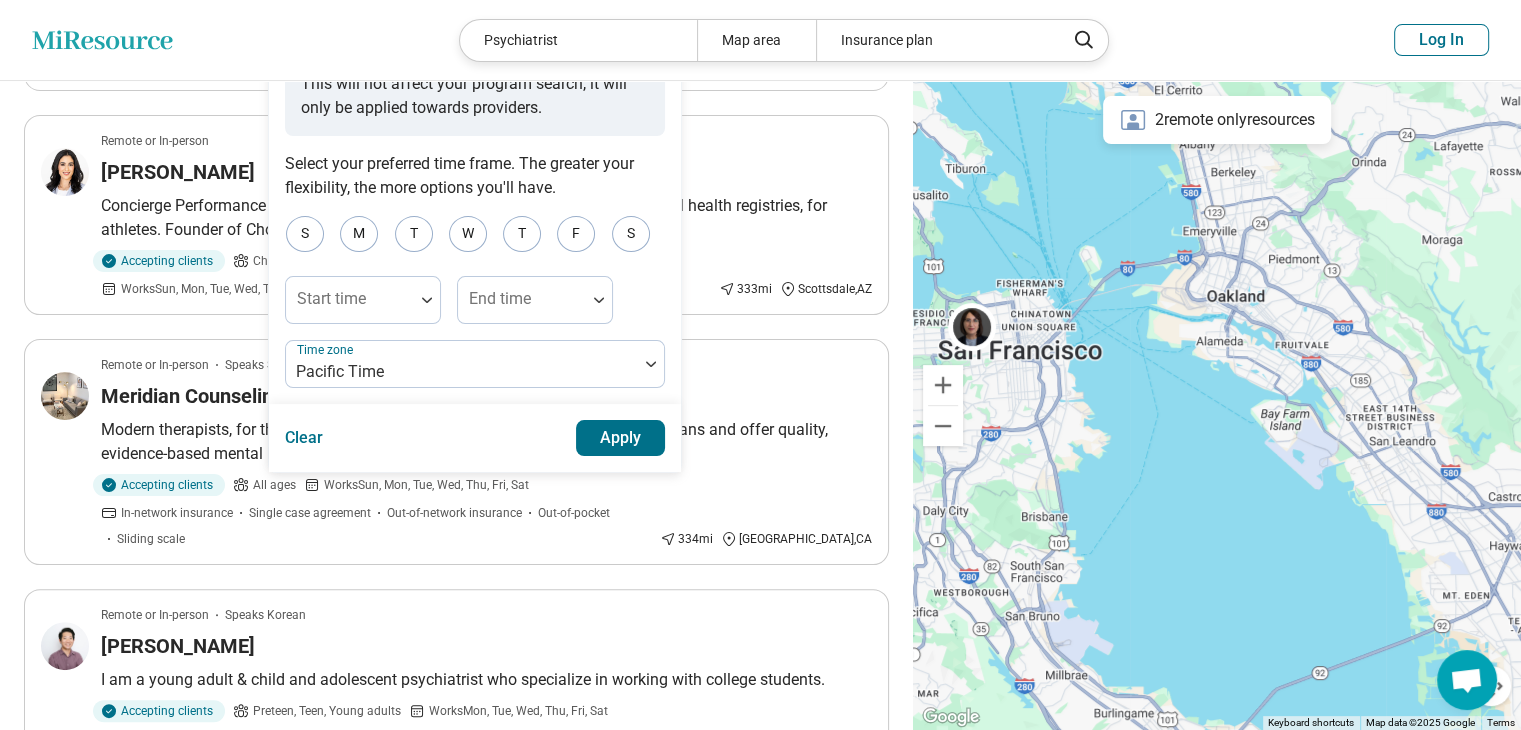 scroll, scrollTop: 400, scrollLeft: 0, axis: vertical 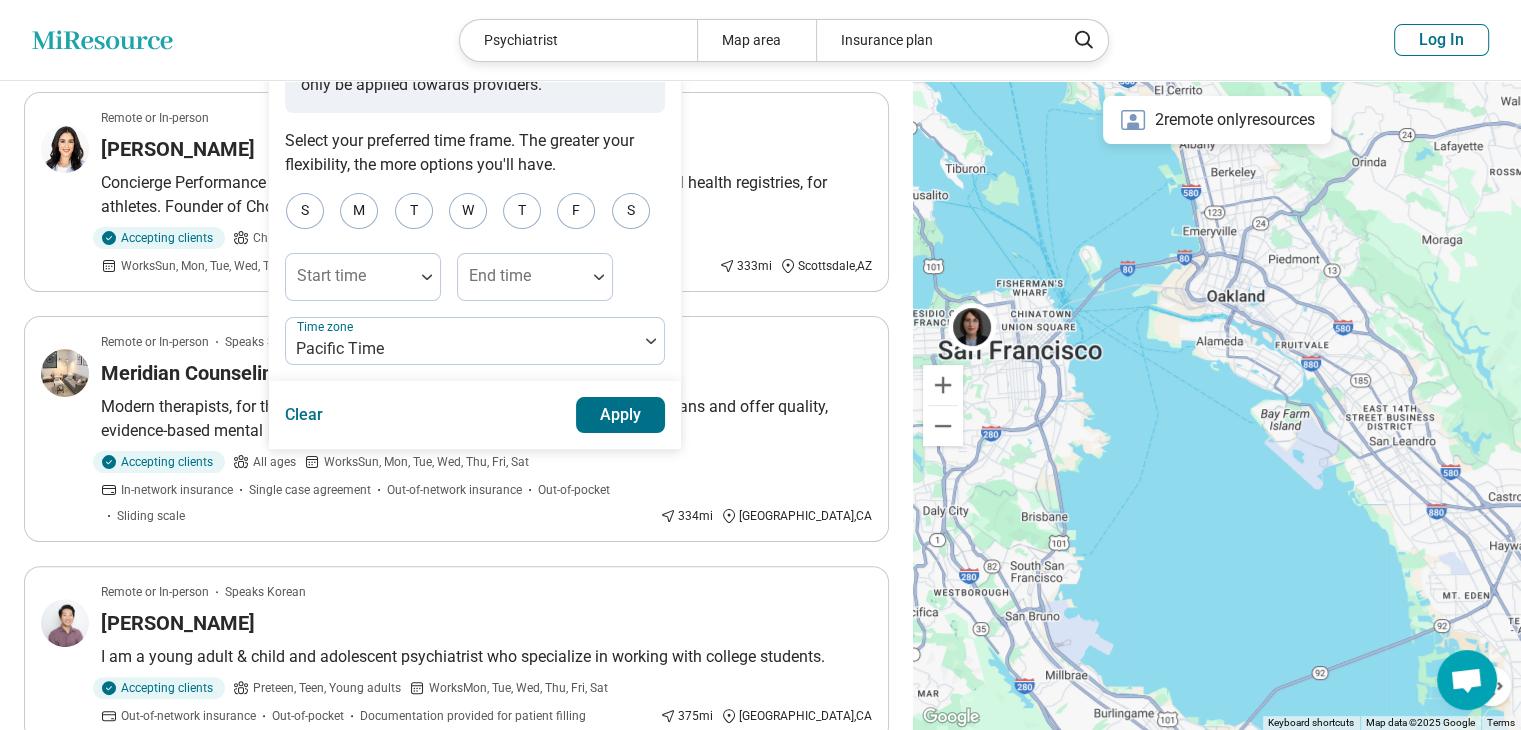 click 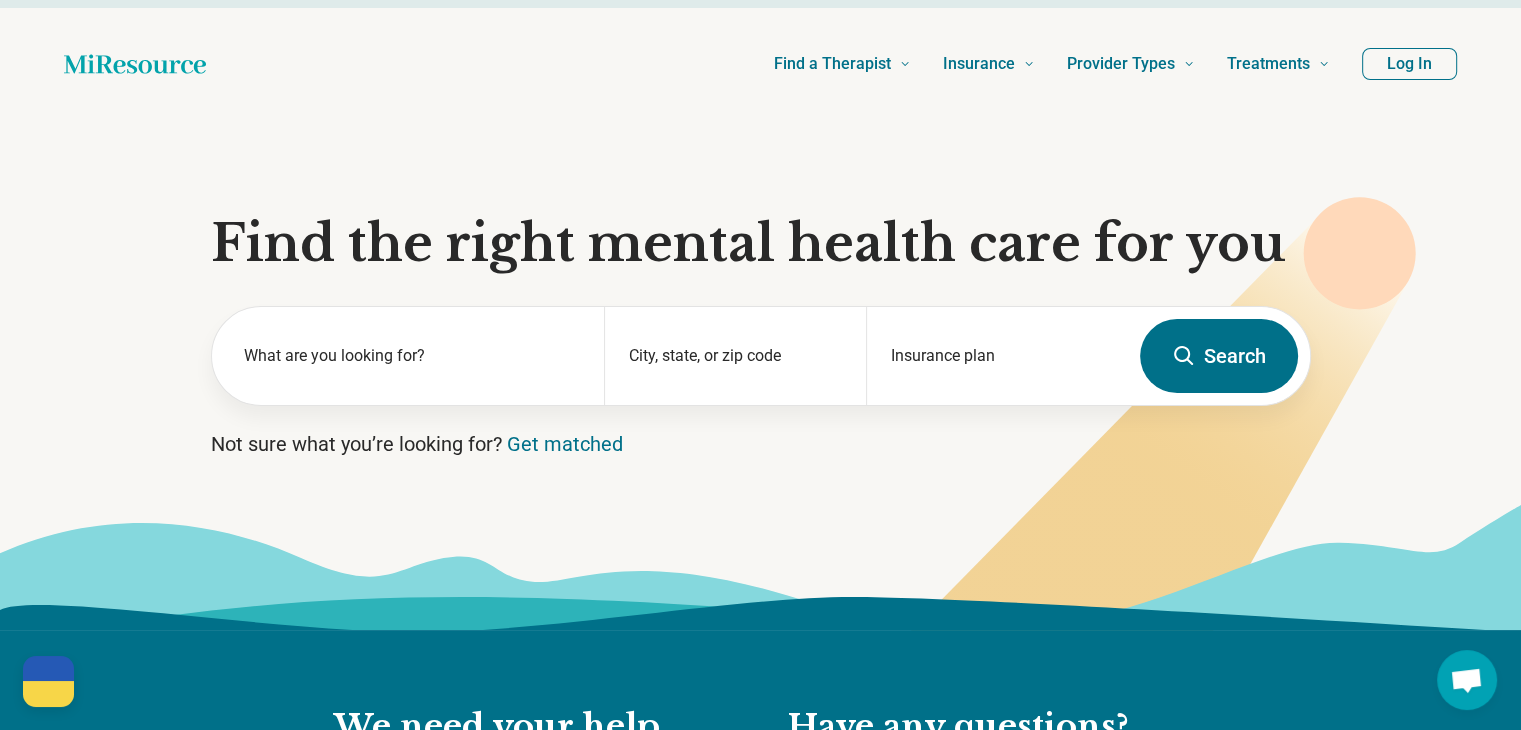 scroll, scrollTop: 0, scrollLeft: 0, axis: both 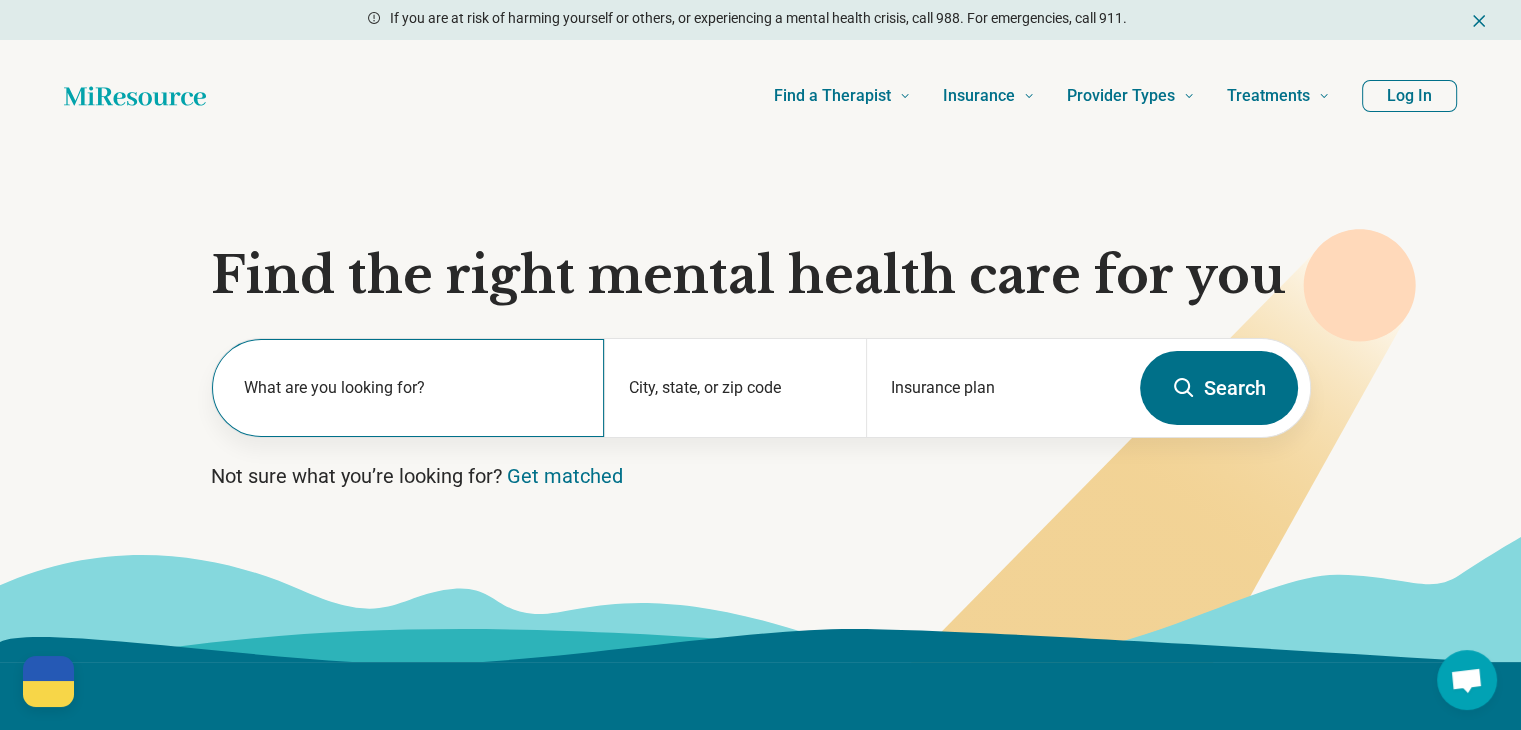 click on "What are you looking for?" at bounding box center [408, 388] 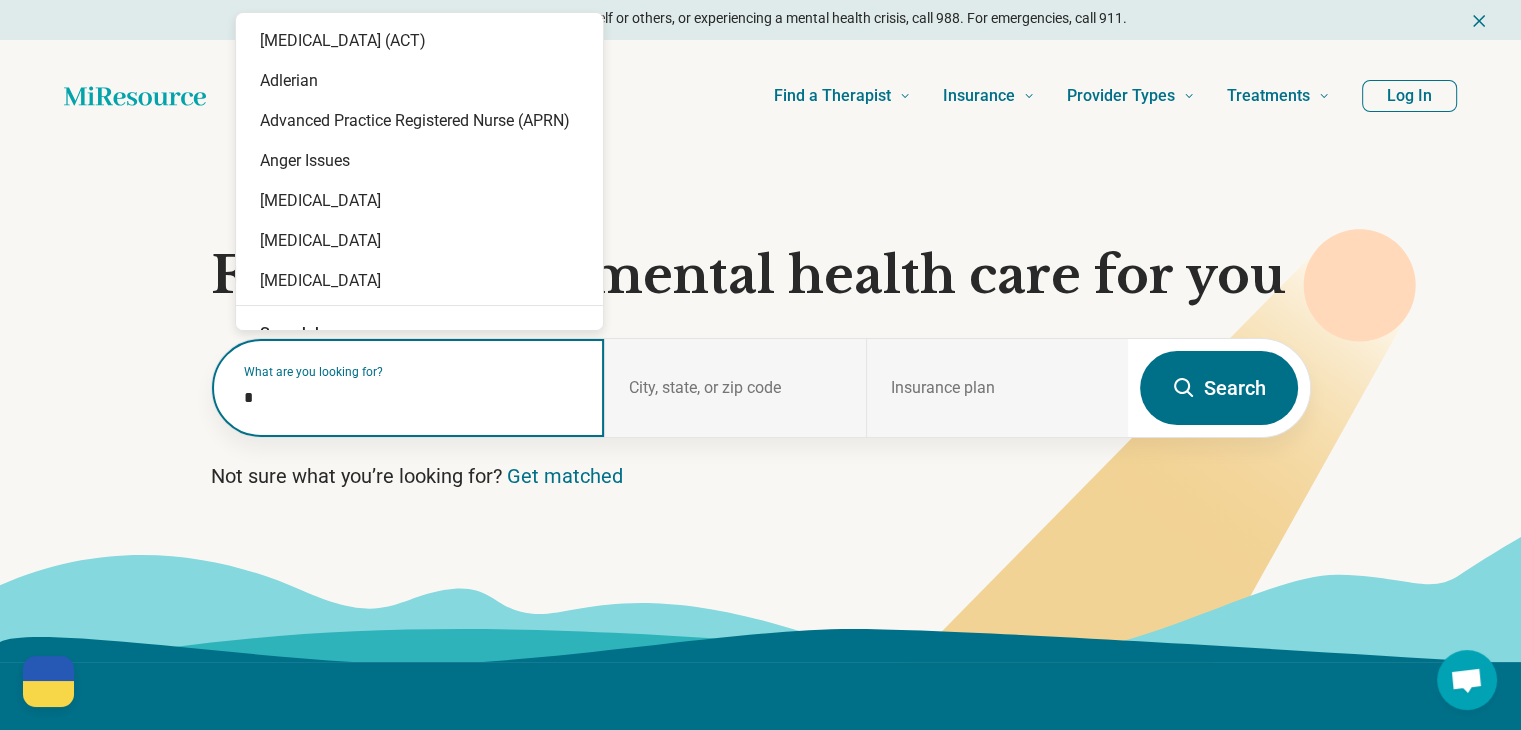 type on "**" 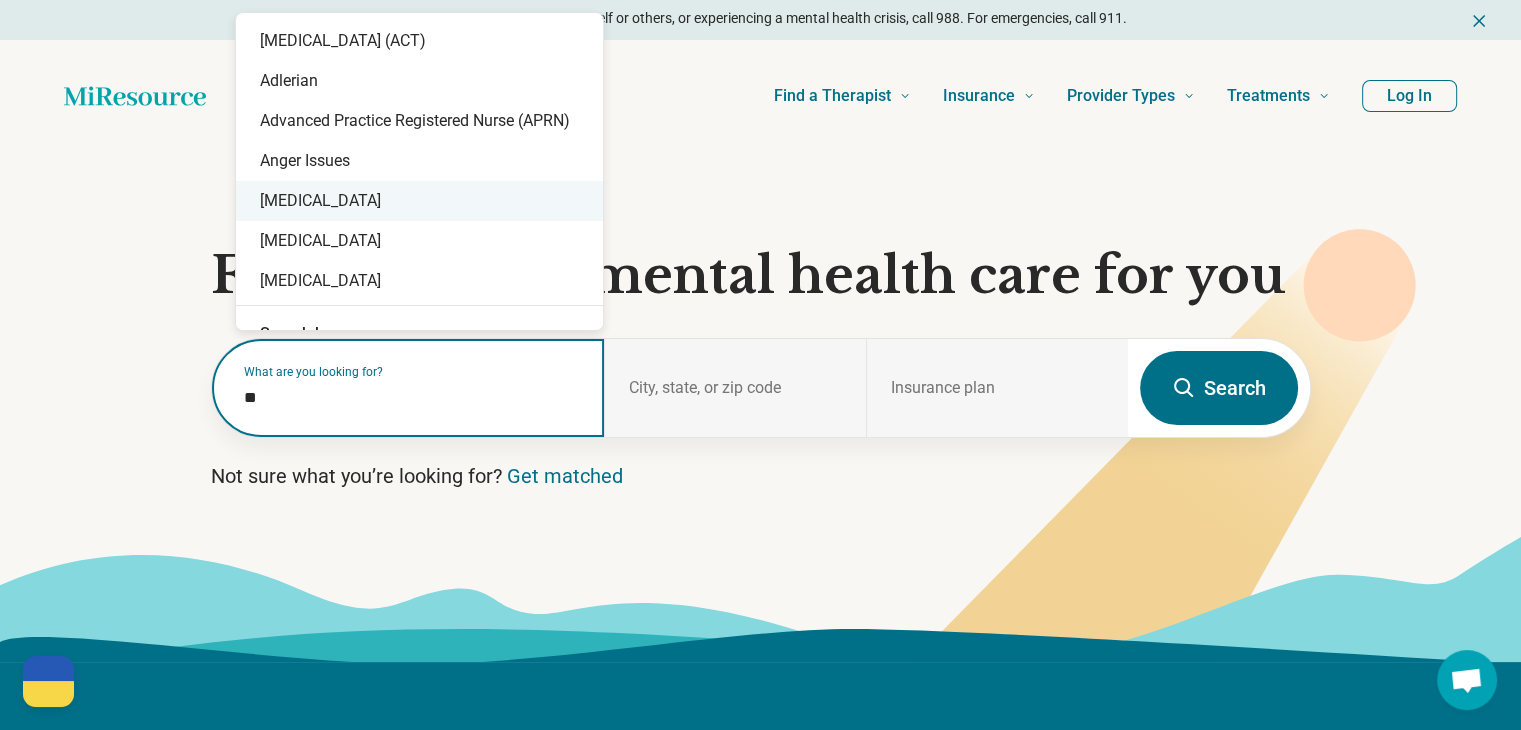 click on "Anger Management" at bounding box center (419, 201) 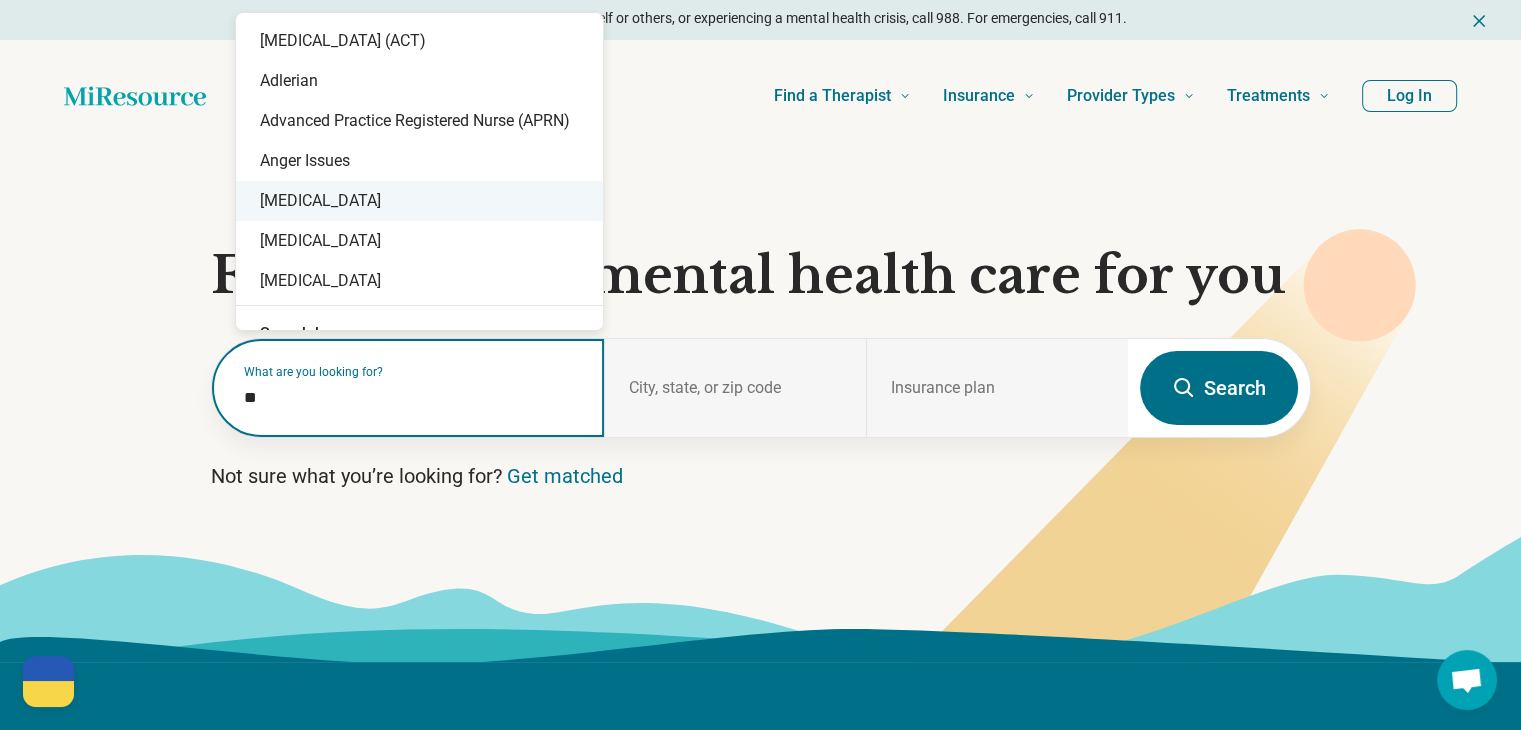 type 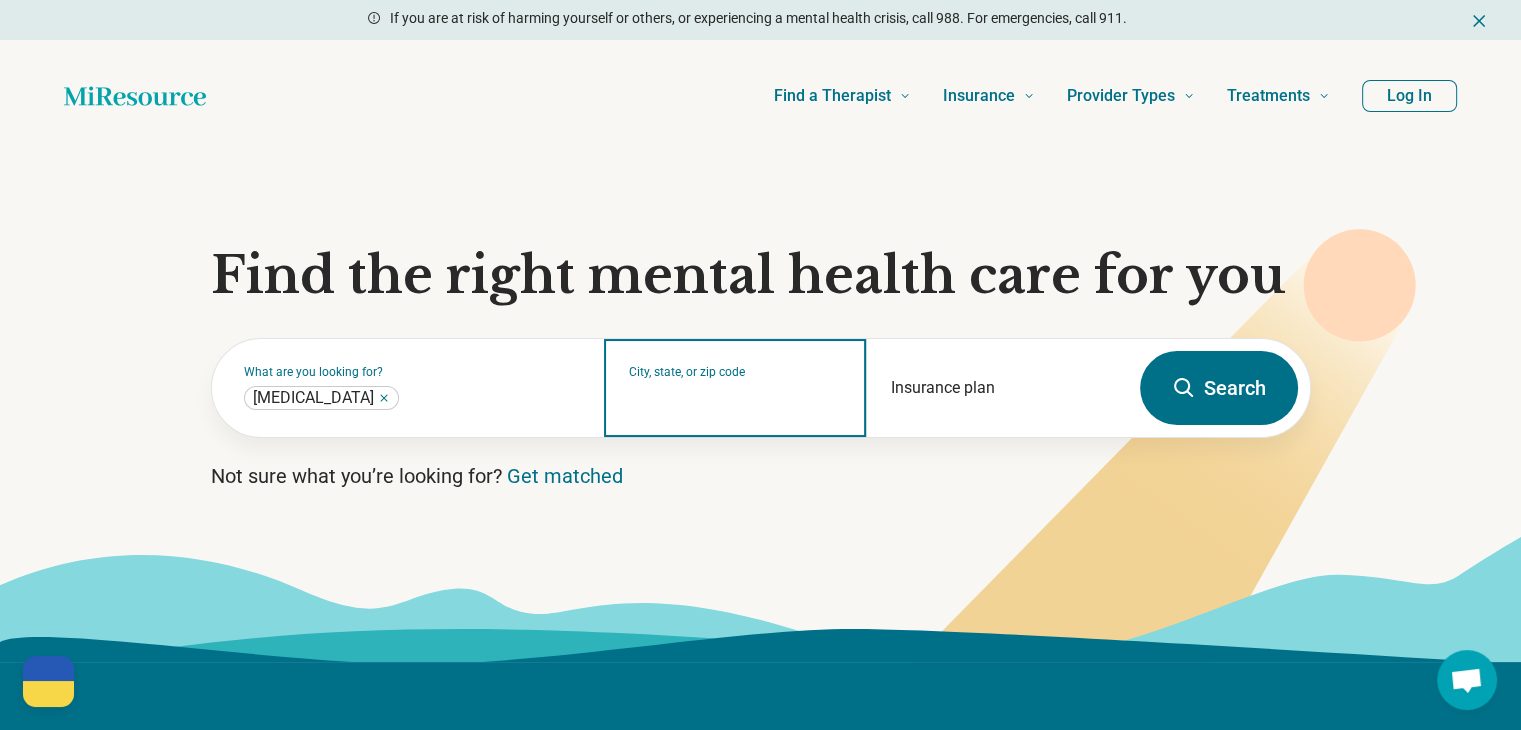 click on "City, state, or zip code" at bounding box center [735, 401] 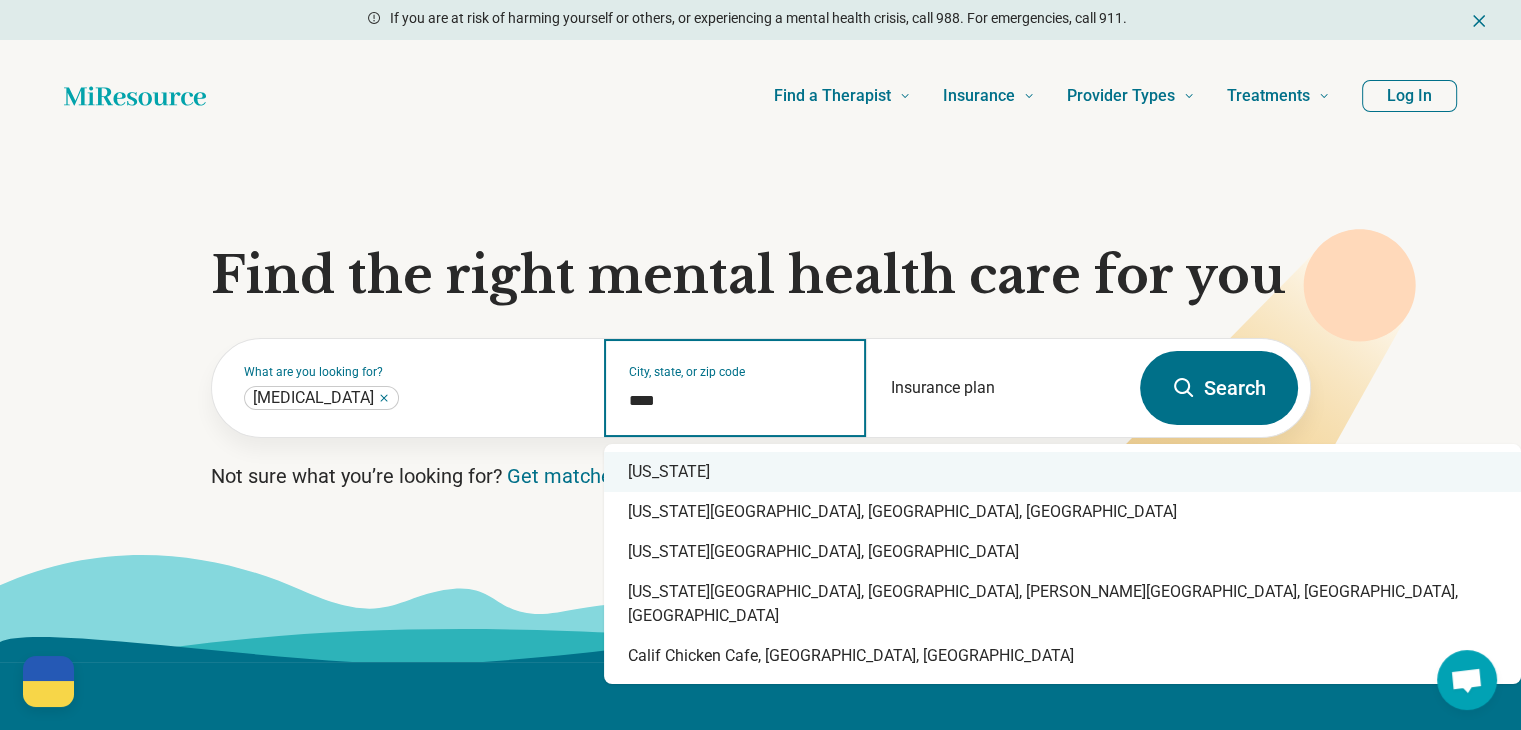 click on "[US_STATE]" at bounding box center (1062, 472) 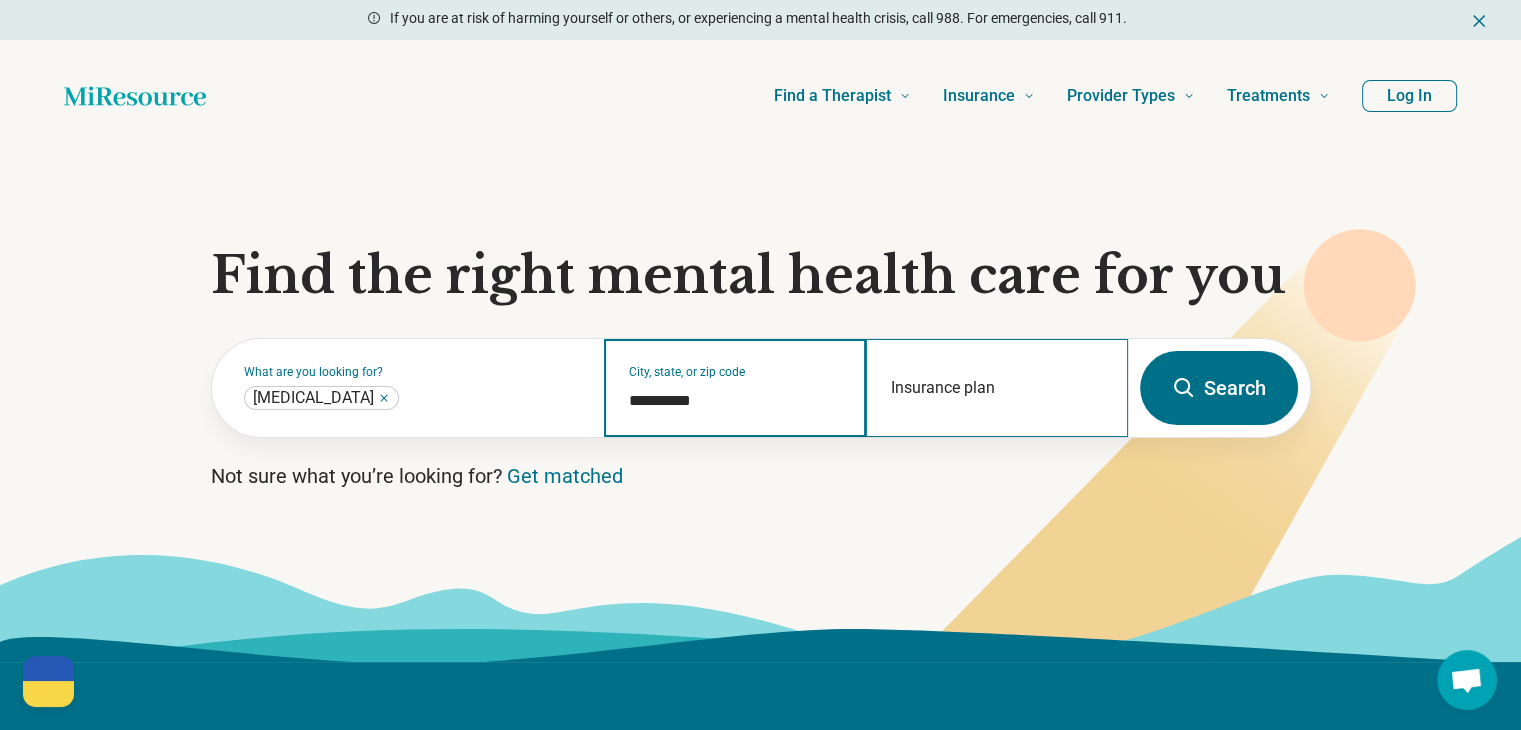 type on "**********" 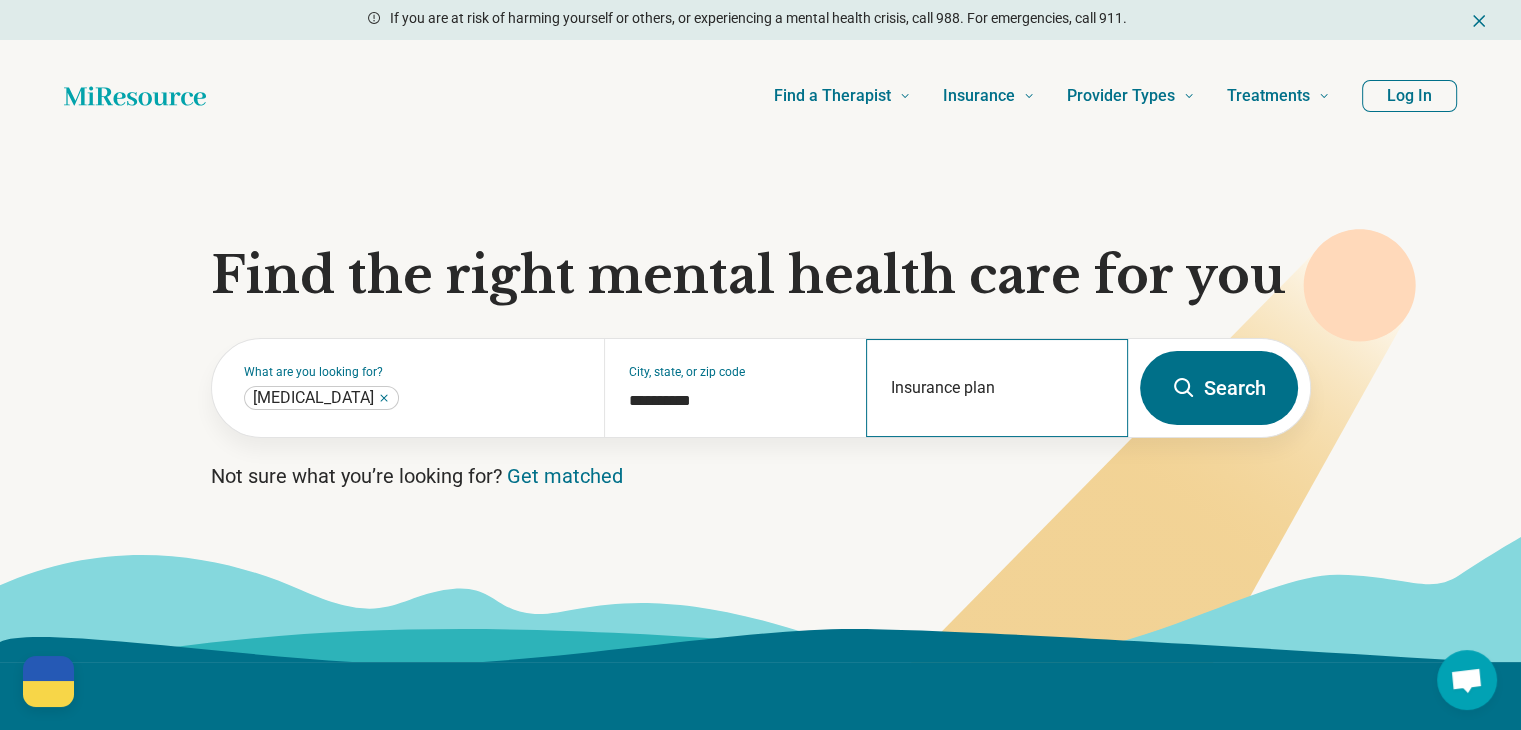 click on "Insurance plan" at bounding box center [997, 388] 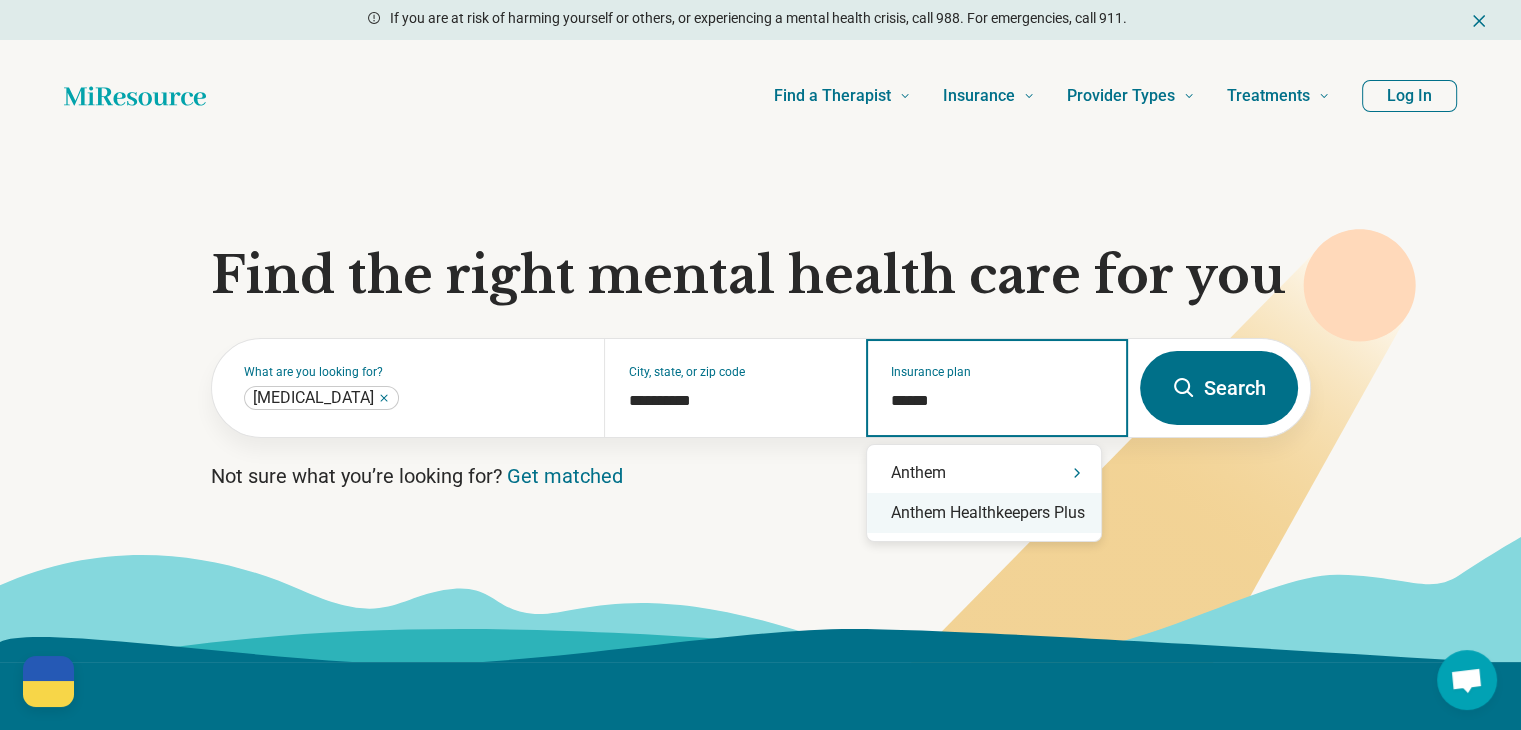 drag, startPoint x: 1016, startPoint y: 505, endPoint x: 1206, endPoint y: 438, distance: 201.46712 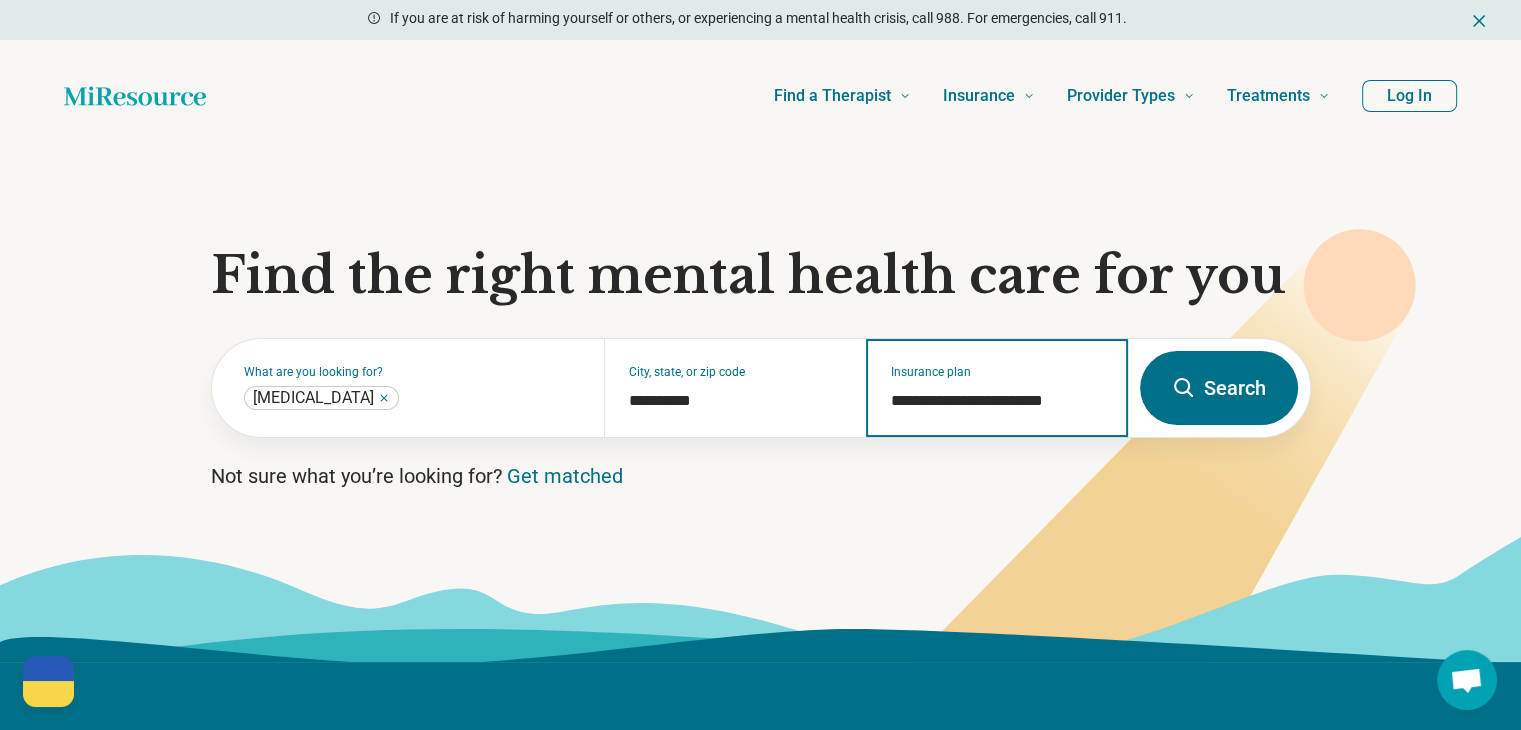 type on "**********" 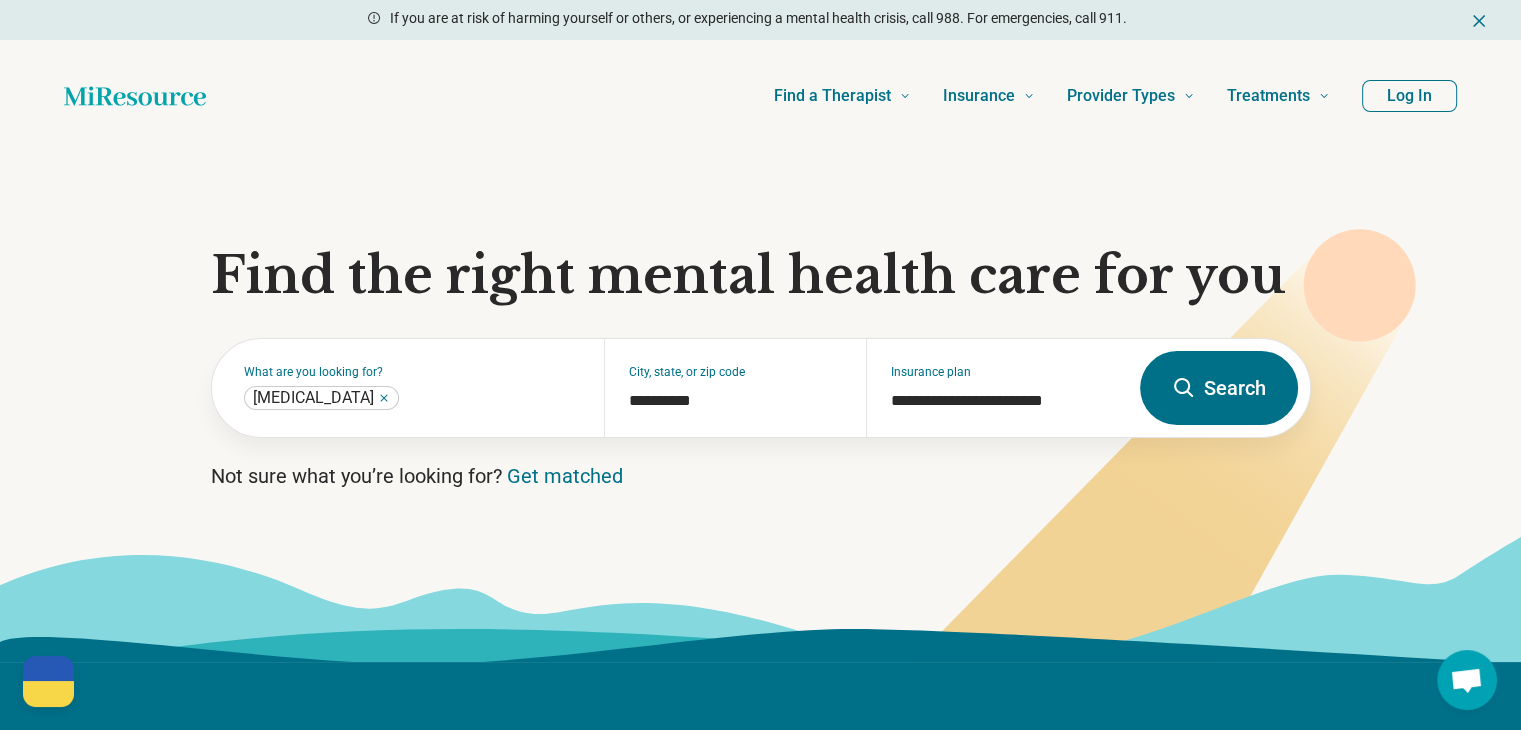 click on "Search" at bounding box center [1219, 388] 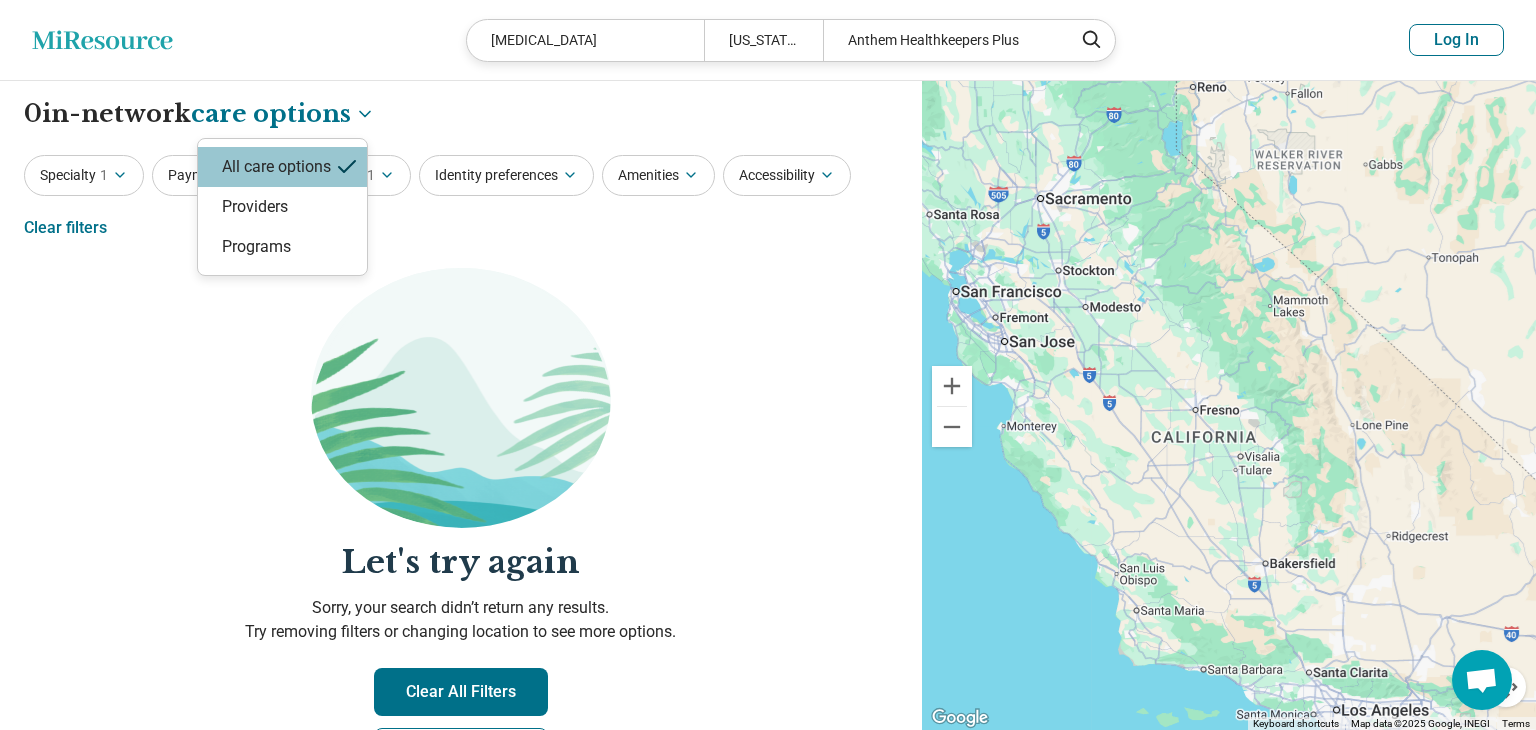 click on "**********" at bounding box center (768, 566) 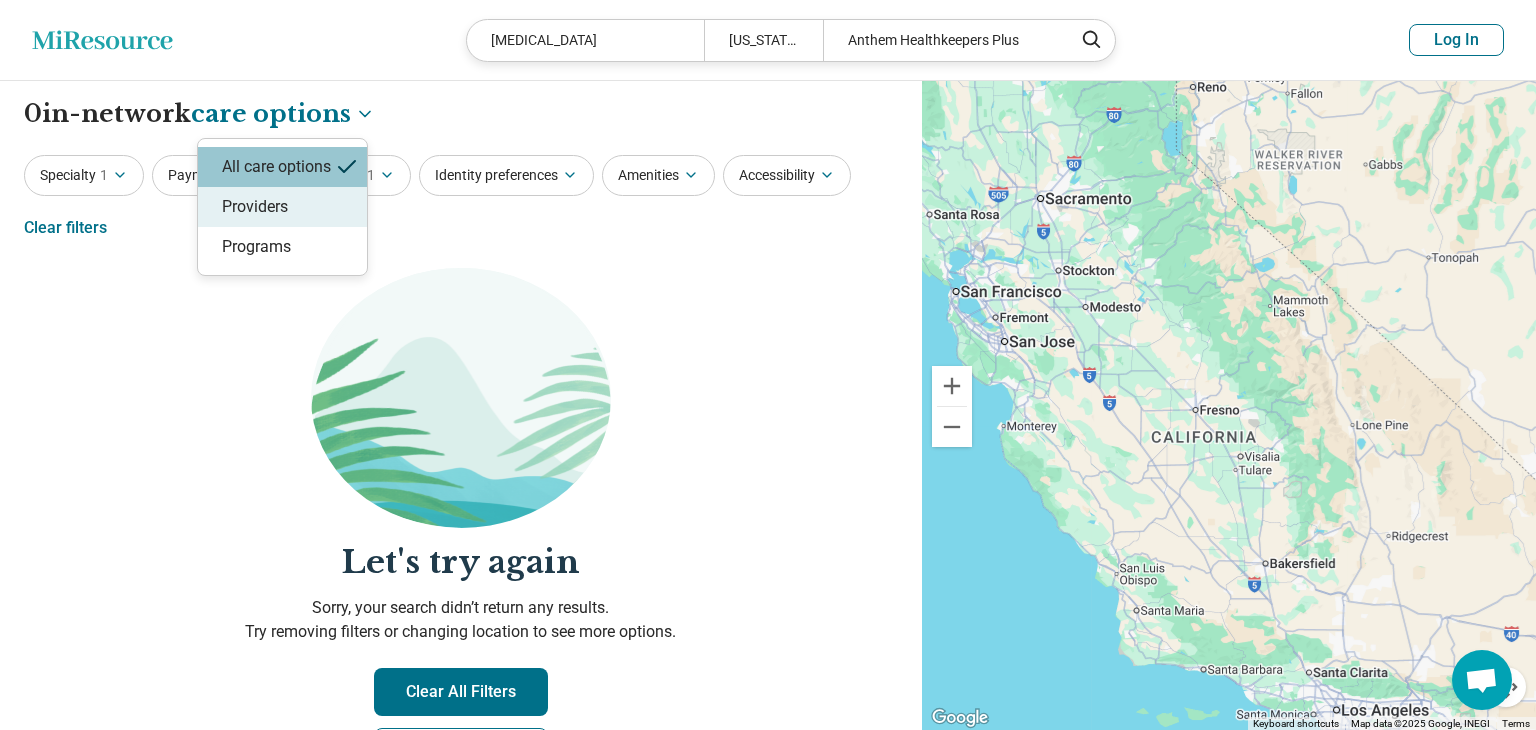 click on "Providers" at bounding box center [282, 207] 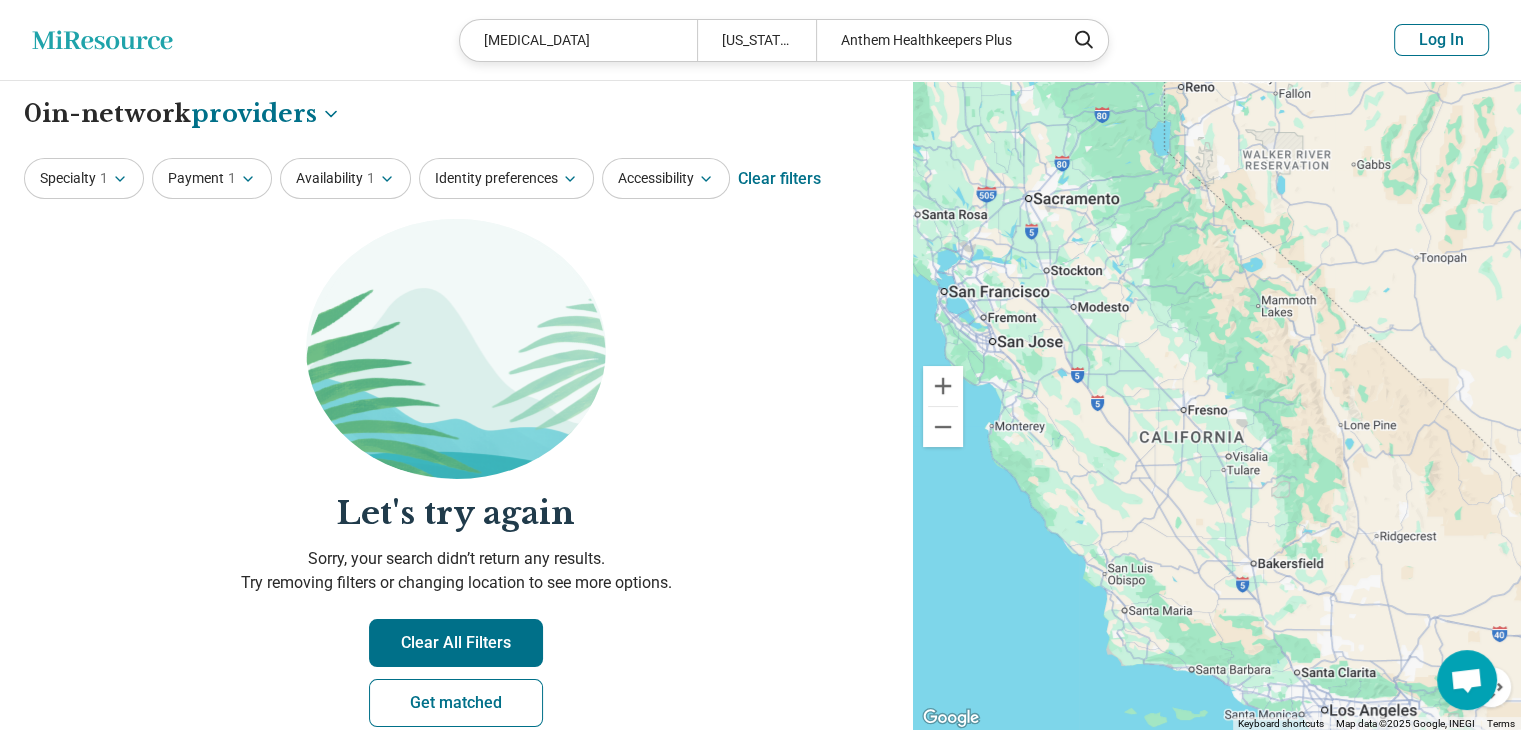 click on "Clear All Filters" at bounding box center [456, 643] 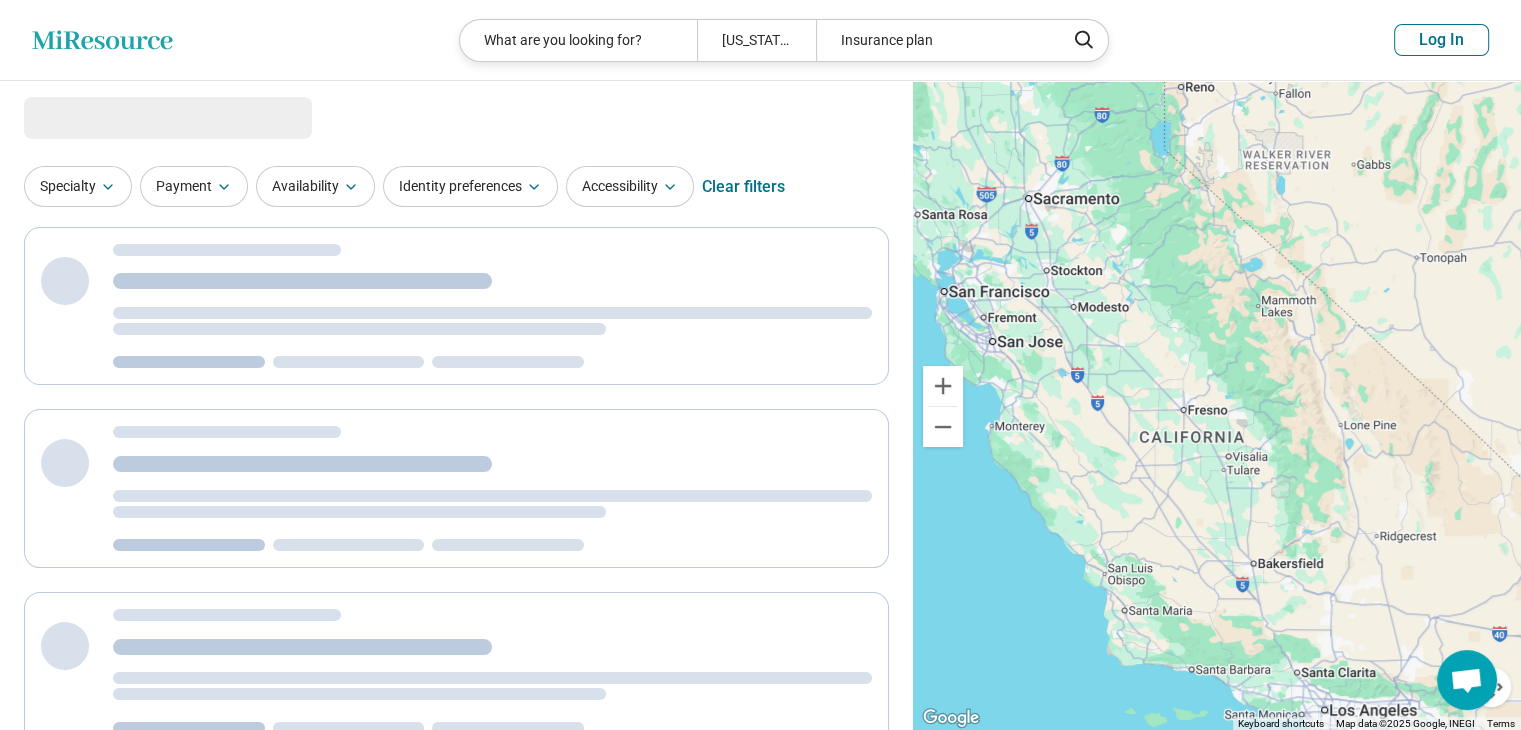 select on "********" 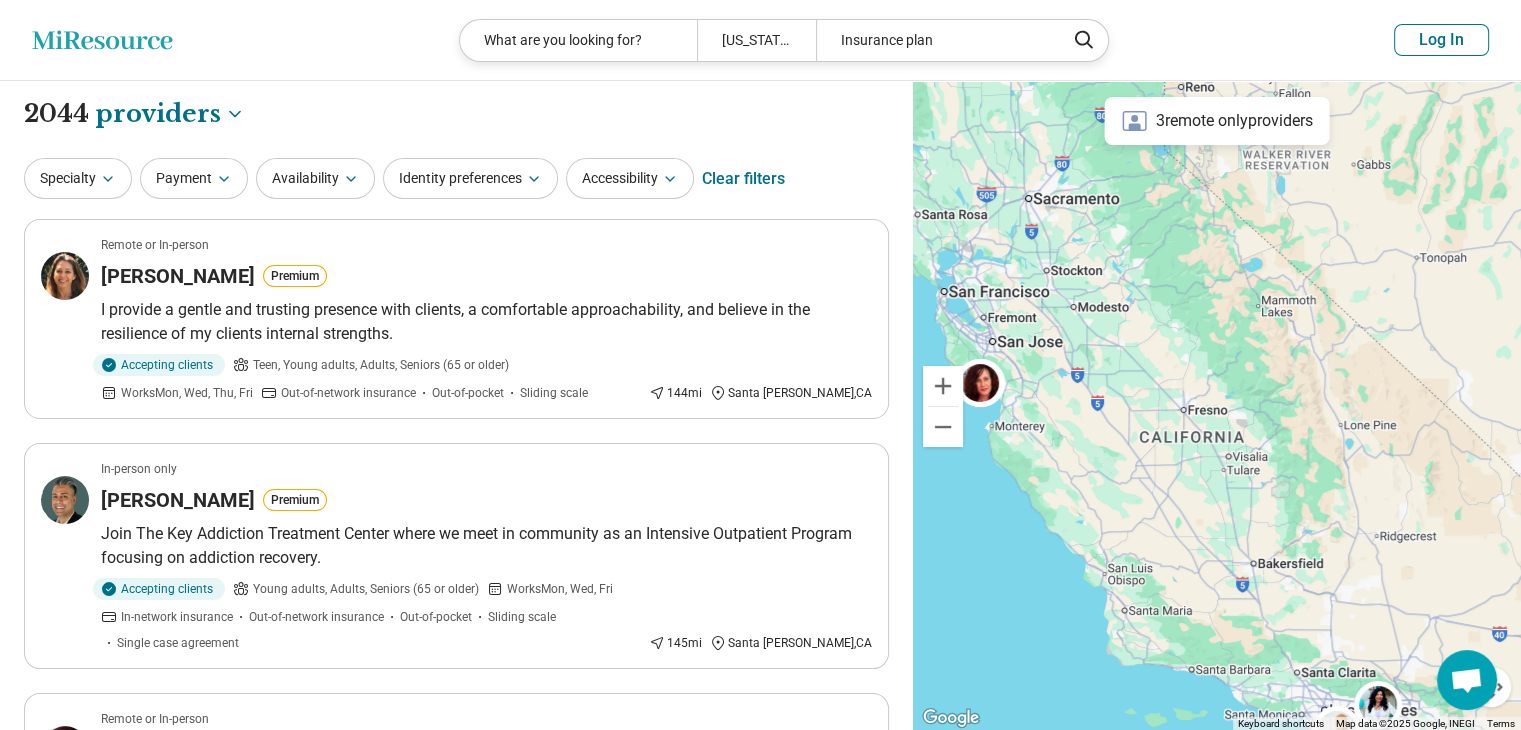click on "Accessibility" at bounding box center [630, 178] 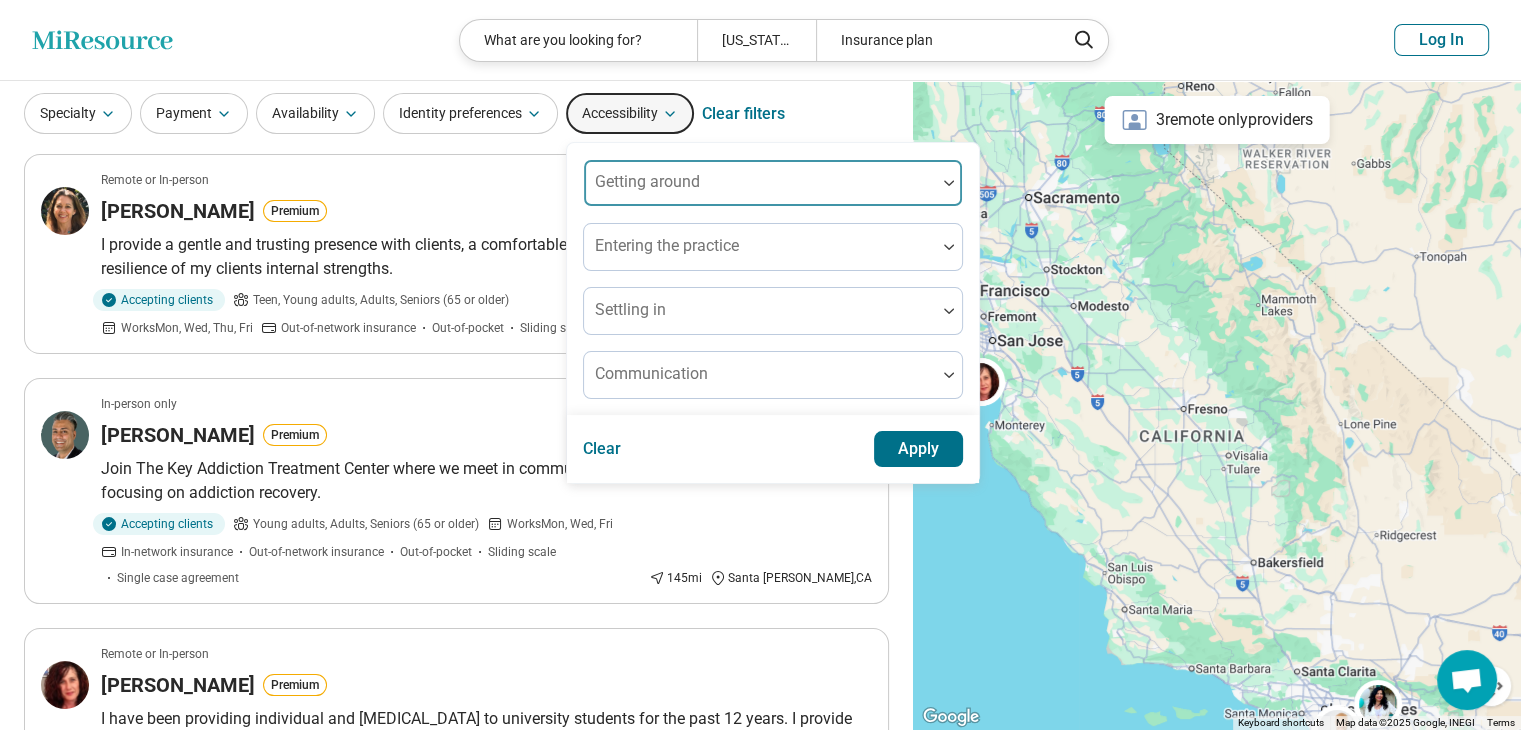 scroll, scrollTop: 100, scrollLeft: 0, axis: vertical 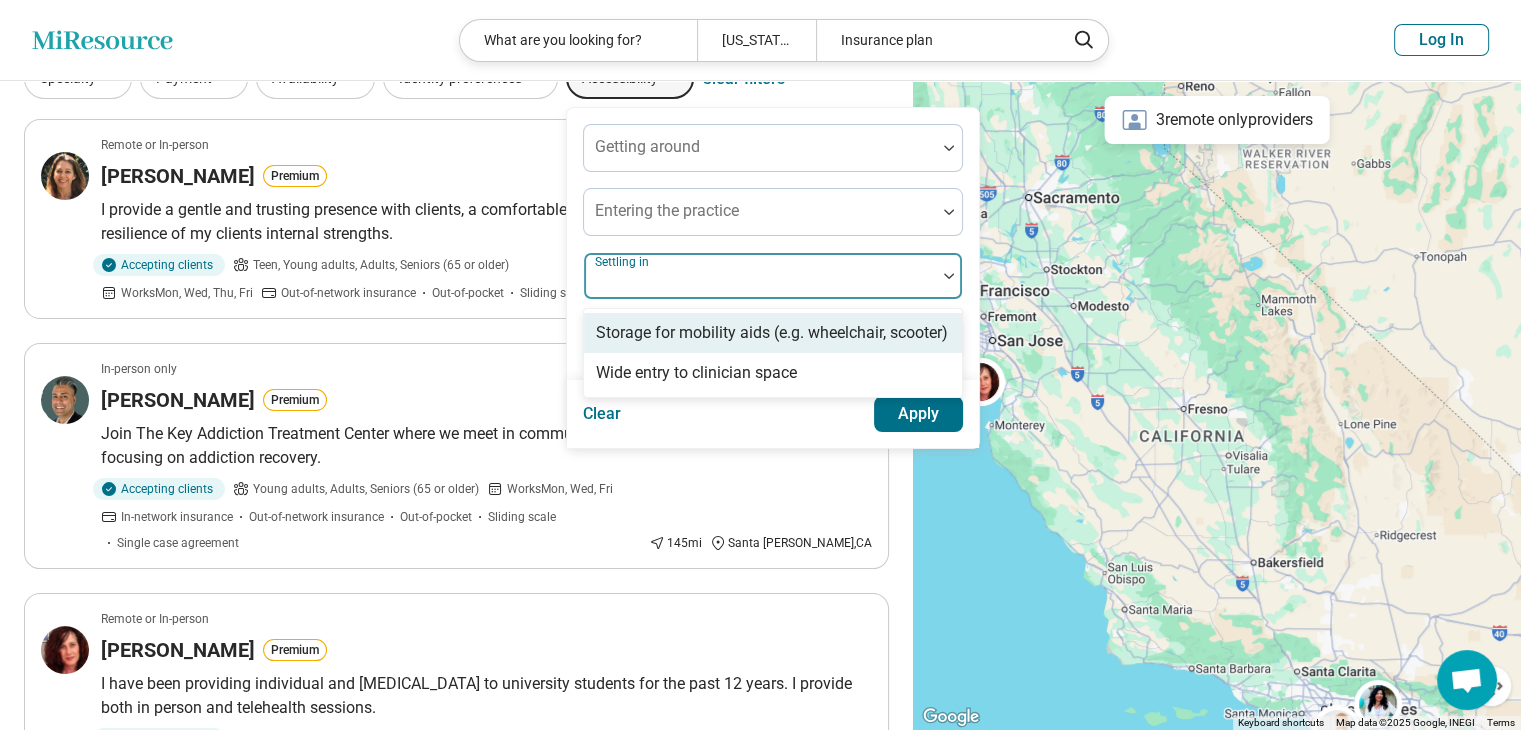 click at bounding box center [760, 284] 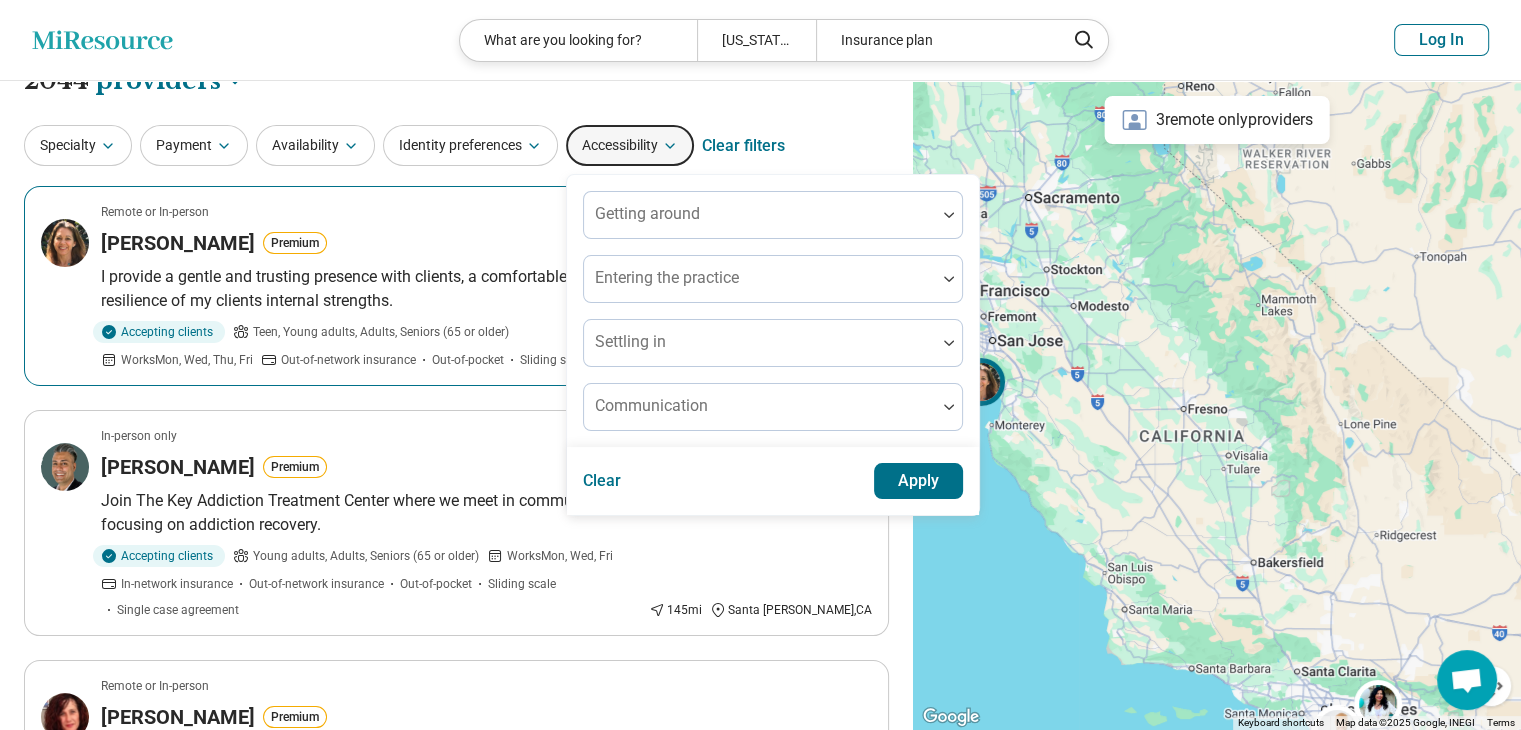 scroll, scrollTop: 0, scrollLeft: 0, axis: both 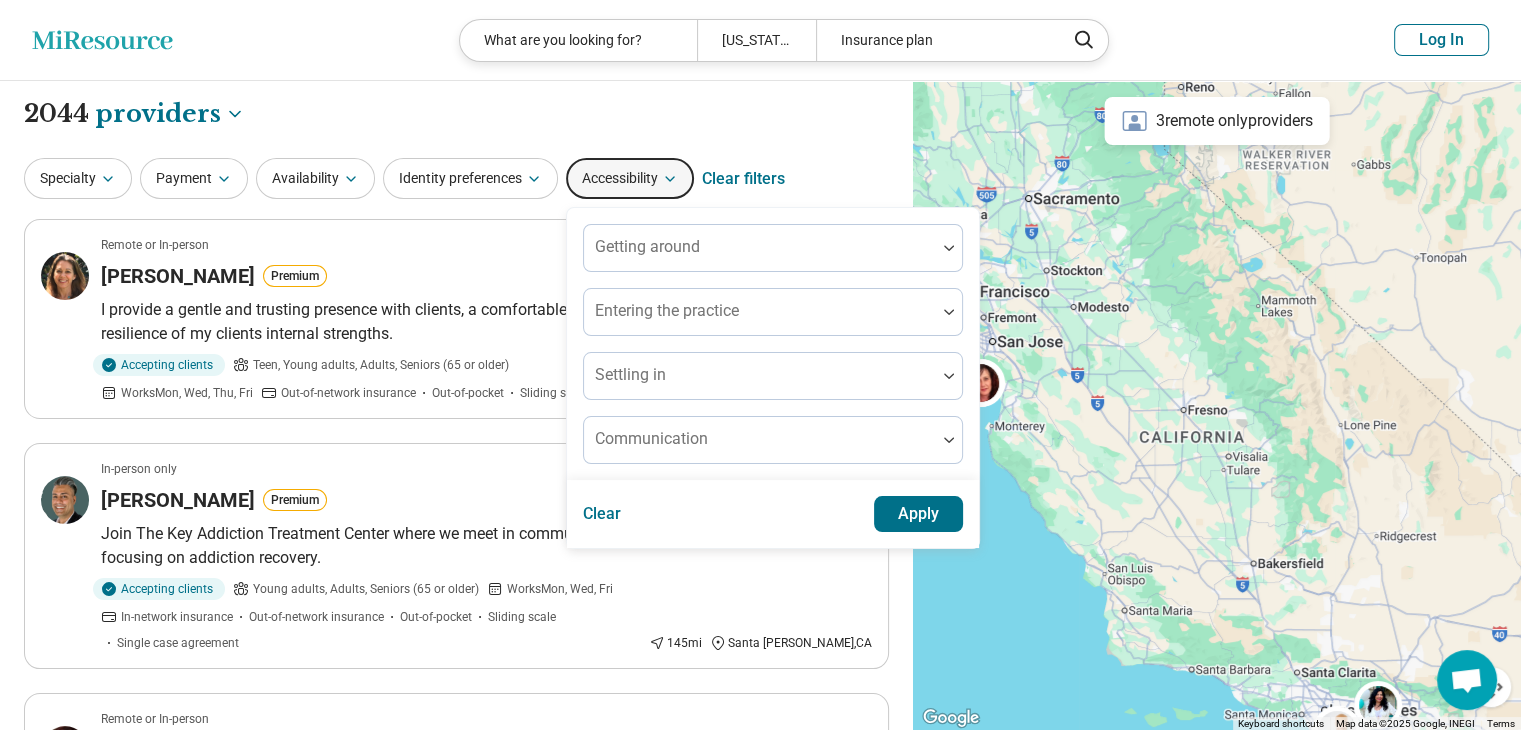 click on "Specialty" at bounding box center [78, 178] 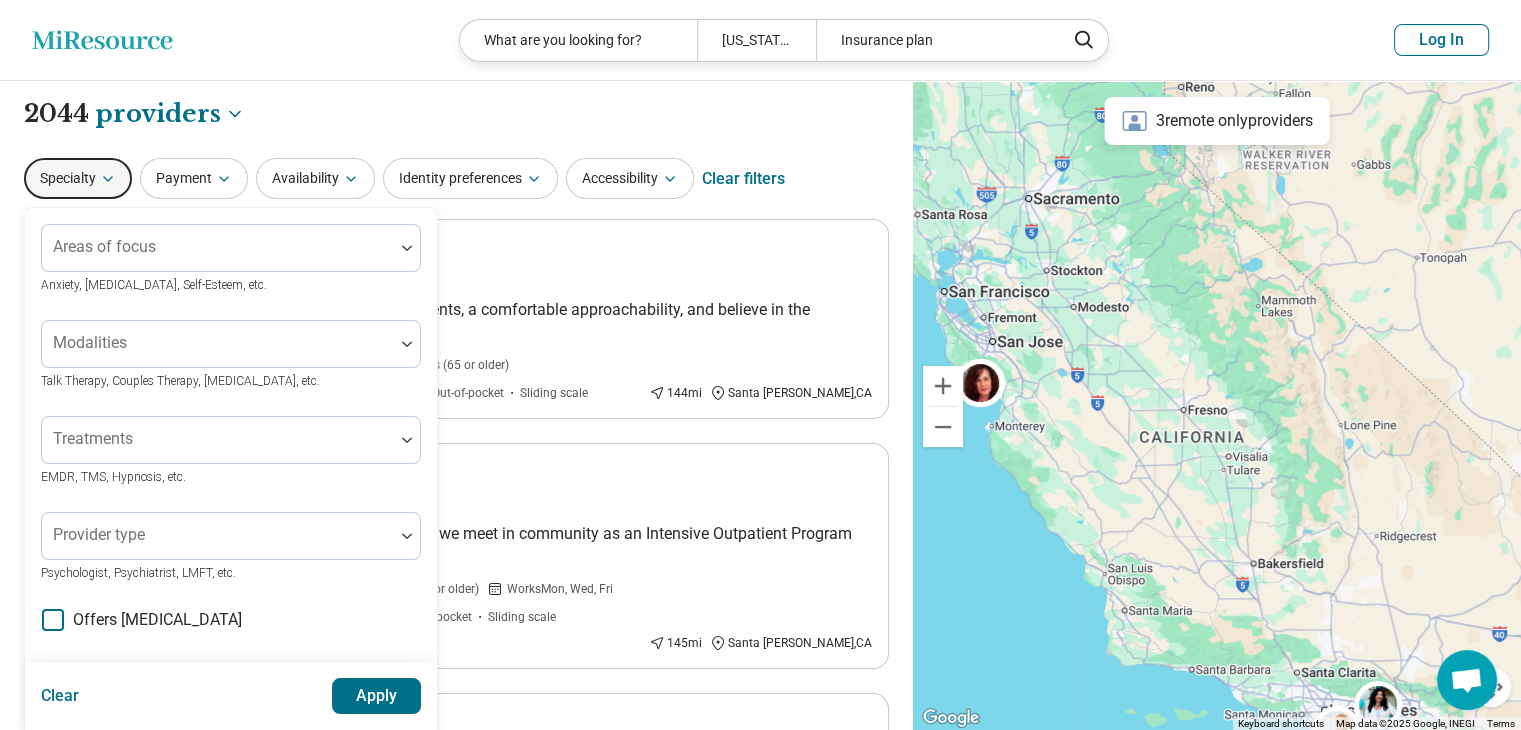 click on "To navigate, press the arrow keys." at bounding box center (1217, 406) 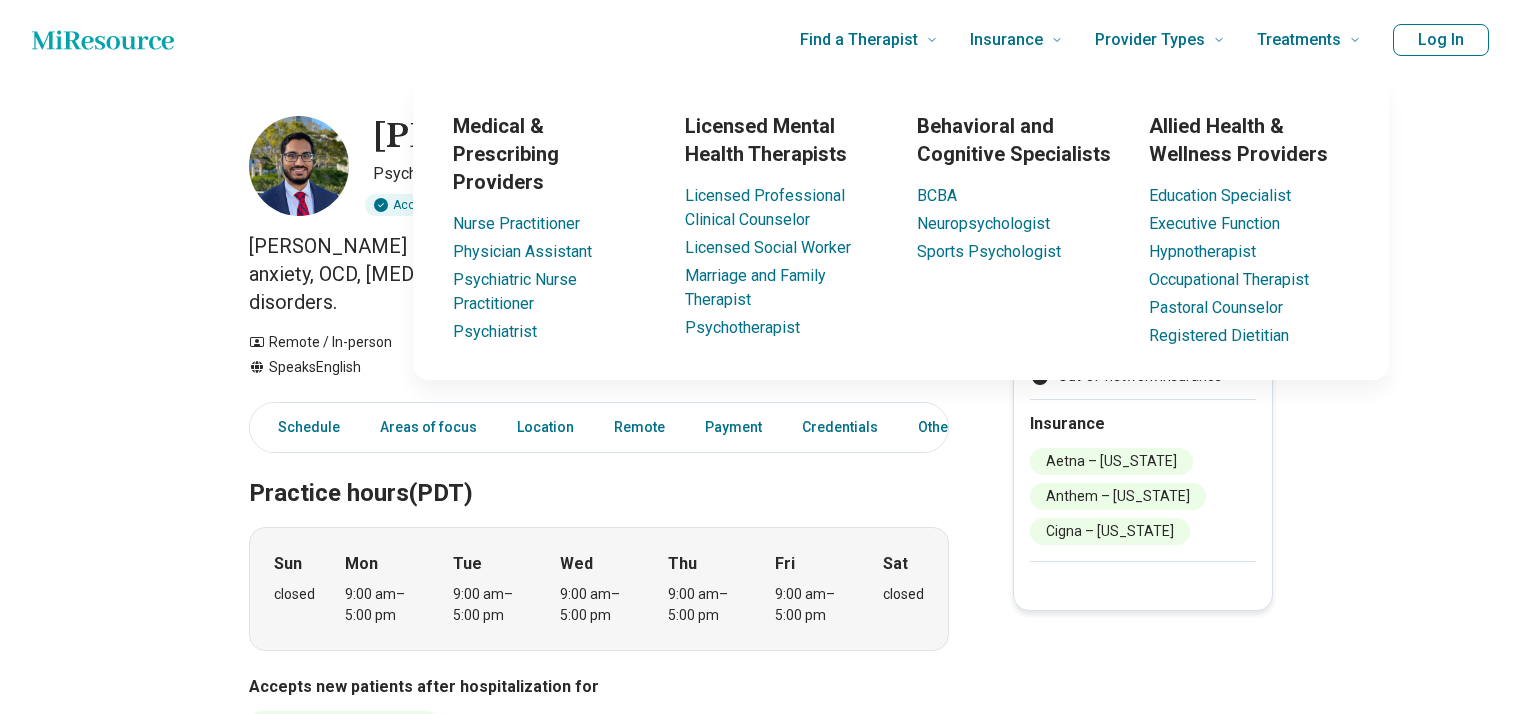 scroll, scrollTop: 0, scrollLeft: 0, axis: both 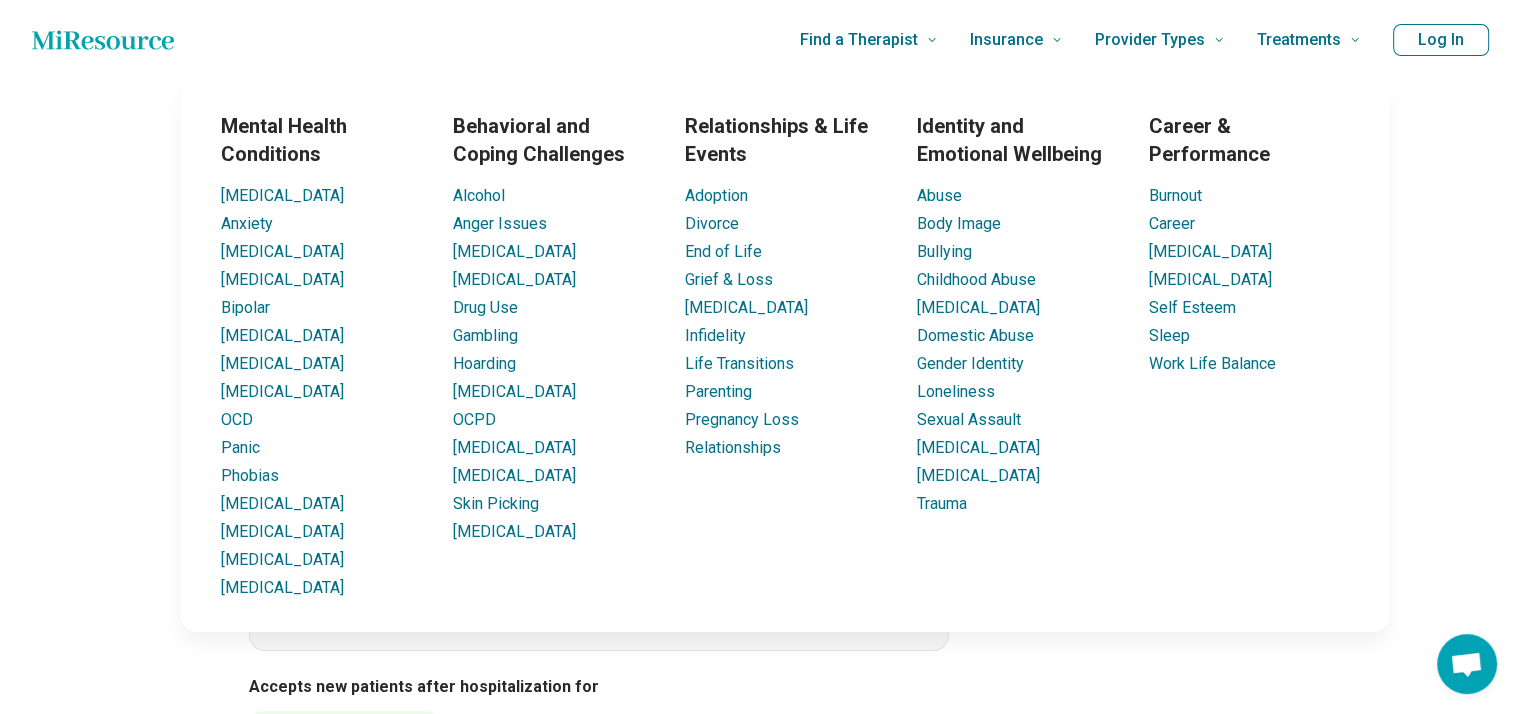 click on "[MEDICAL_DATA]" at bounding box center [321, 196] 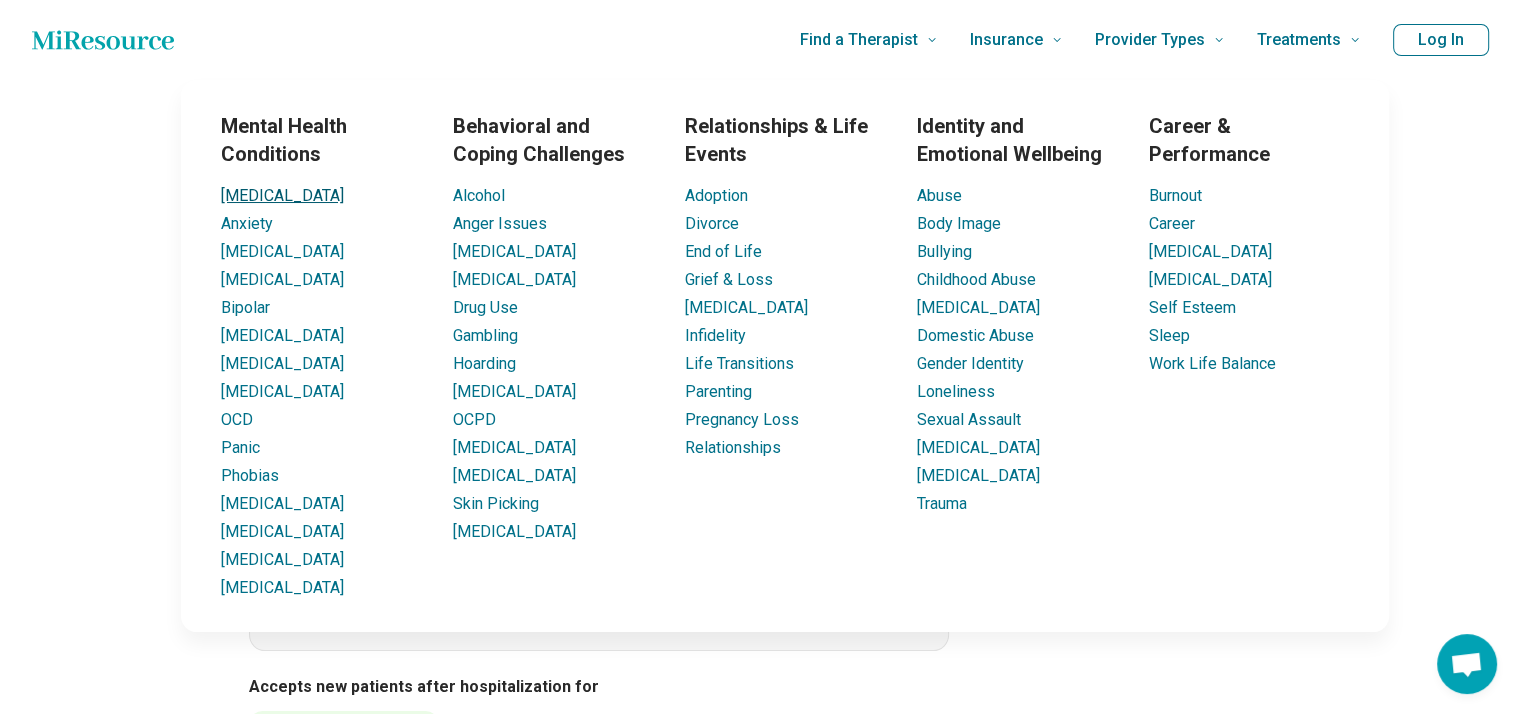 click on "[MEDICAL_DATA]" at bounding box center [282, 195] 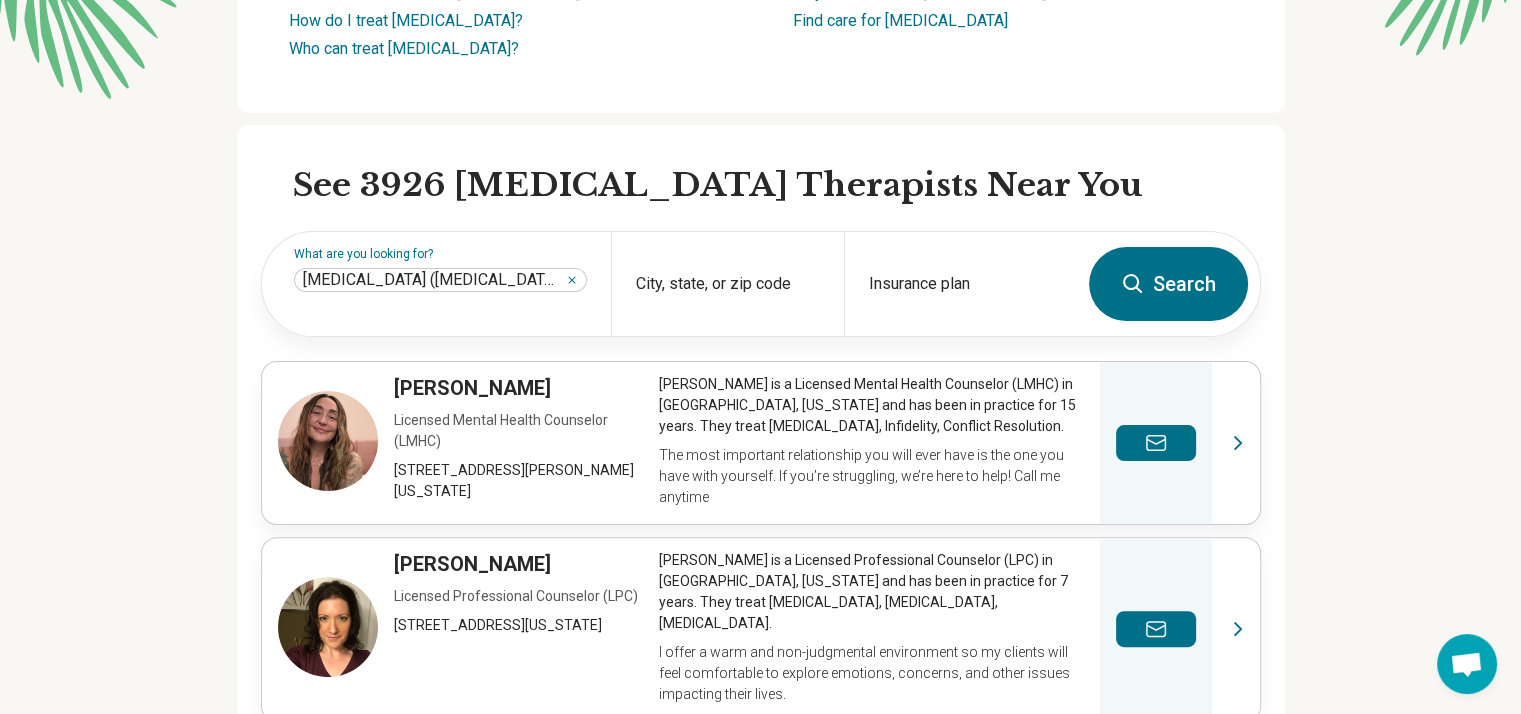 scroll, scrollTop: 0, scrollLeft: 0, axis: both 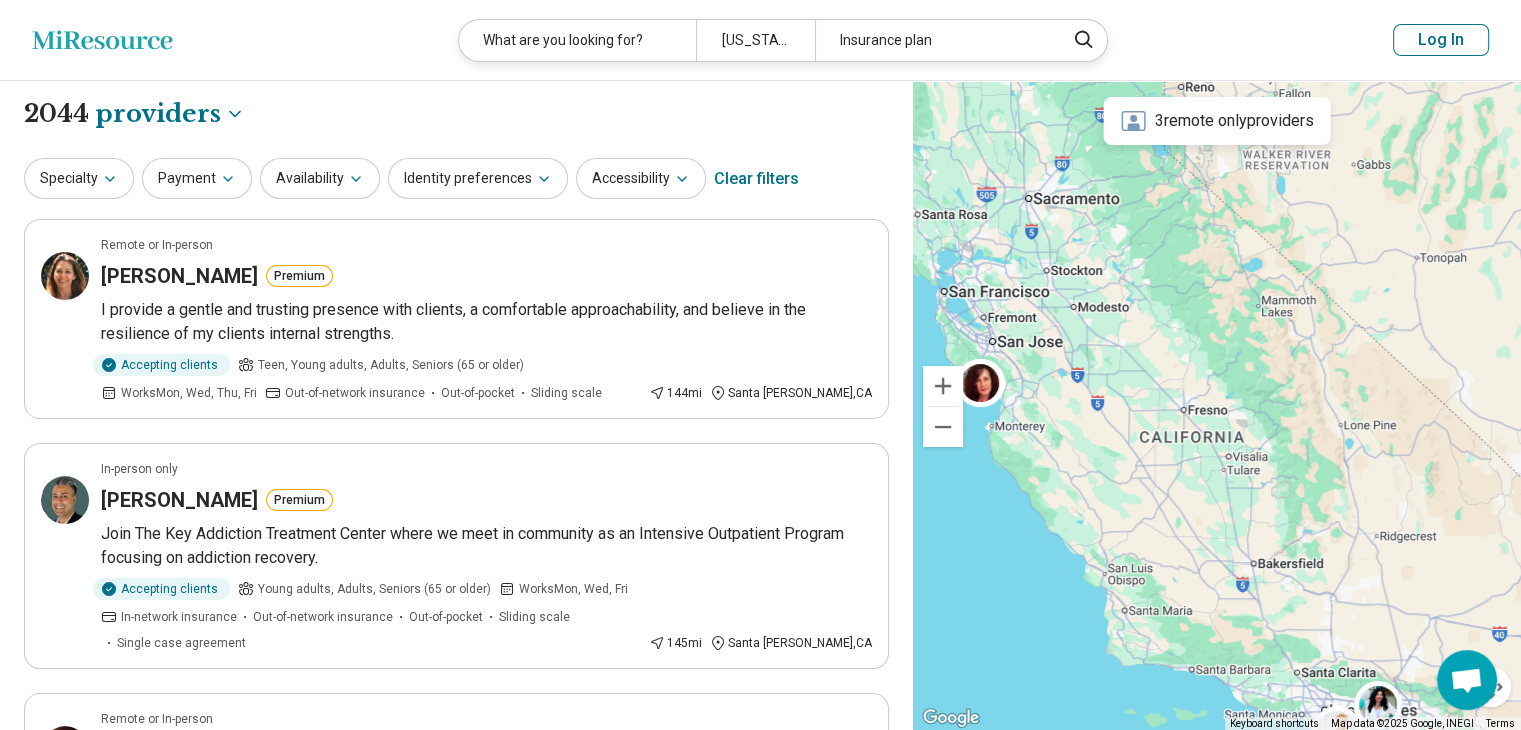 click on "Payment" at bounding box center [197, 178] 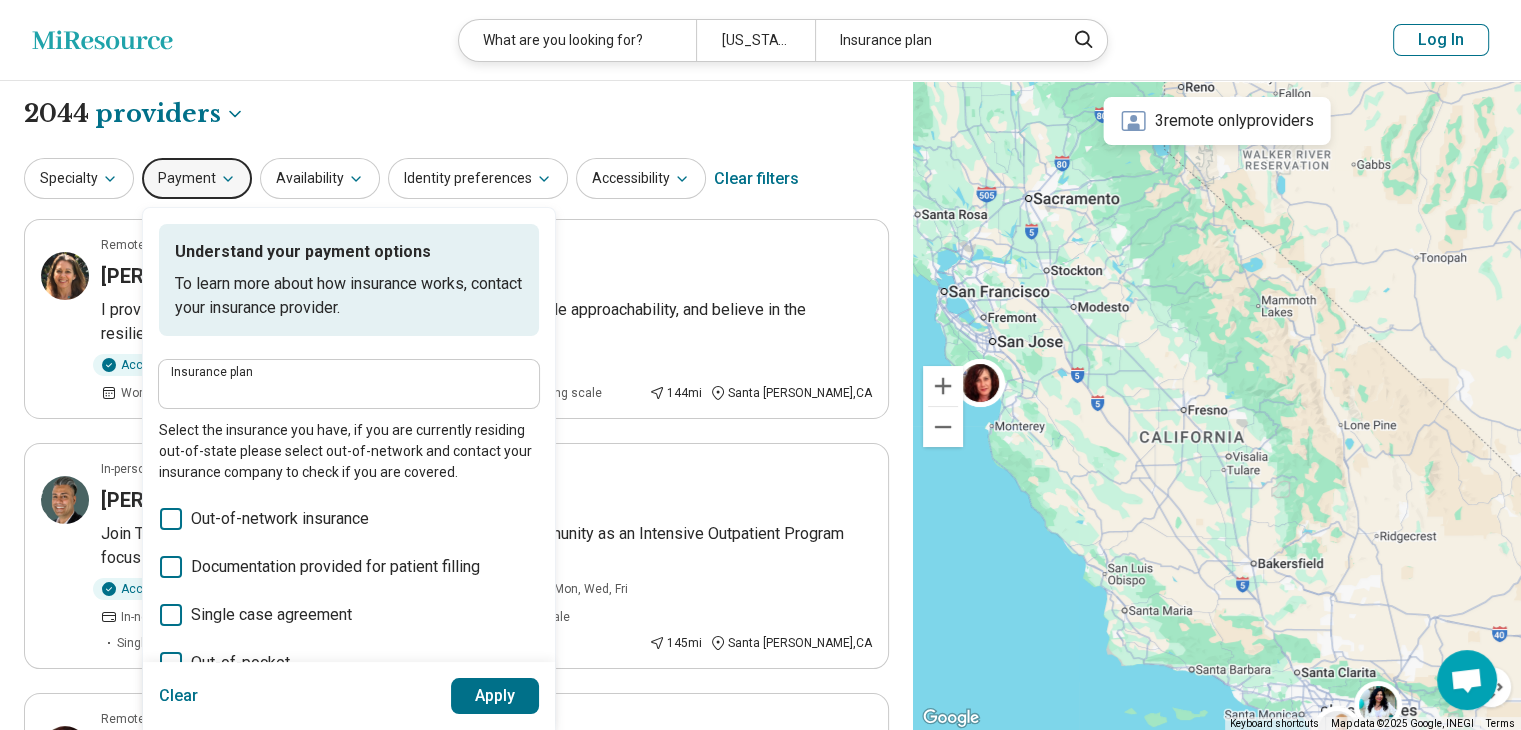 drag, startPoint x: 154, startPoint y: 169, endPoint x: 116, endPoint y: 184, distance: 40.853397 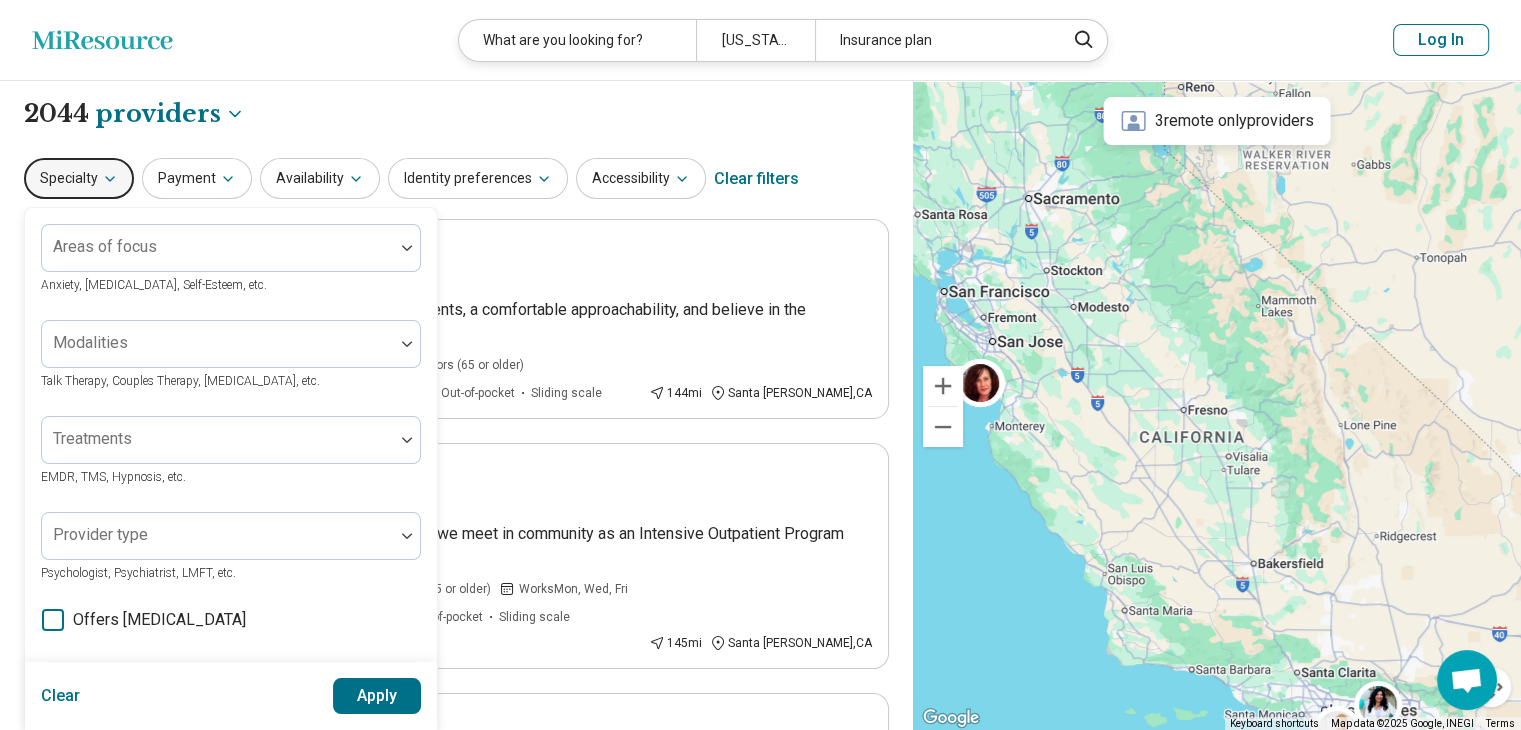 click on "Availability" at bounding box center [320, 178] 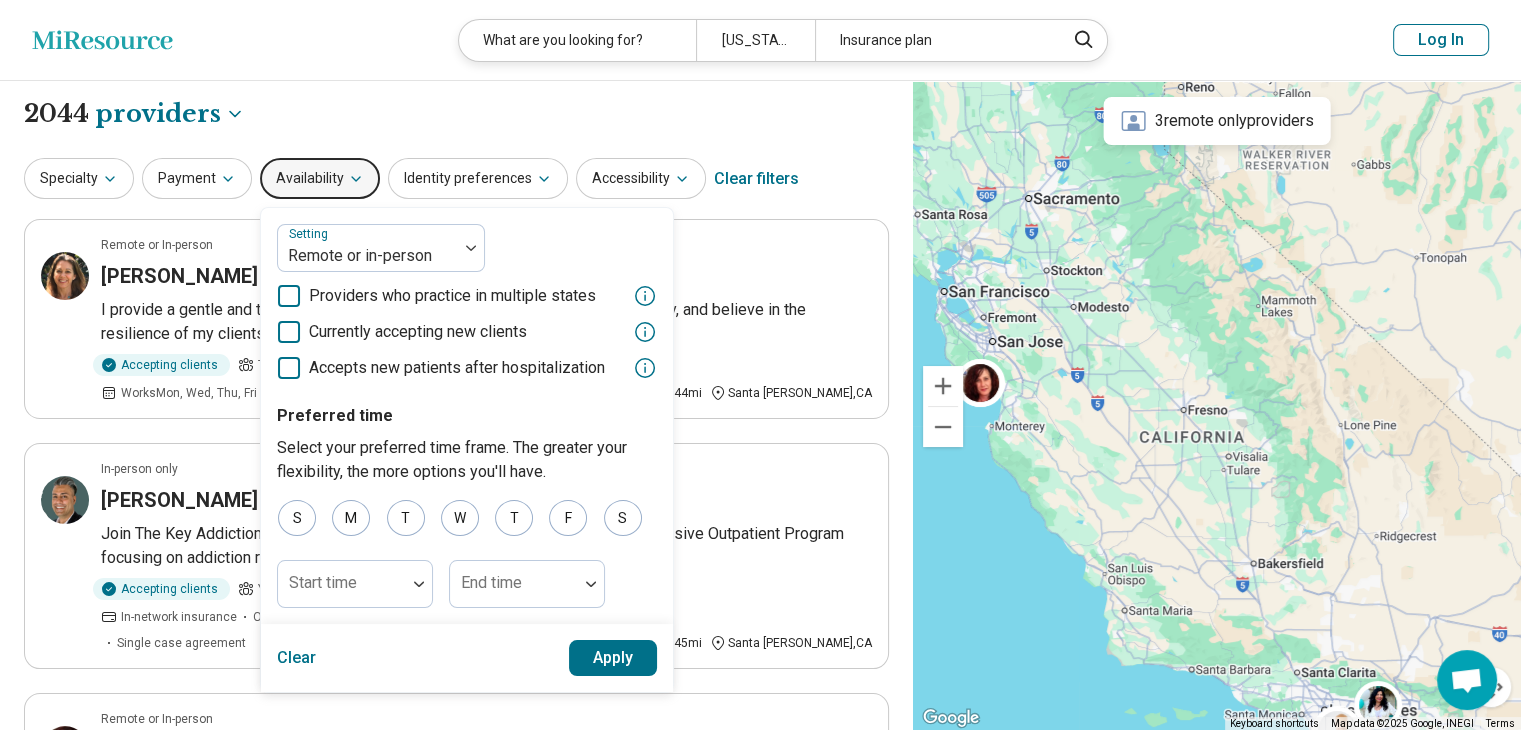 click on "Identity preferences" at bounding box center [478, 178] 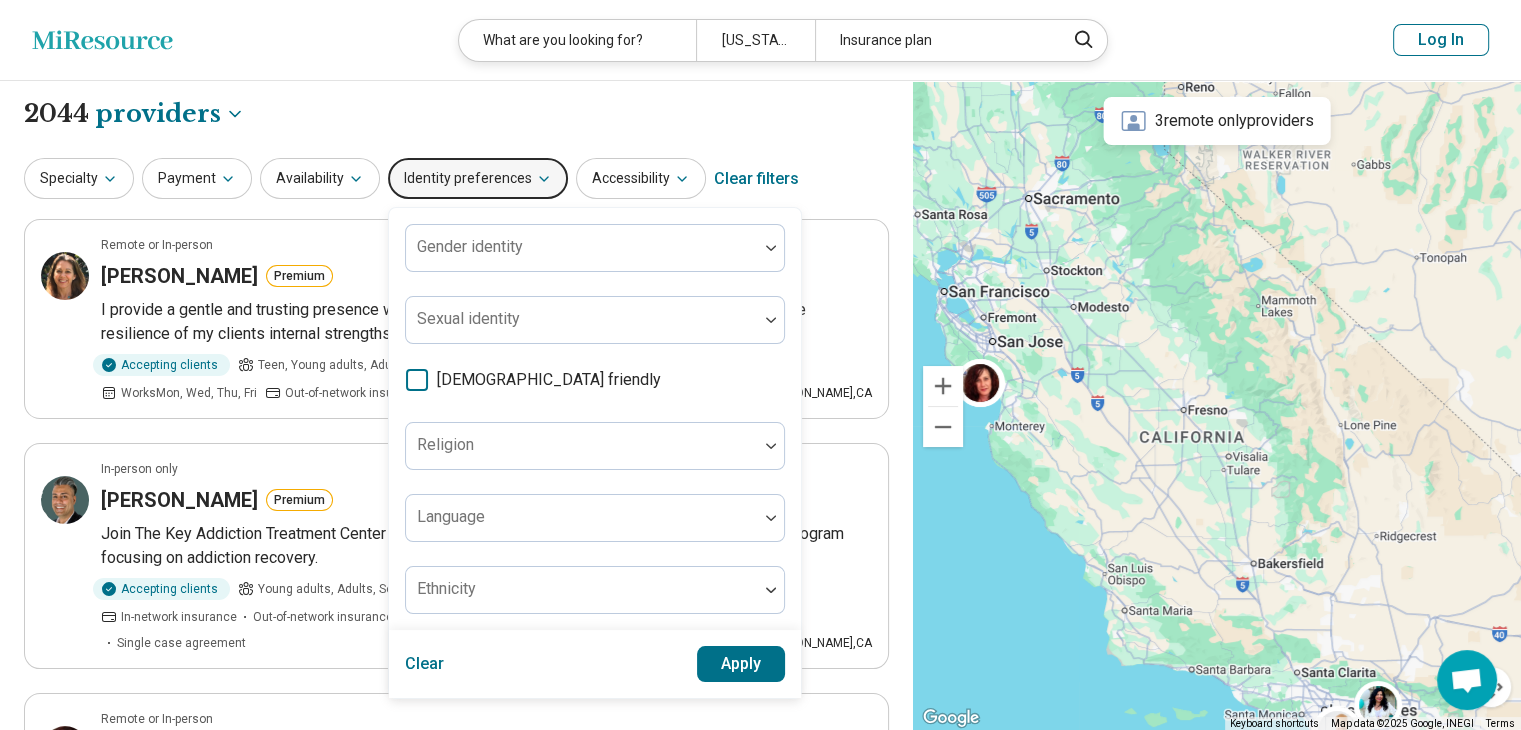 click on "Accessibility" at bounding box center (641, 178) 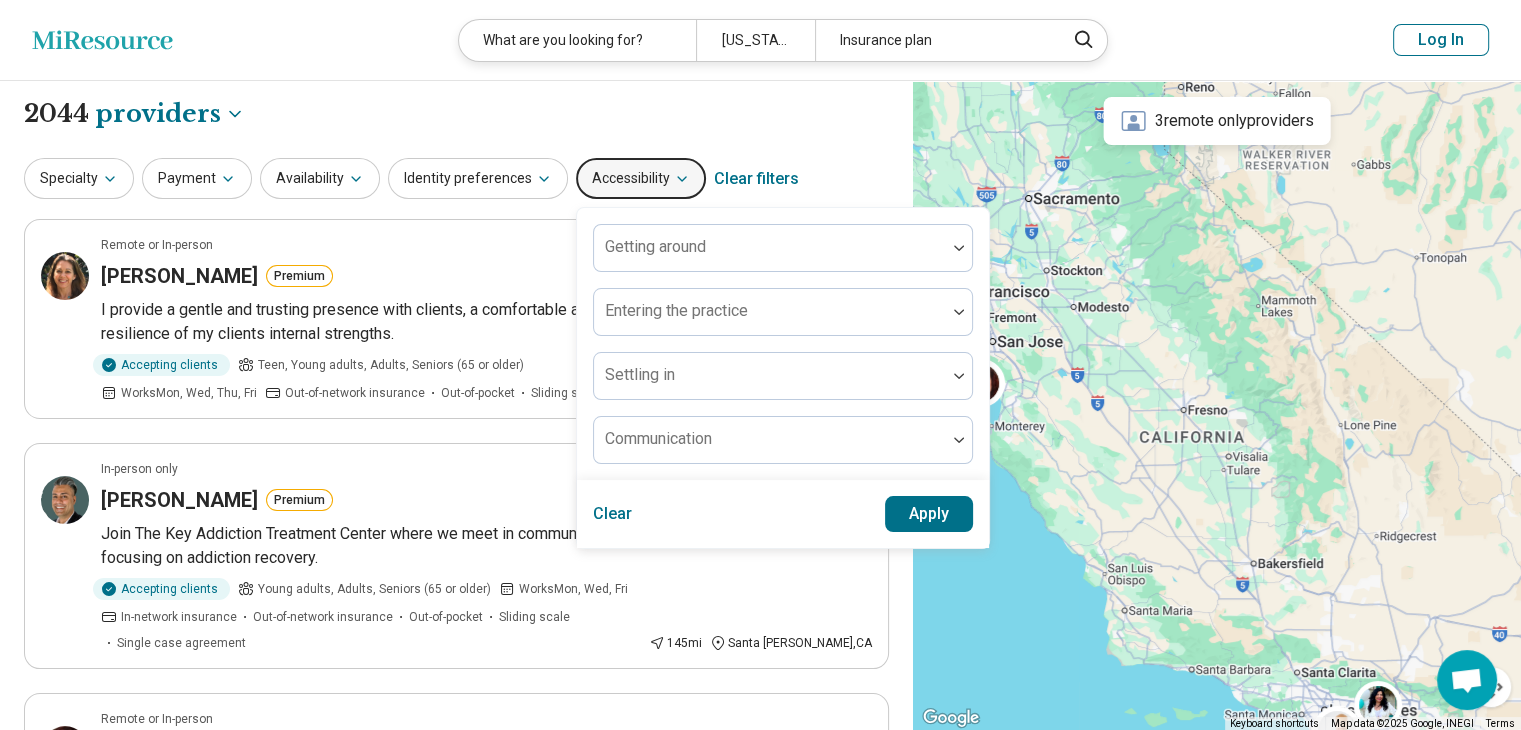click on "Remote or In-person Christine Lang Premium I provide a gentle and trusting presence with clients, a
comfortable approachability, and believe in the resilience of my clients internal strengths. Accepting clients Teen, Young adults, Adults, Seniors (65 or older) Works  Mon, Wed, Thu, Fri Out-of-network insurance Out-of-pocket Sliding scale 144  mi Santa Cruz ,  CA In-person only Depinder Singh Premium Join The Key Addiction Treatment Center where we meet in community as an Intensive Outpatient Program focusing on addiction recovery. Accepting clients Young adults, Adults, Seniors (65 or older) Works  Mon, Wed, Fri In-network insurance Out-of-network insurance Out-of-pocket Sliding scale Single case agreement 145  mi Santa Cruz ,  CA Remote or In-person Kimberly Prohaska Premium I have been providing individual and group therapy to university students for the past 12 years. I provide both in person and telehealth sessions. Accepting clients Young adults, Adults Works  Mon, Tue, Wed, Thu, Fri, Sat Out-of-pocket" at bounding box center (456, 1366) 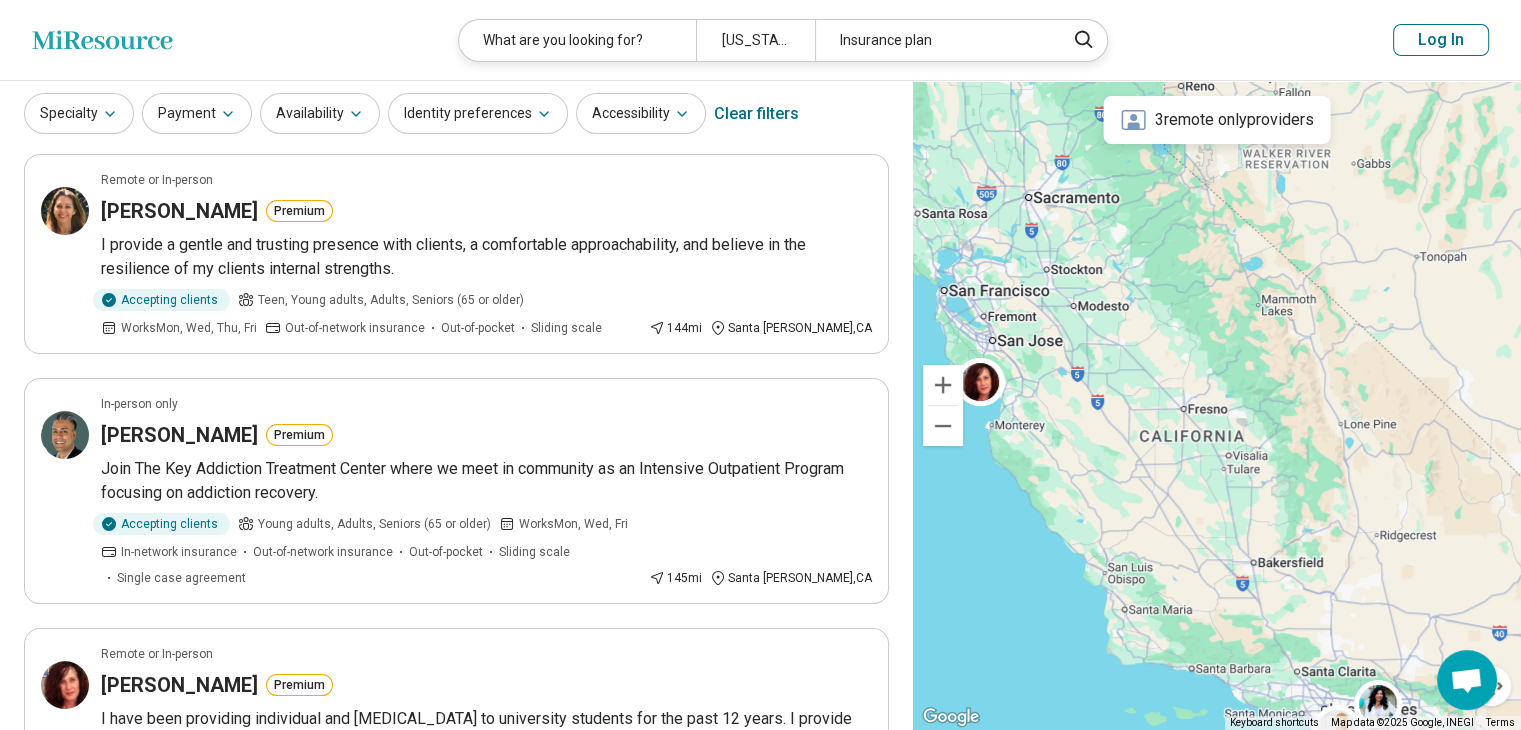 scroll, scrollTop: 100, scrollLeft: 0, axis: vertical 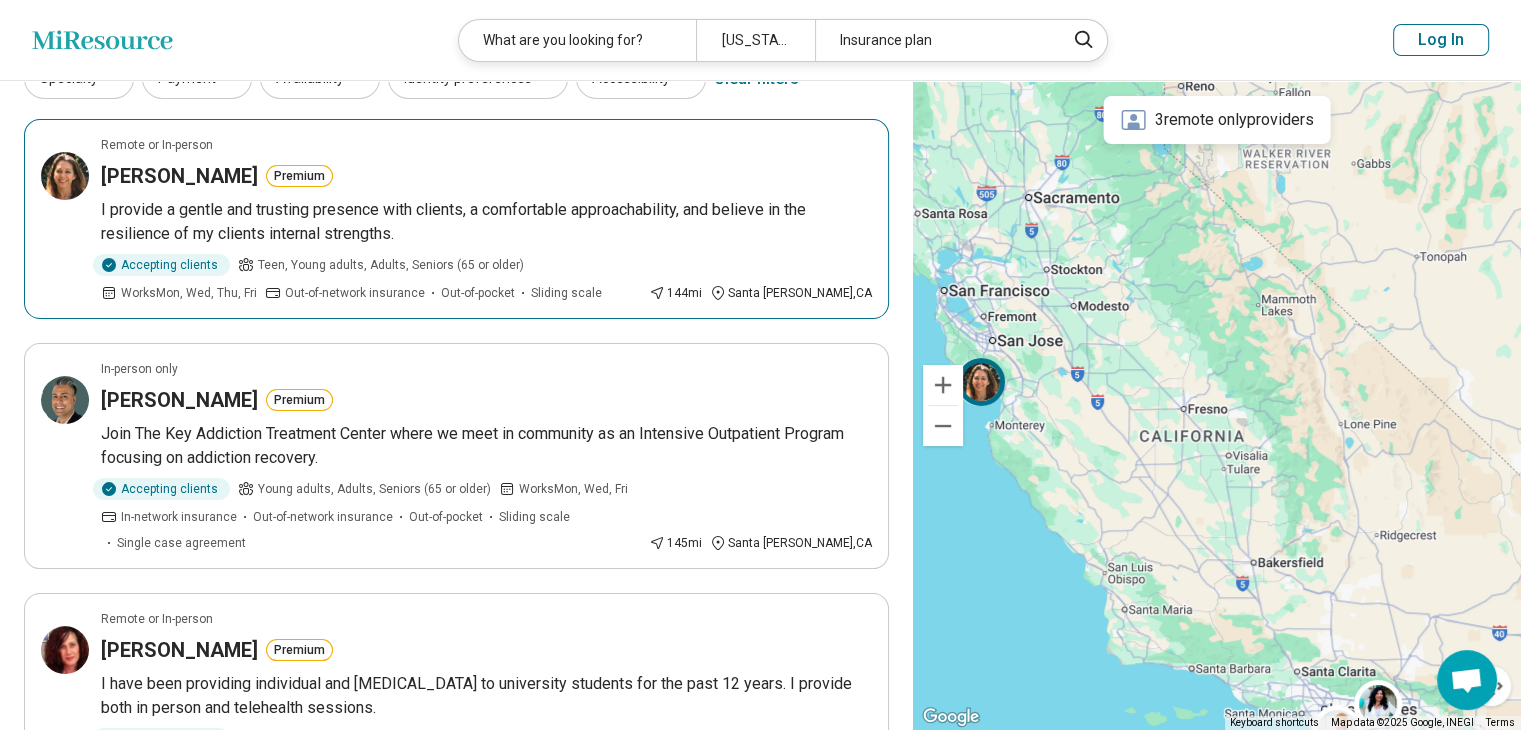 click on "I provide a gentle and trusting presence with clients, a
comfortable approachability, and believe in the resilience of my clients internal strengths." at bounding box center [486, 222] 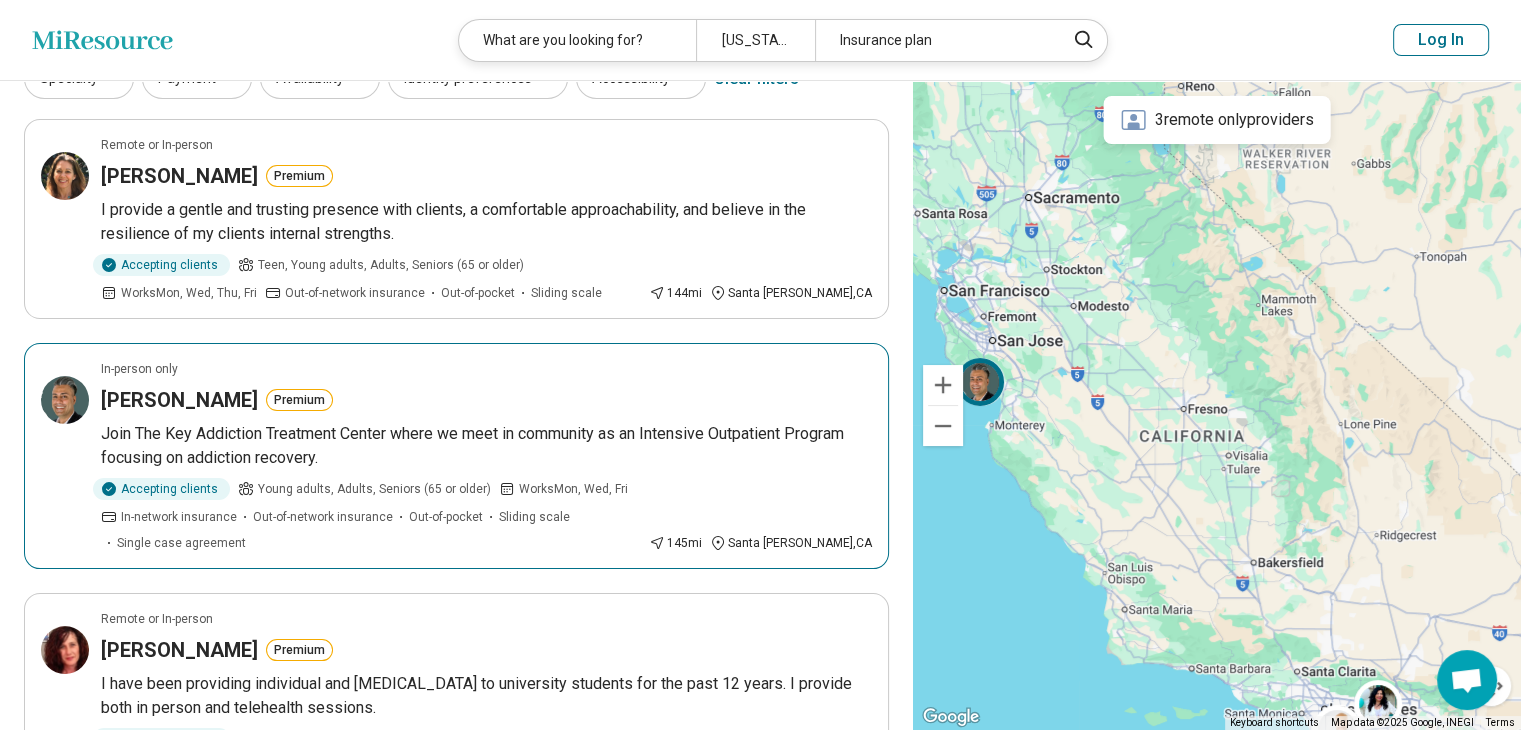 click on "Young adults, Adults, Seniors (65 or older)" at bounding box center (364, 489) 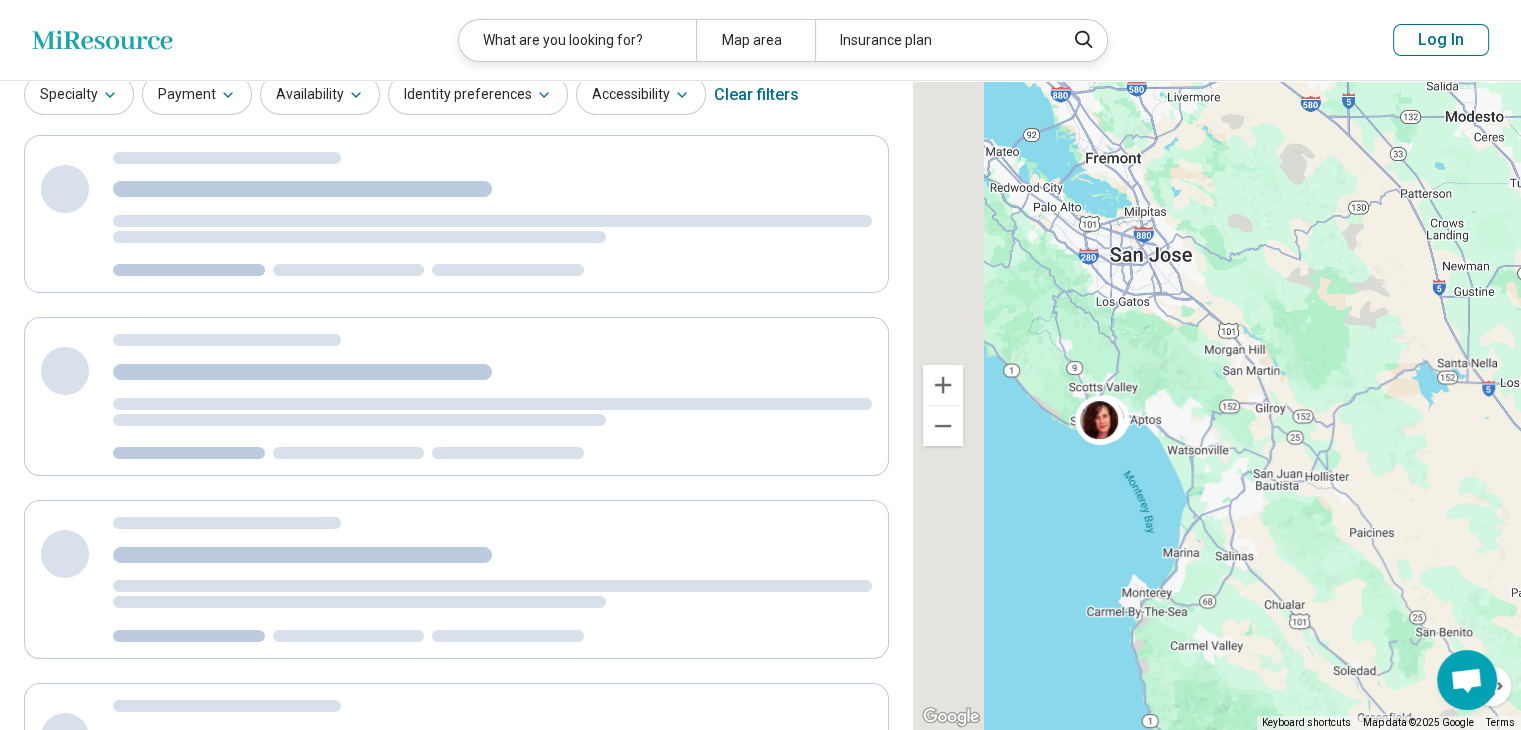 scroll, scrollTop: 4, scrollLeft: 0, axis: vertical 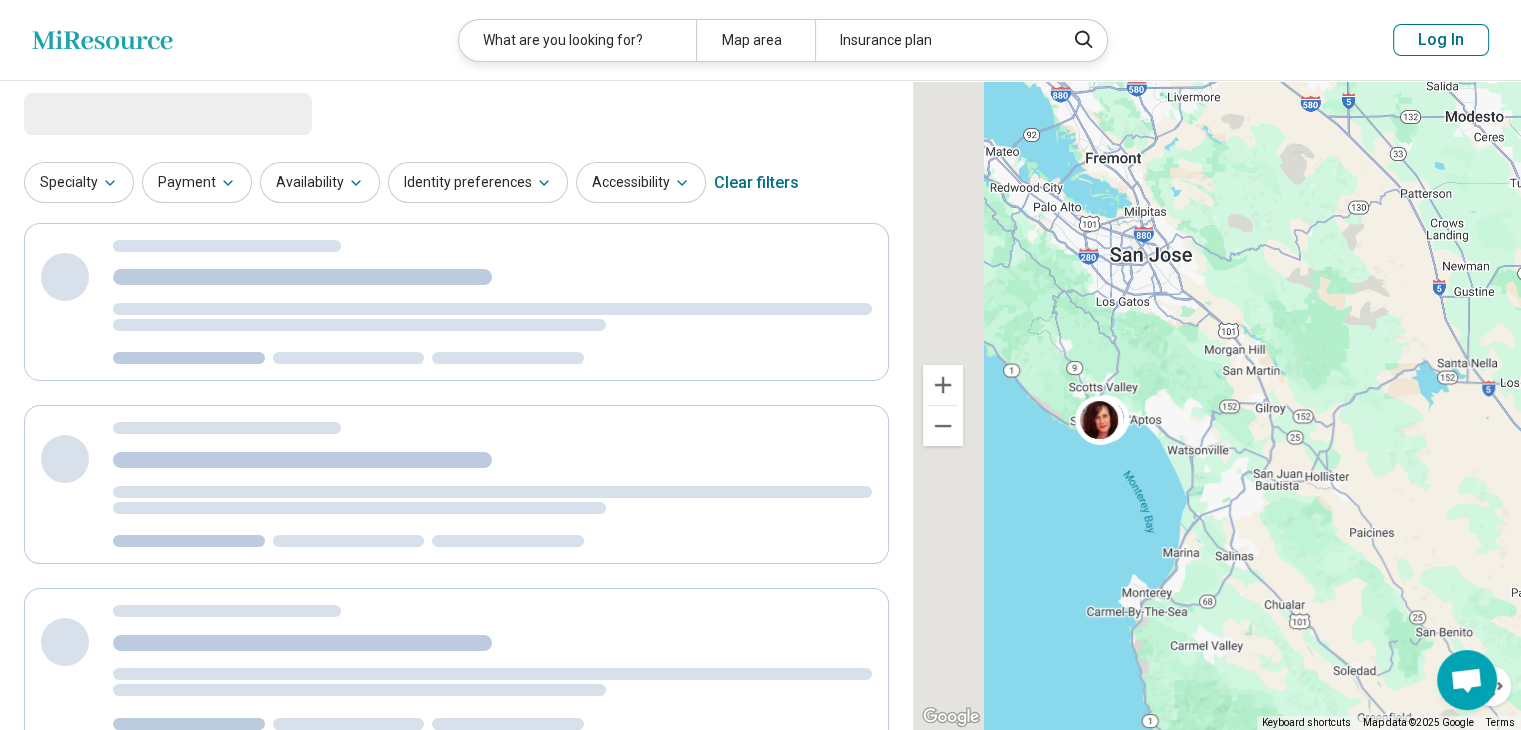 drag, startPoint x: 1034, startPoint y: 365, endPoint x: 1253, endPoint y: 425, distance: 227.07048 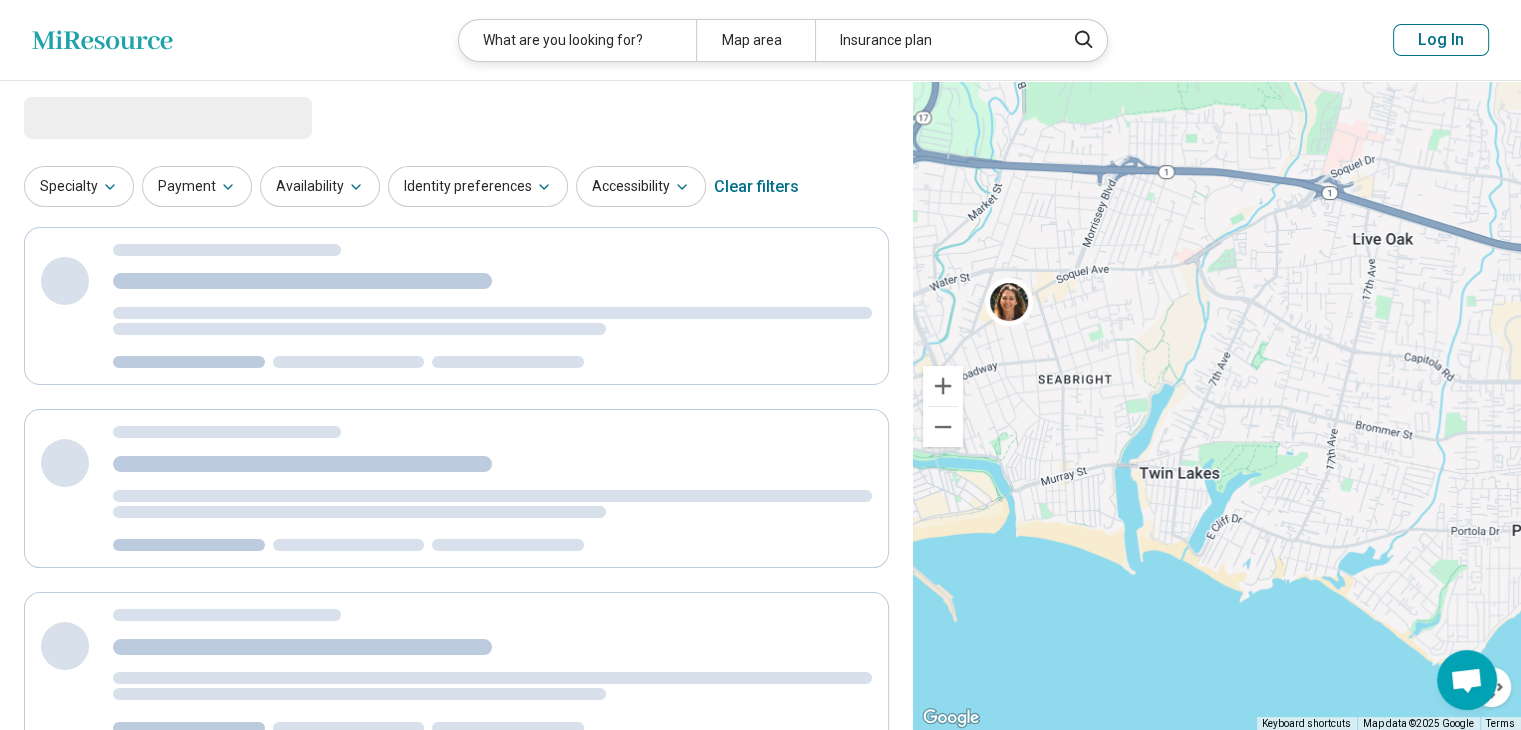 drag, startPoint x: 1074, startPoint y: 467, endPoint x: 1268, endPoint y: 487, distance: 195.0282 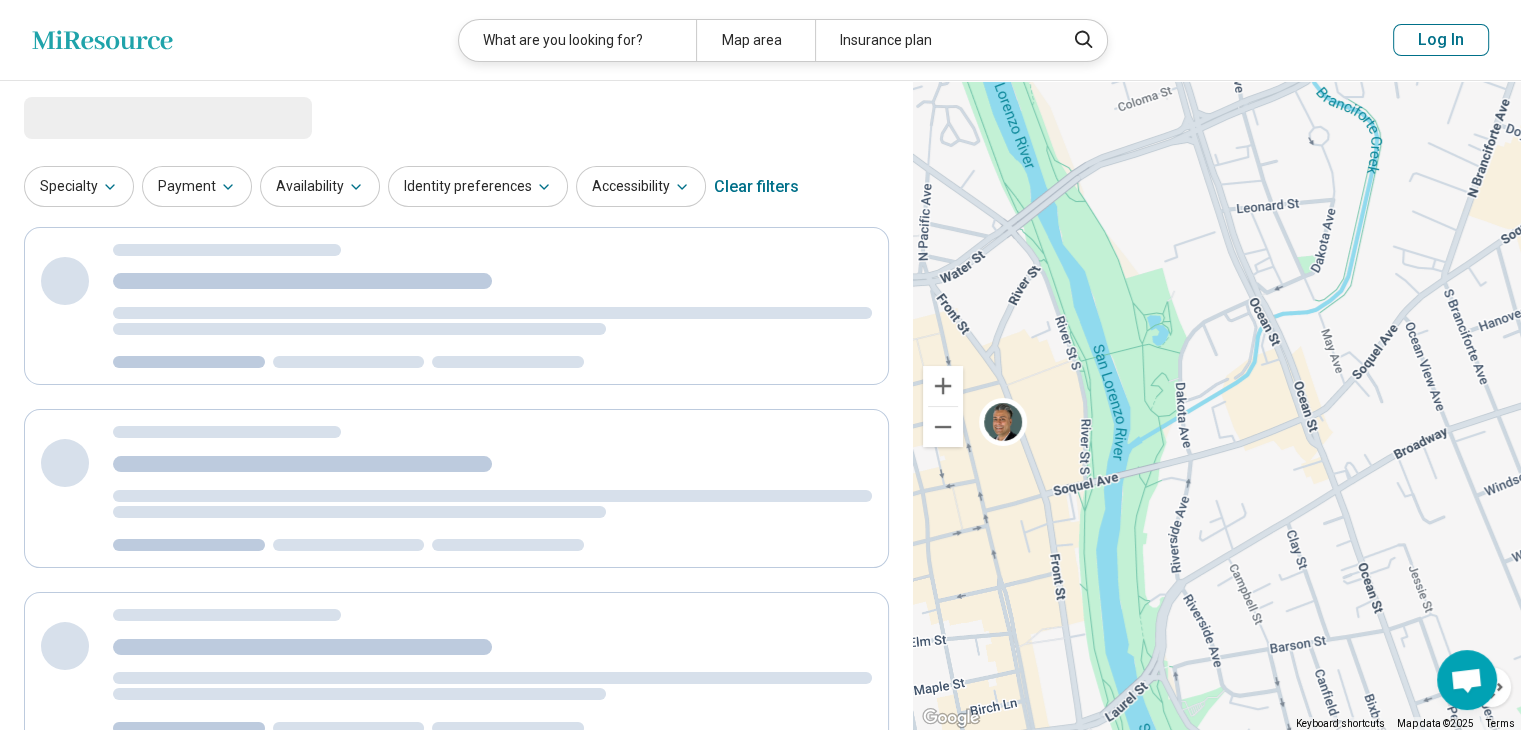 drag, startPoint x: 1108, startPoint y: 471, endPoint x: 1172, endPoint y: 425, distance: 78.81624 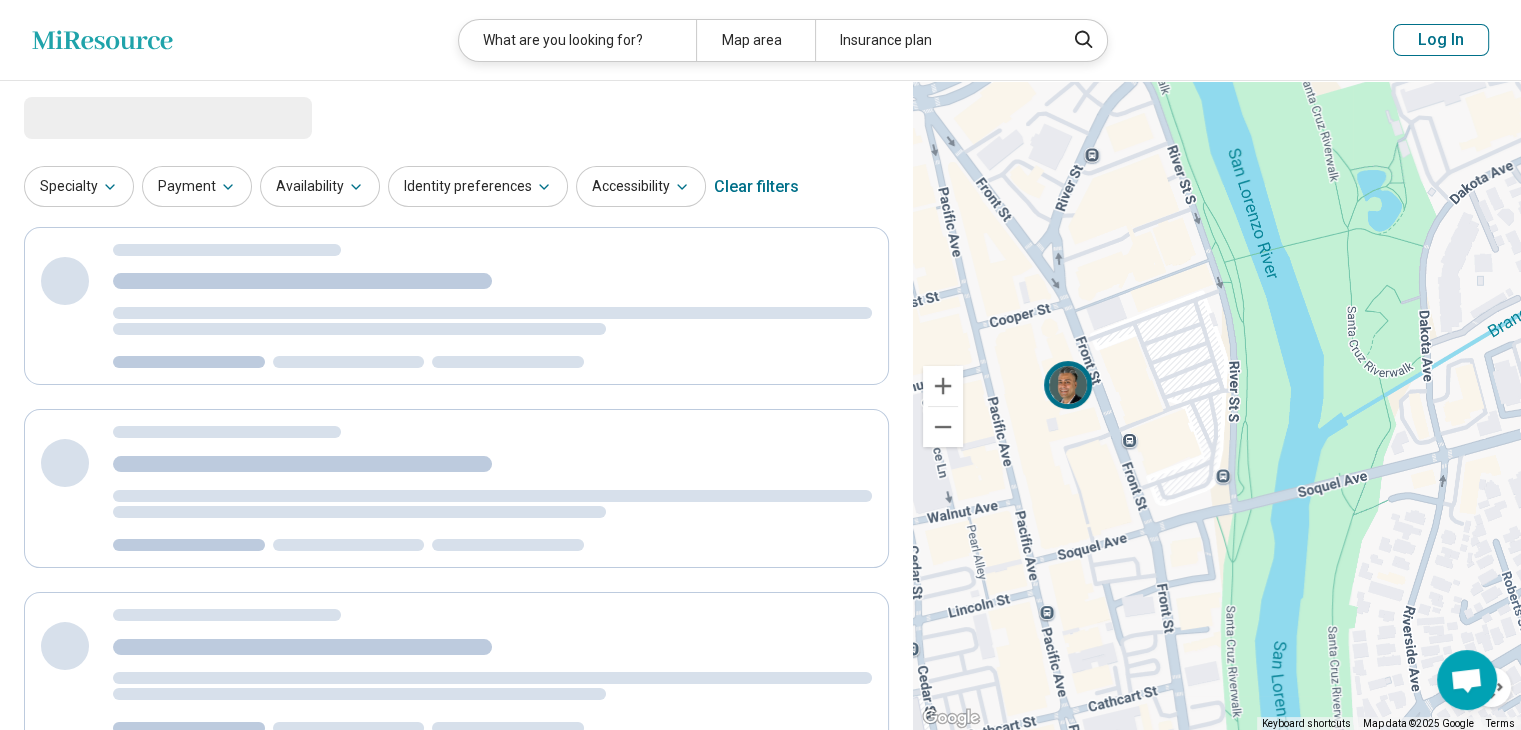 click at bounding box center (1068, 385) 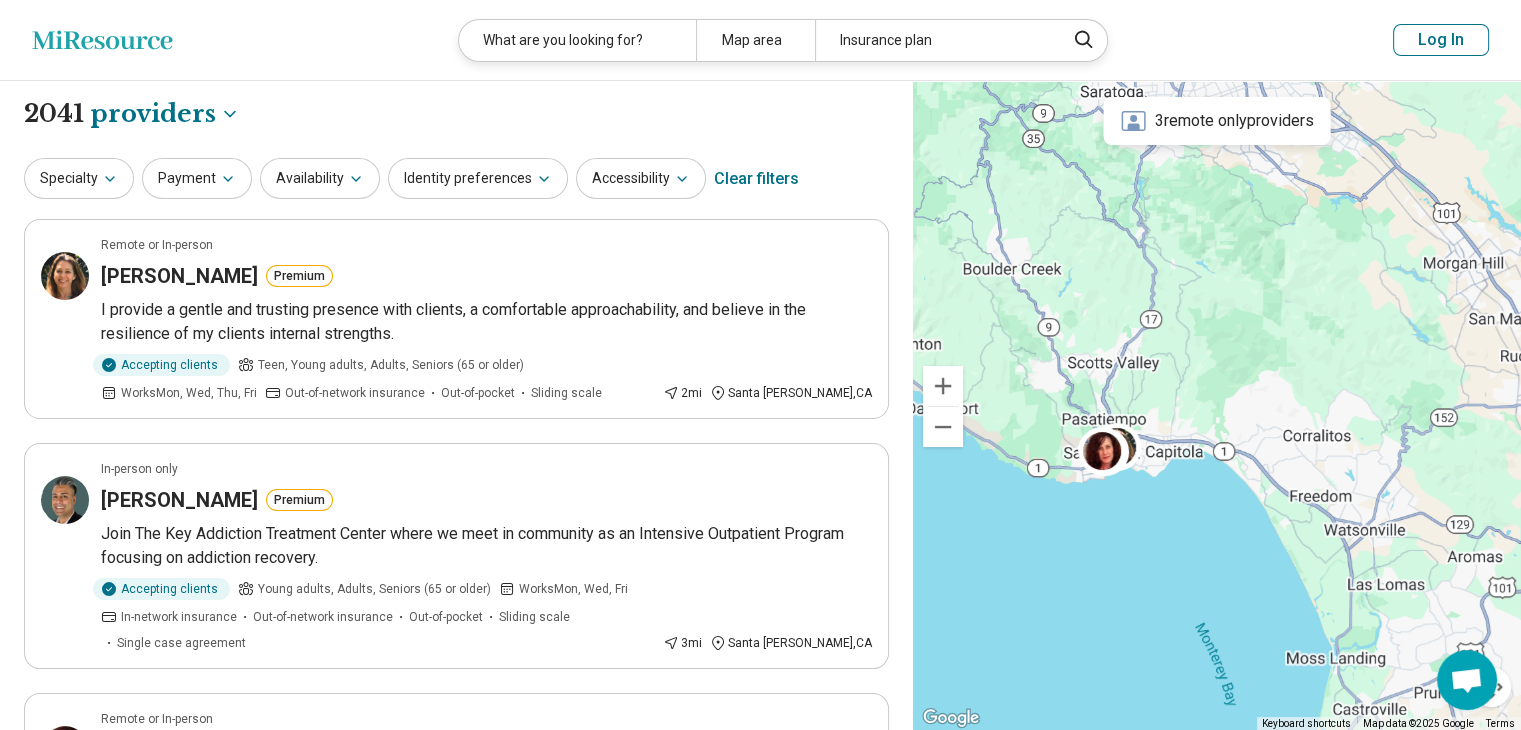 drag, startPoint x: 1186, startPoint y: 407, endPoint x: 976, endPoint y: 319, distance: 227.69278 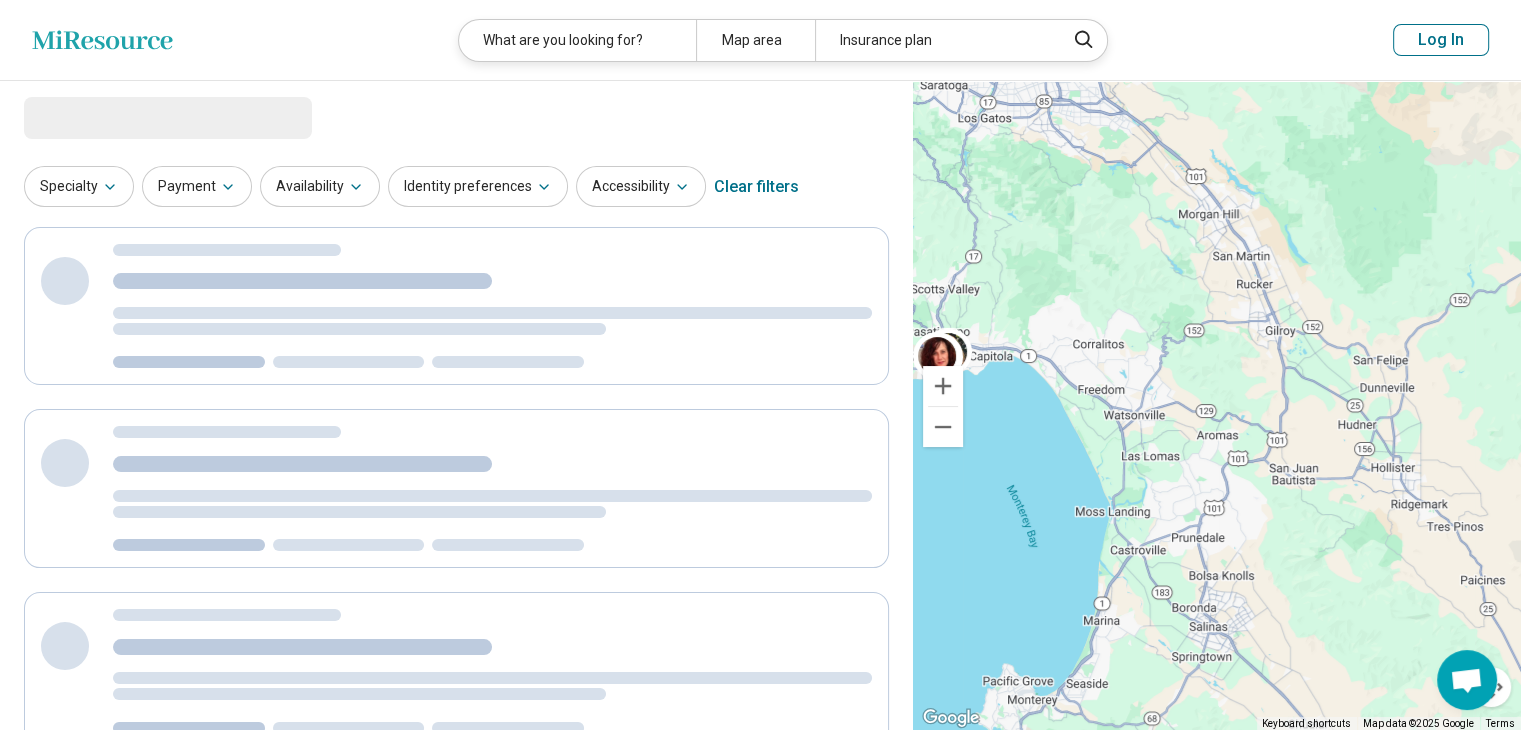 drag, startPoint x: 1287, startPoint y: 426, endPoint x: 1156, endPoint y: 299, distance: 182.45547 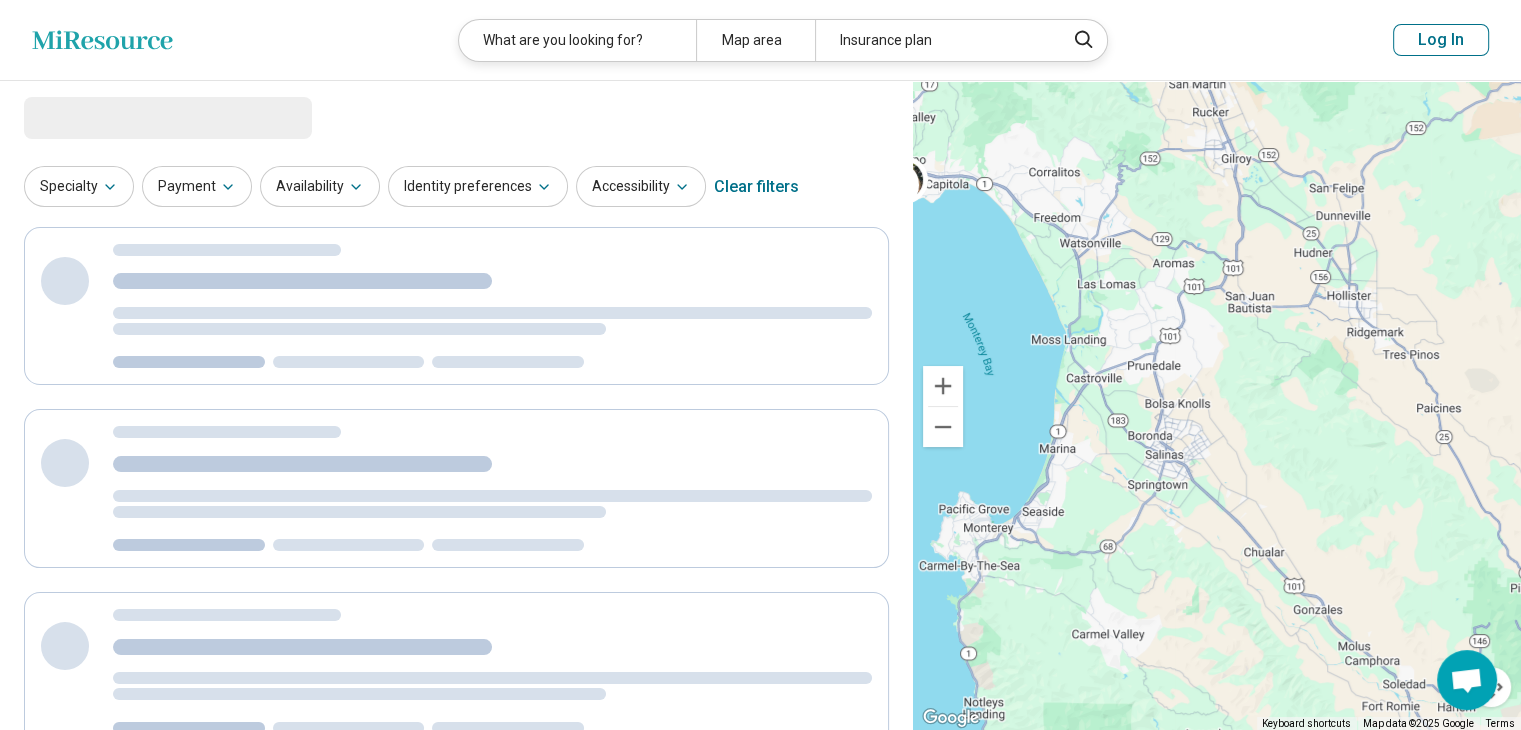 drag, startPoint x: 1192, startPoint y: 489, endPoint x: 1120, endPoint y: 260, distance: 240.05208 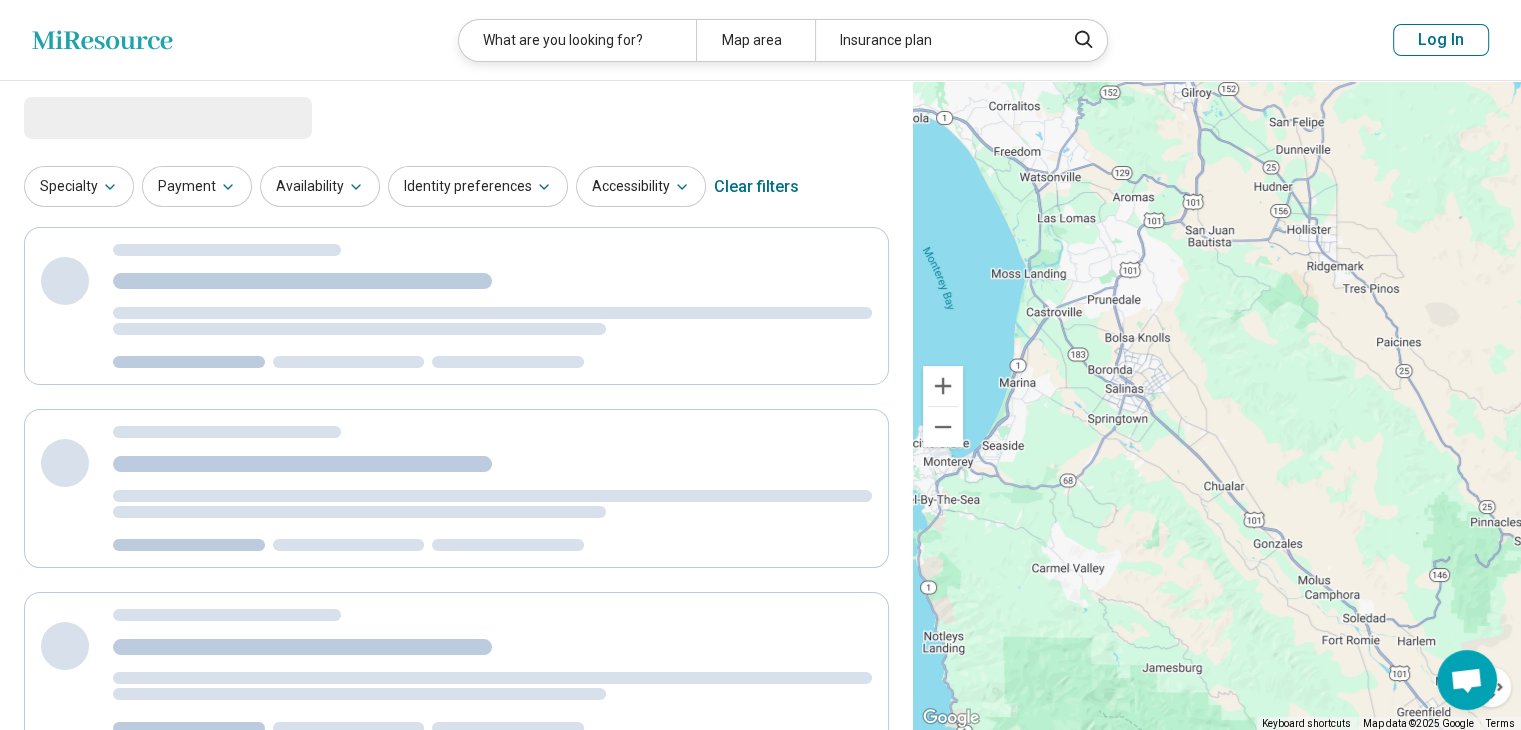 drag, startPoint x: 1156, startPoint y: 444, endPoint x: 946, endPoint y: 150, distance: 361.29767 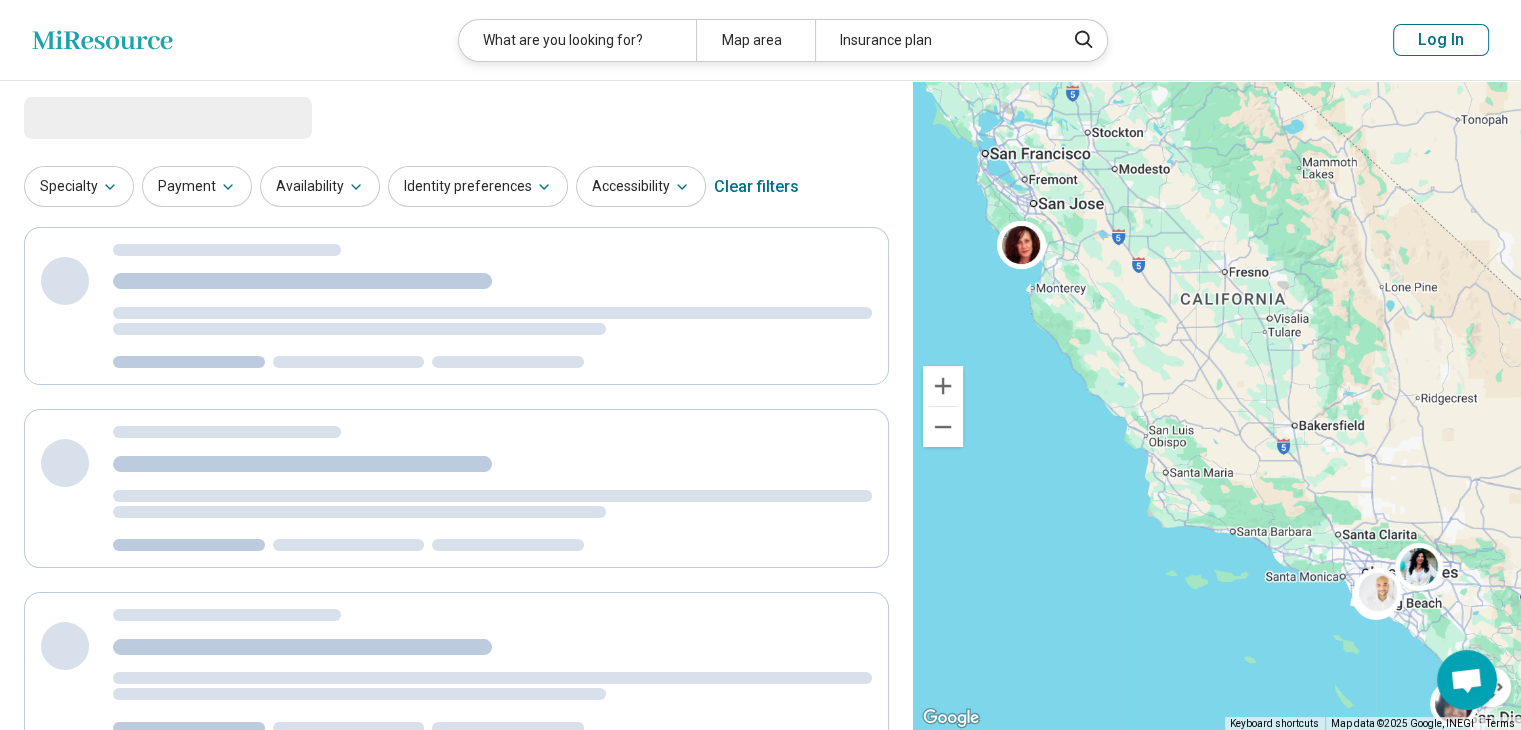 select on "********" 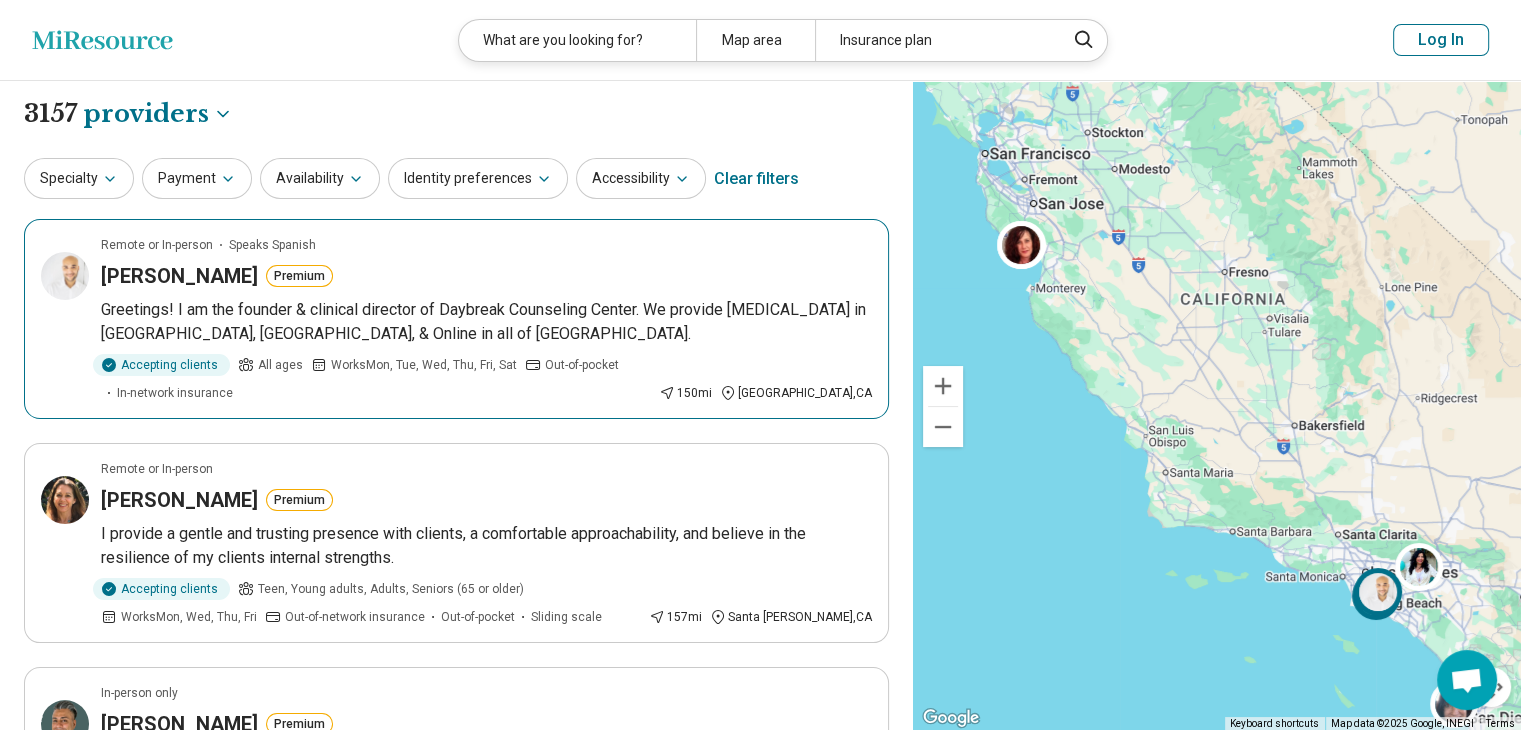 click at bounding box center [65, 276] 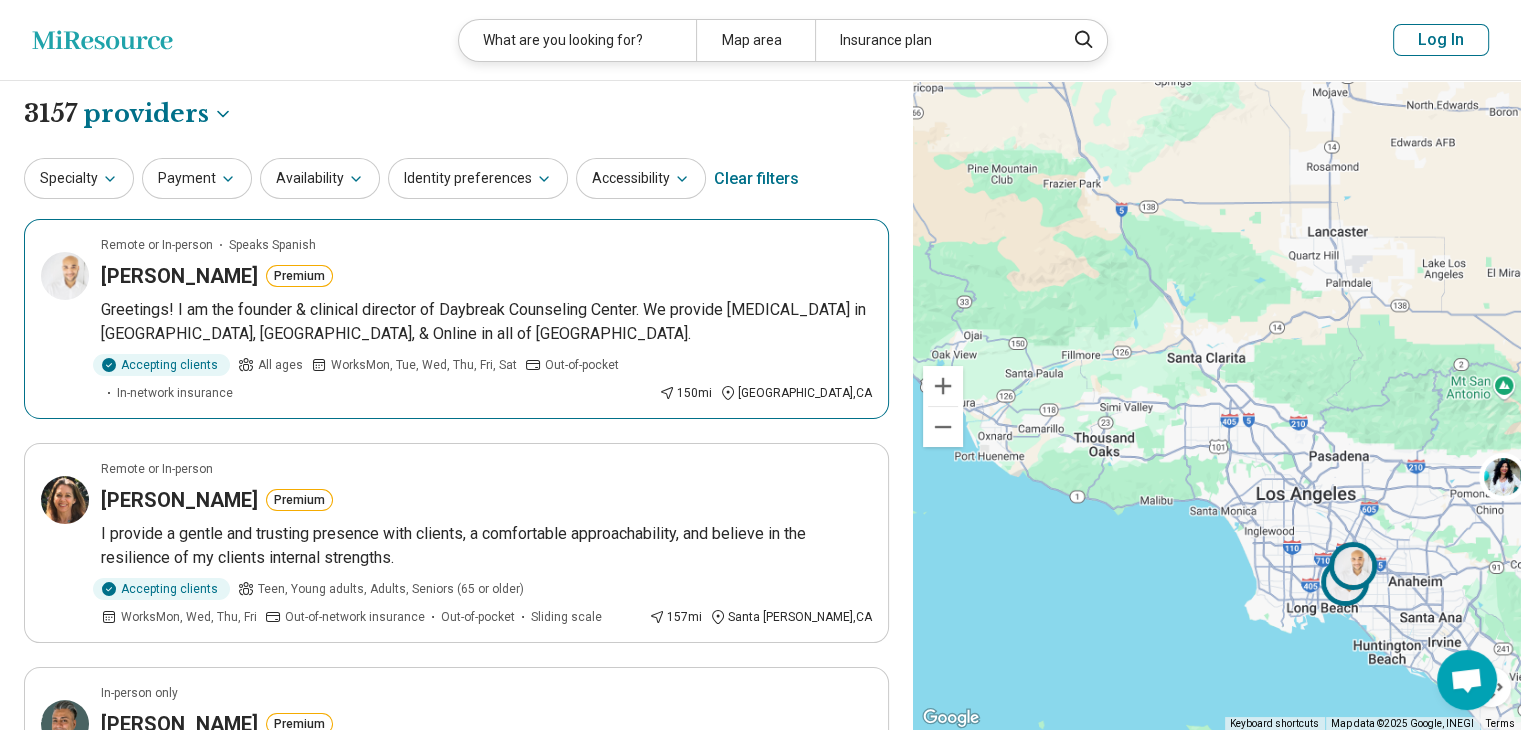 click at bounding box center (1985, 838) 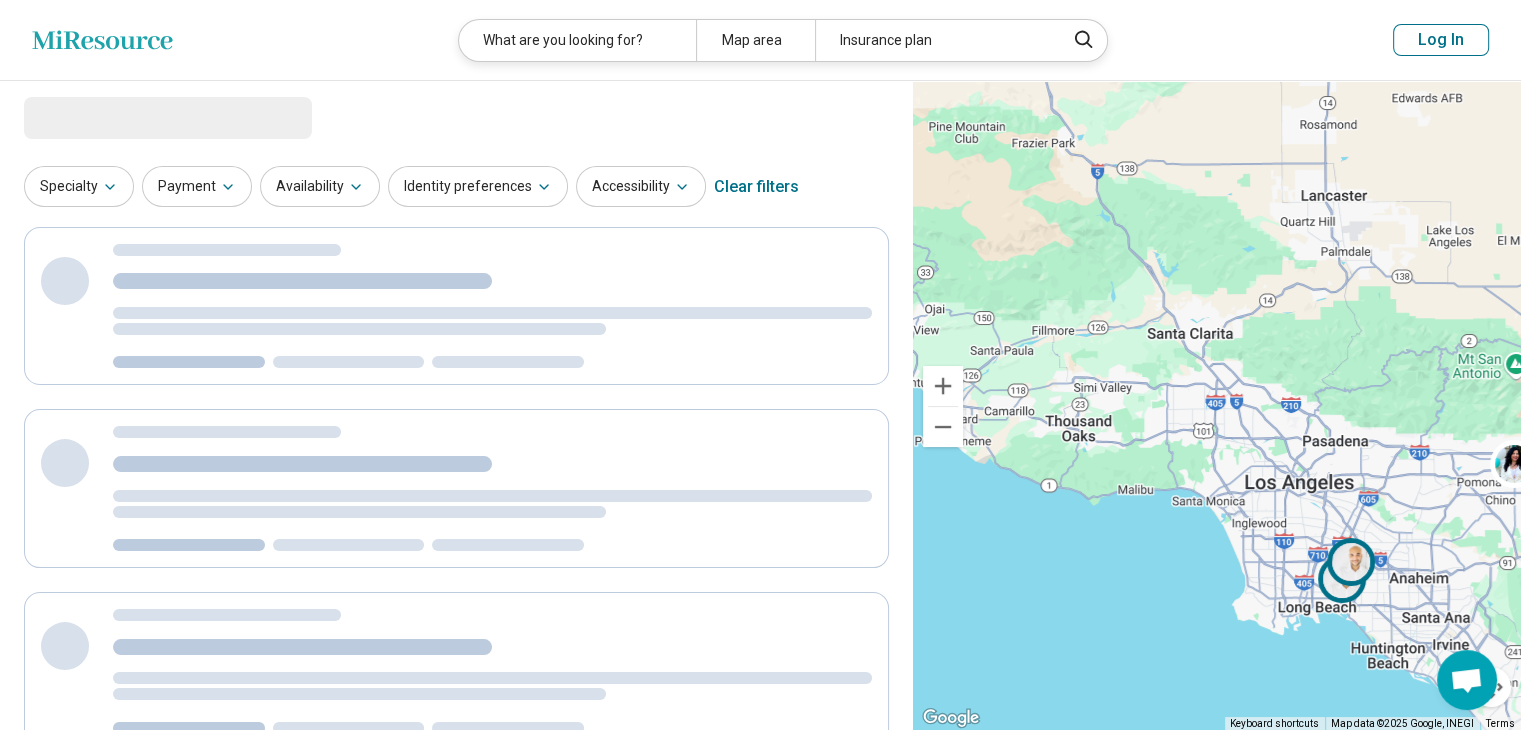 click at bounding box center (1351, 562) 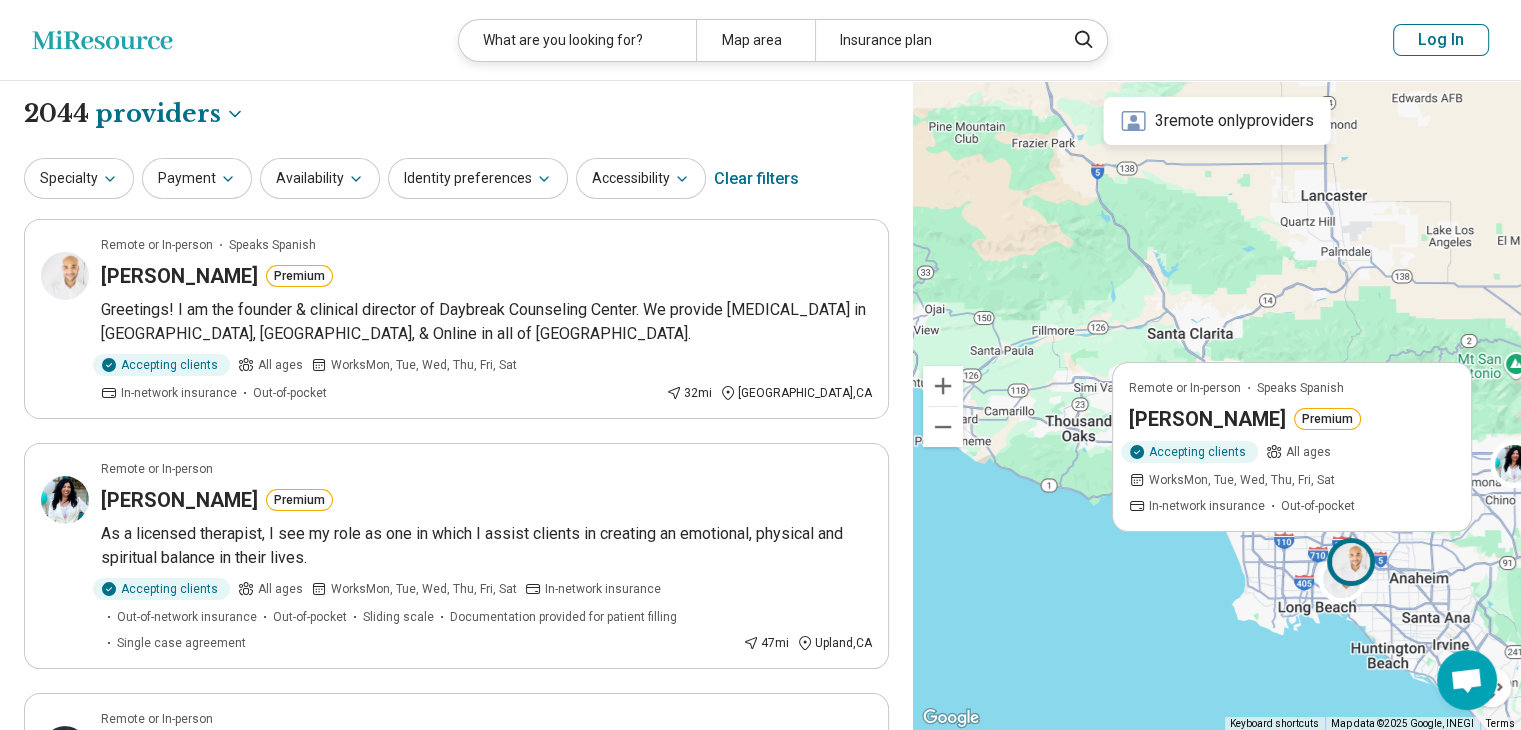 click on "Remote or In-person Speaks Spanish Patrick Cleveland Premium Accepting clients All ages Works  Mon, Tue, Wed, Thu, Fri, Sat In-network insurance Out-of-pocket" at bounding box center [1985, 838] 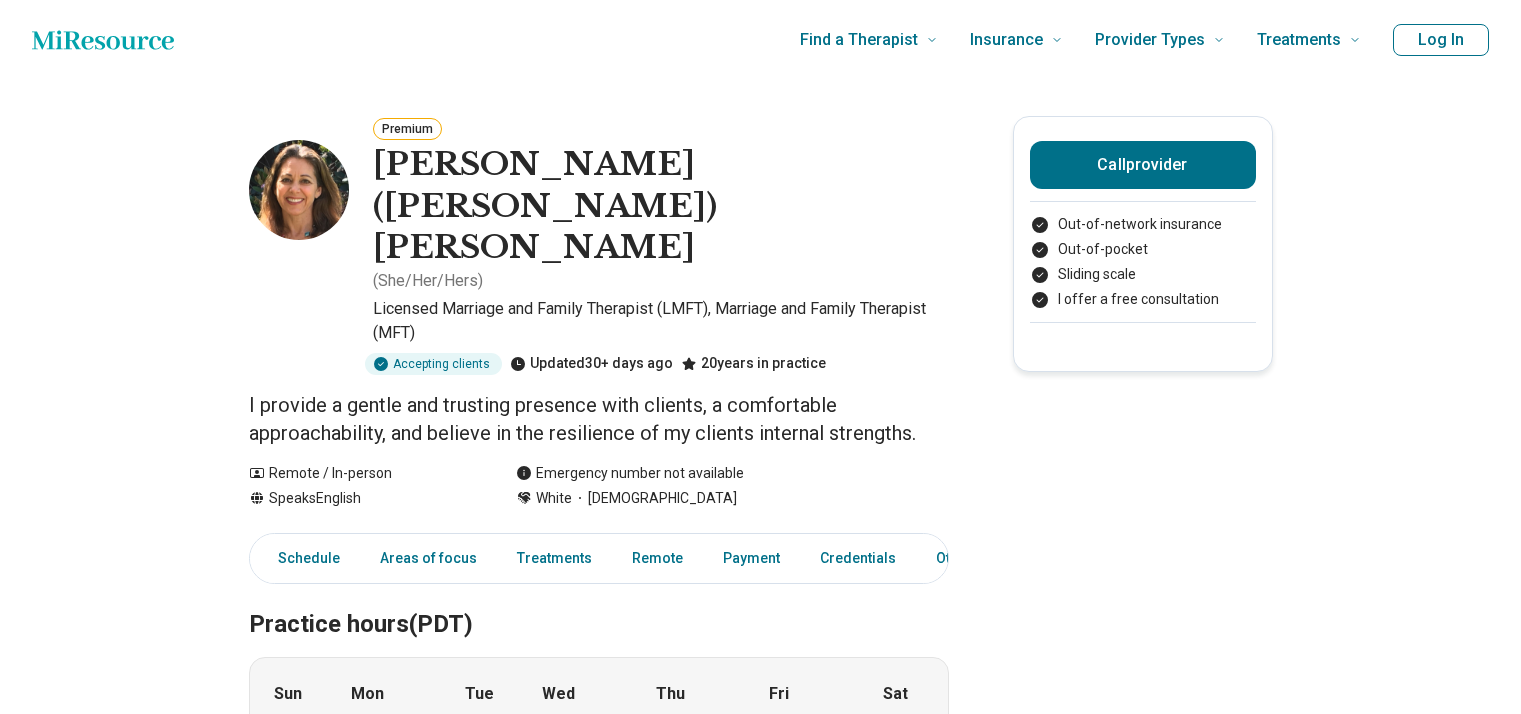scroll, scrollTop: 0, scrollLeft: 0, axis: both 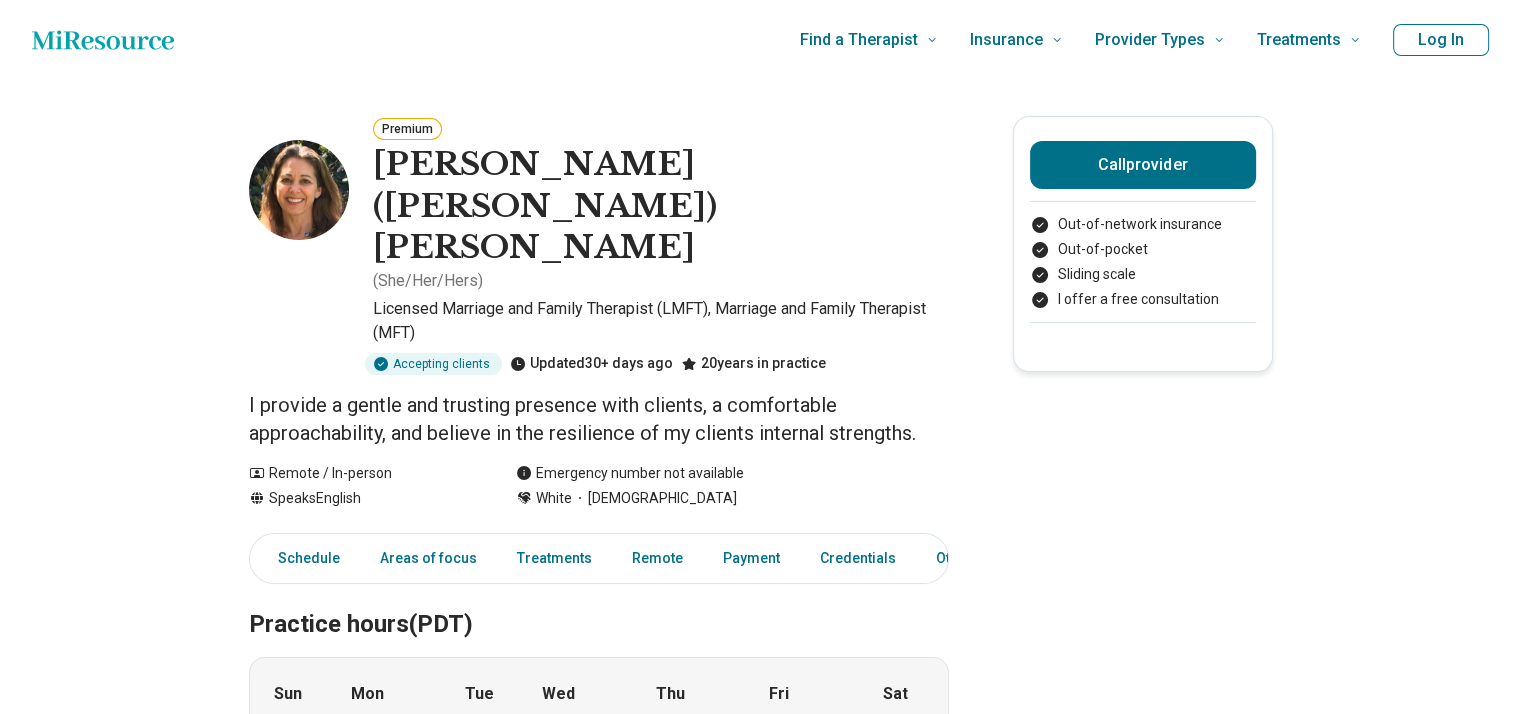 click on "Premium [PERSON_NAME] ([PERSON_NAME]) [PERSON_NAME] ( She/Her/Hers ) Licensed Marriage and Family Therapist (LMFT), Marriage and Family Therapist (MFT) Accepting clients Updated  30+ days ago 20  years in practice I provide a gentle and trusting presence with clients, a
comfortable approachability, and believe in the resilience of my clients internal strengths. Remote / In-person Speaks  English Emergency number not available White [DEMOGRAPHIC_DATA] Call  provider Out-of-network insurance Out-of-pocket Sliding scale I offer a free consultation Schedule Areas of focus Treatments Remote Payment Credentials Other Practice hours  (PDT) Sun closed Mon 2:00 pm  –   7:00 pm Tue closed Wed 9:00 am  –   3:00 pm Thu 9:00 am  –   3:00 pm Fri 9:00 am  –   3:00 pm Sat closed Areas of focus Areas of expertise Academic Concerns Anxiety Body Image Career Childhood Abuse Conflict Resolution [MEDICAL_DATA] Eating Concerns Grief and Loss [MEDICAL_DATA] Intimacy Concerns Life Transitions Loneliness/Isolation Parenting Concerns Peer Difficulties Trauma" at bounding box center [760, 1307] 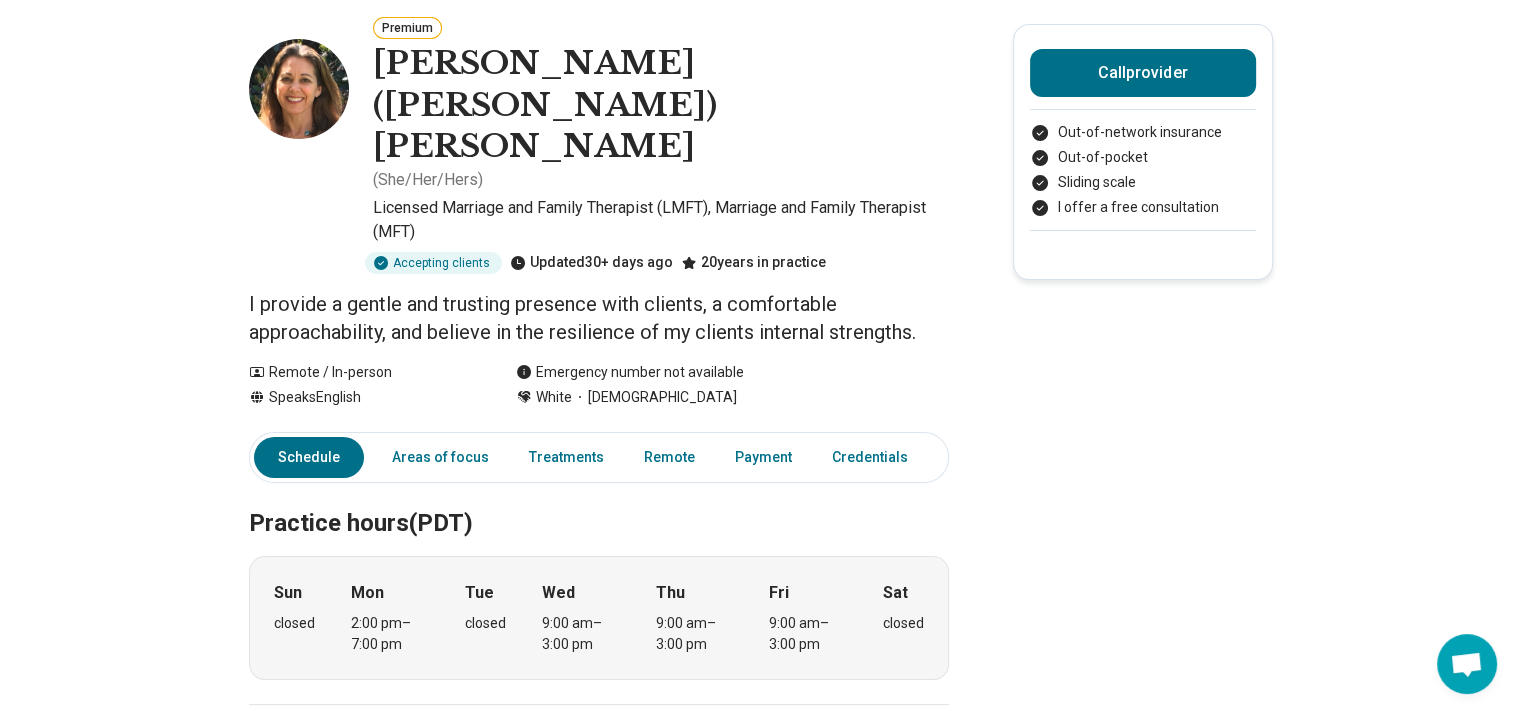 scroll, scrollTop: 100, scrollLeft: 0, axis: vertical 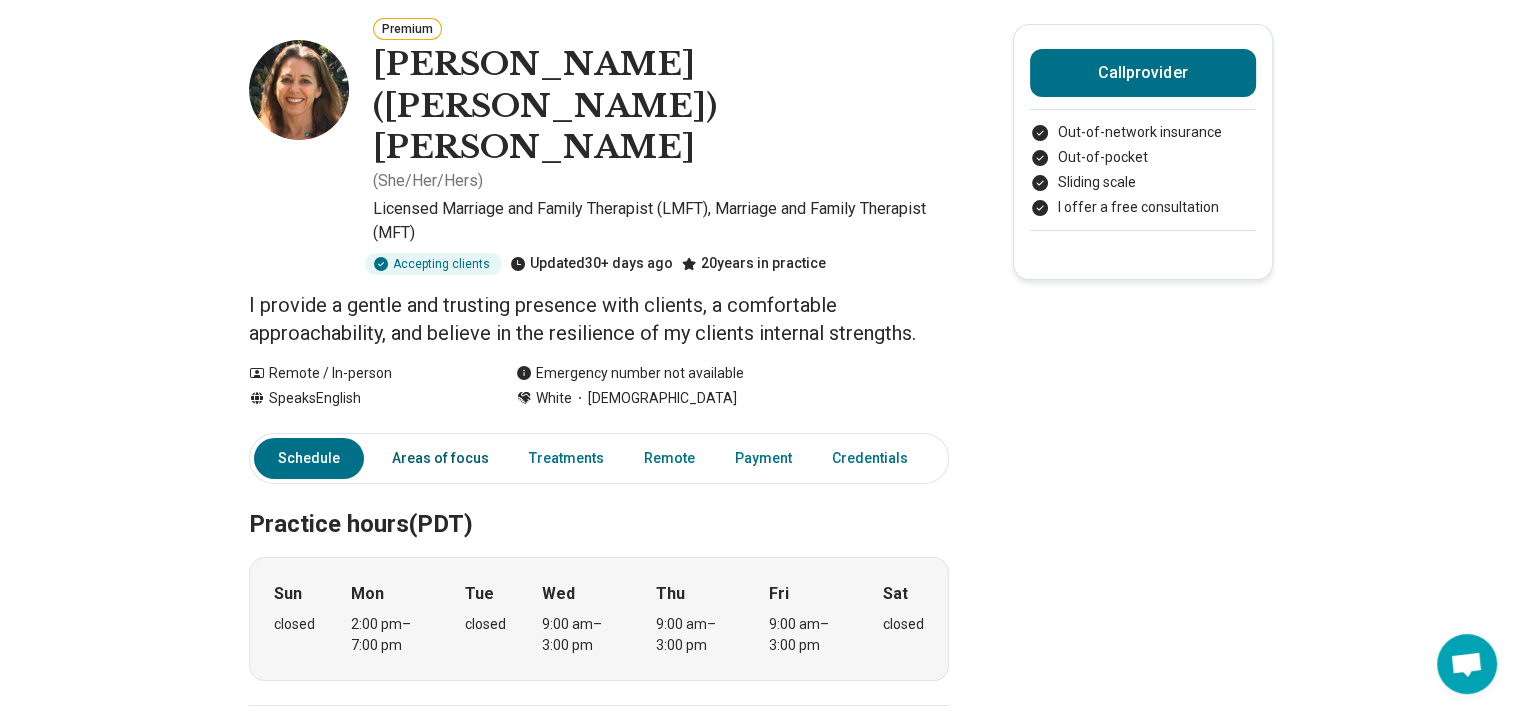 click on "Areas of focus" at bounding box center [440, 458] 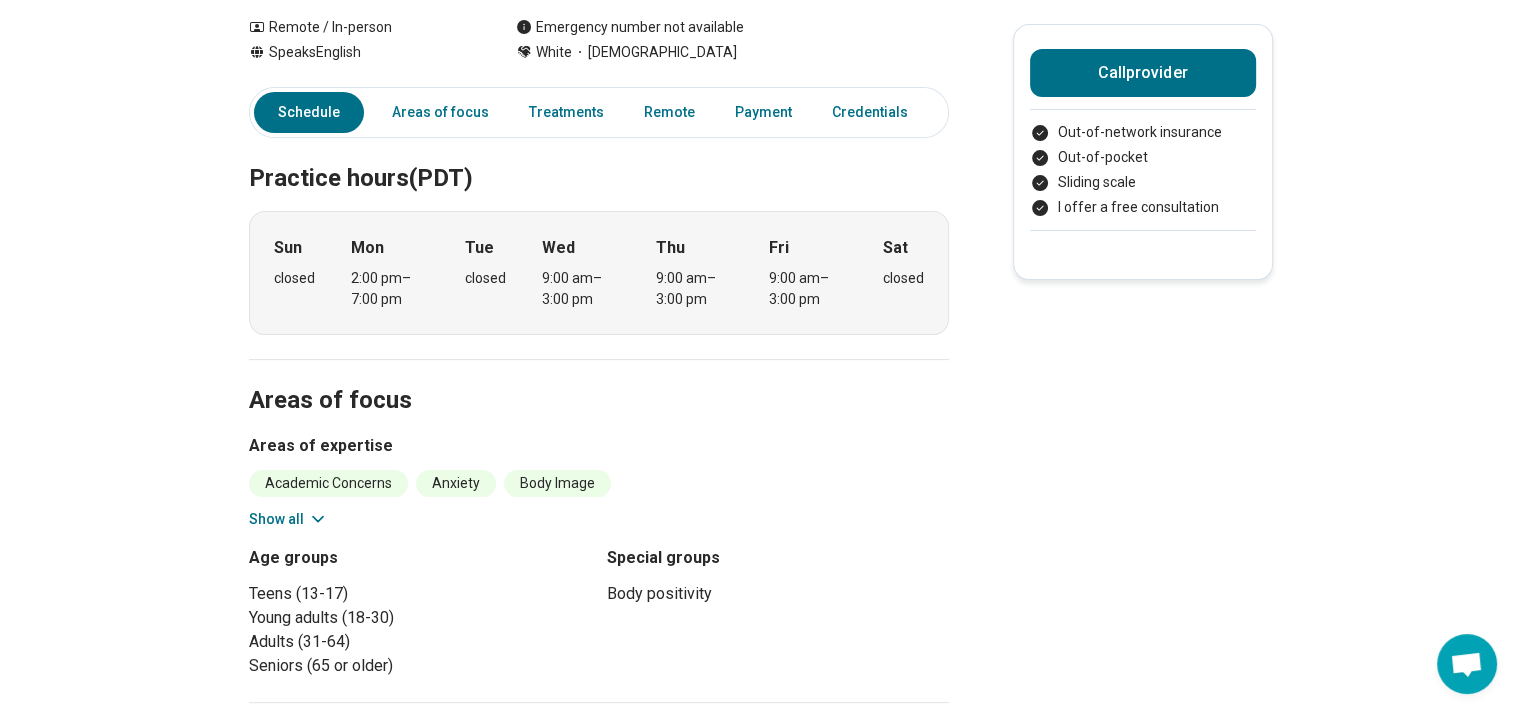 scroll, scrollTop: 275, scrollLeft: 0, axis: vertical 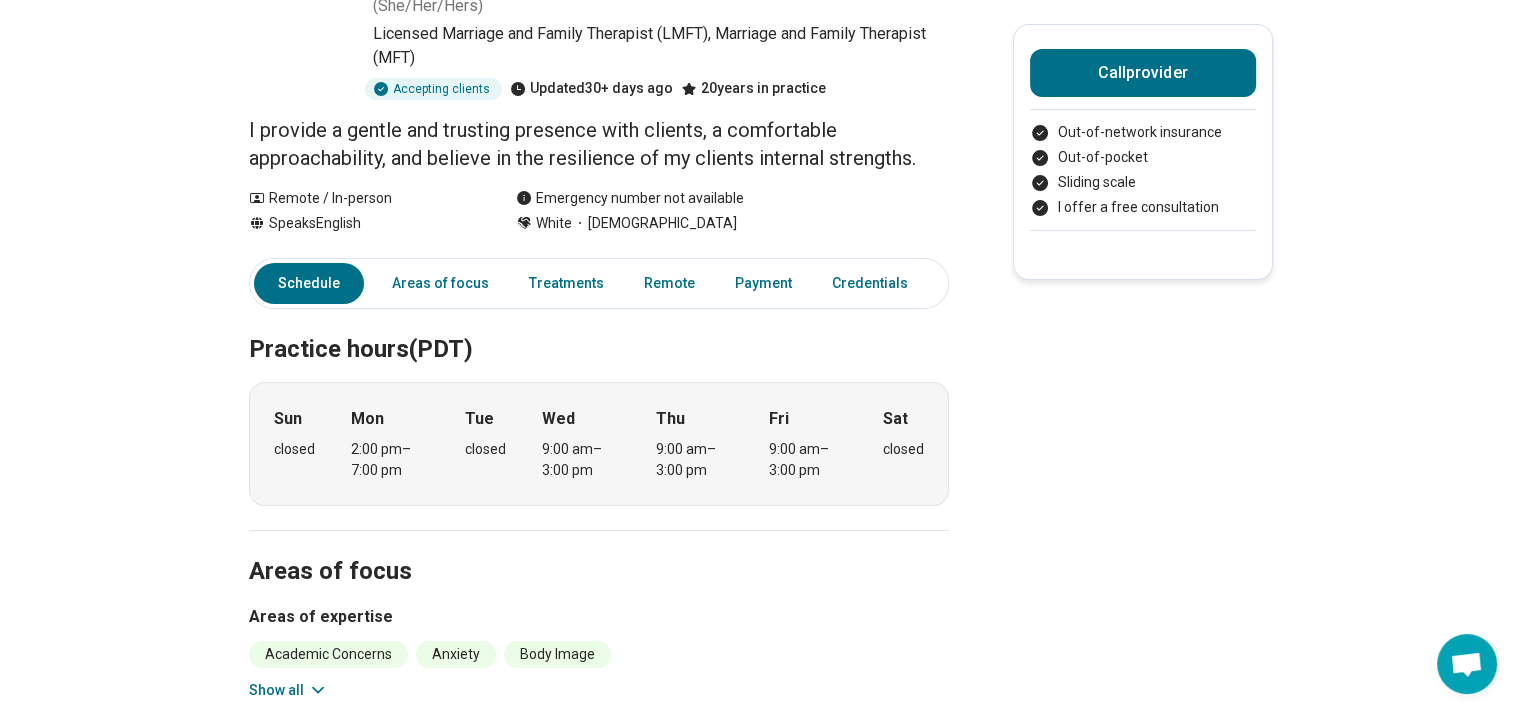 click on "Schedule Areas of focus Treatments Remote Payment Credentials Other" at bounding box center [599, 283] 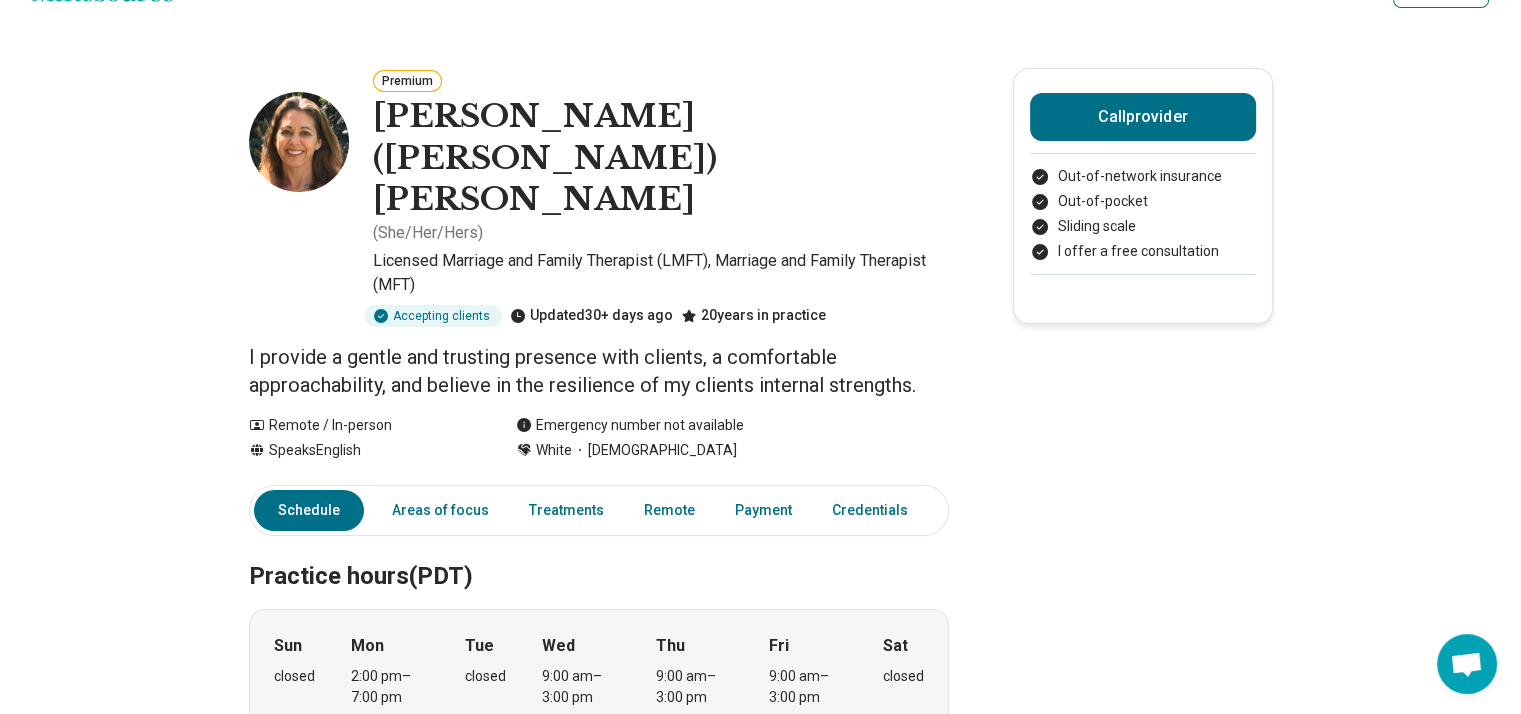 scroll, scrollTop: 0, scrollLeft: 0, axis: both 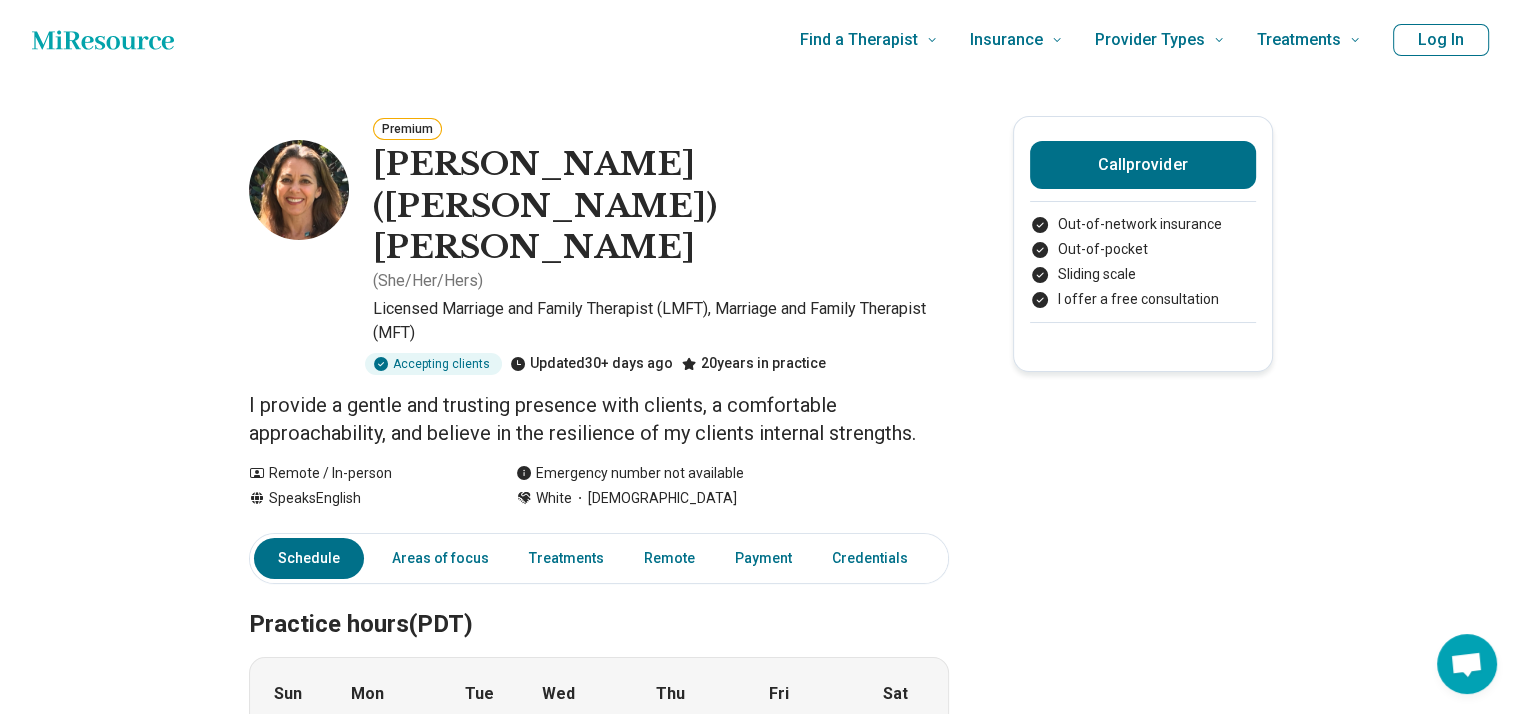 click on "I provide a gentle and trusting presence with clients, a
comfortable approachability, and believe in the resilience of my clients internal strengths." at bounding box center [599, 419] 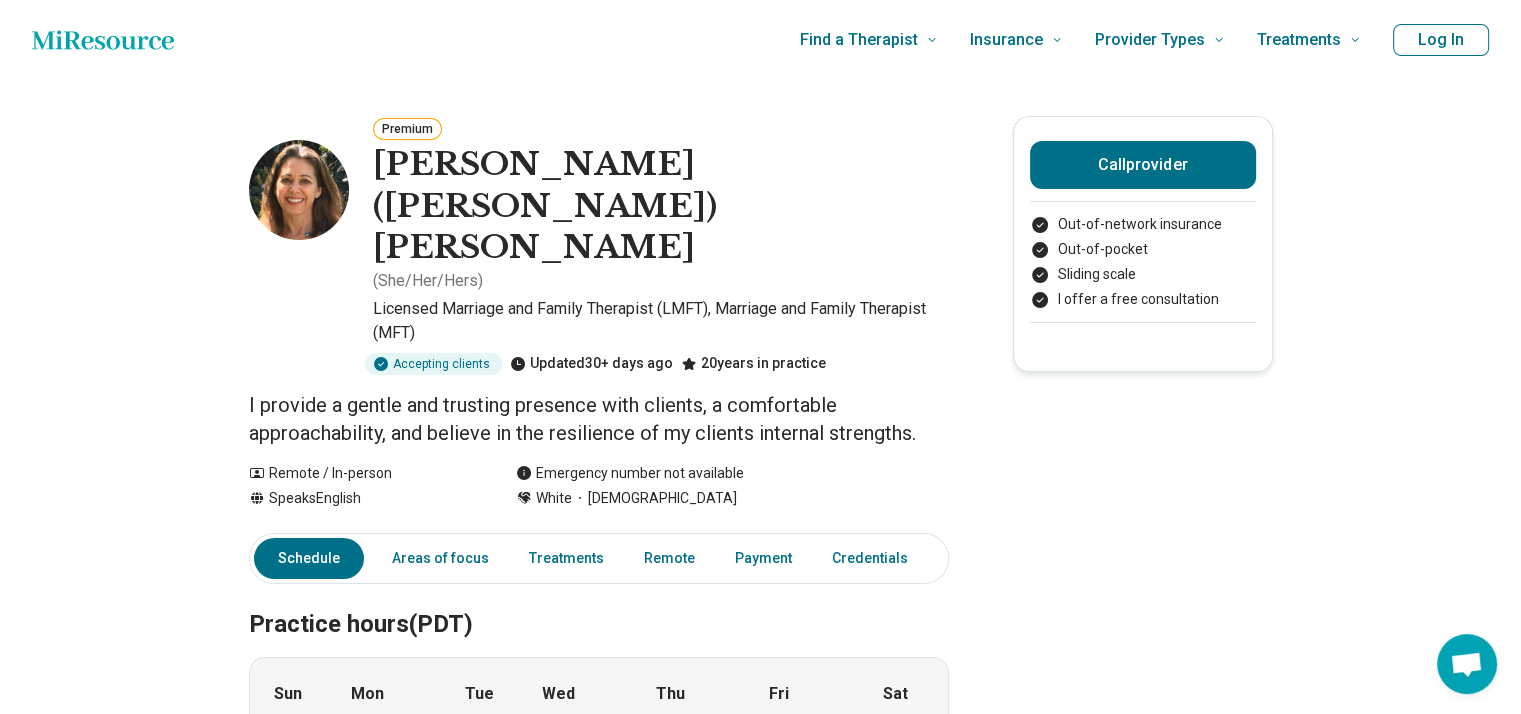 click on "Premium" at bounding box center (407, 129) 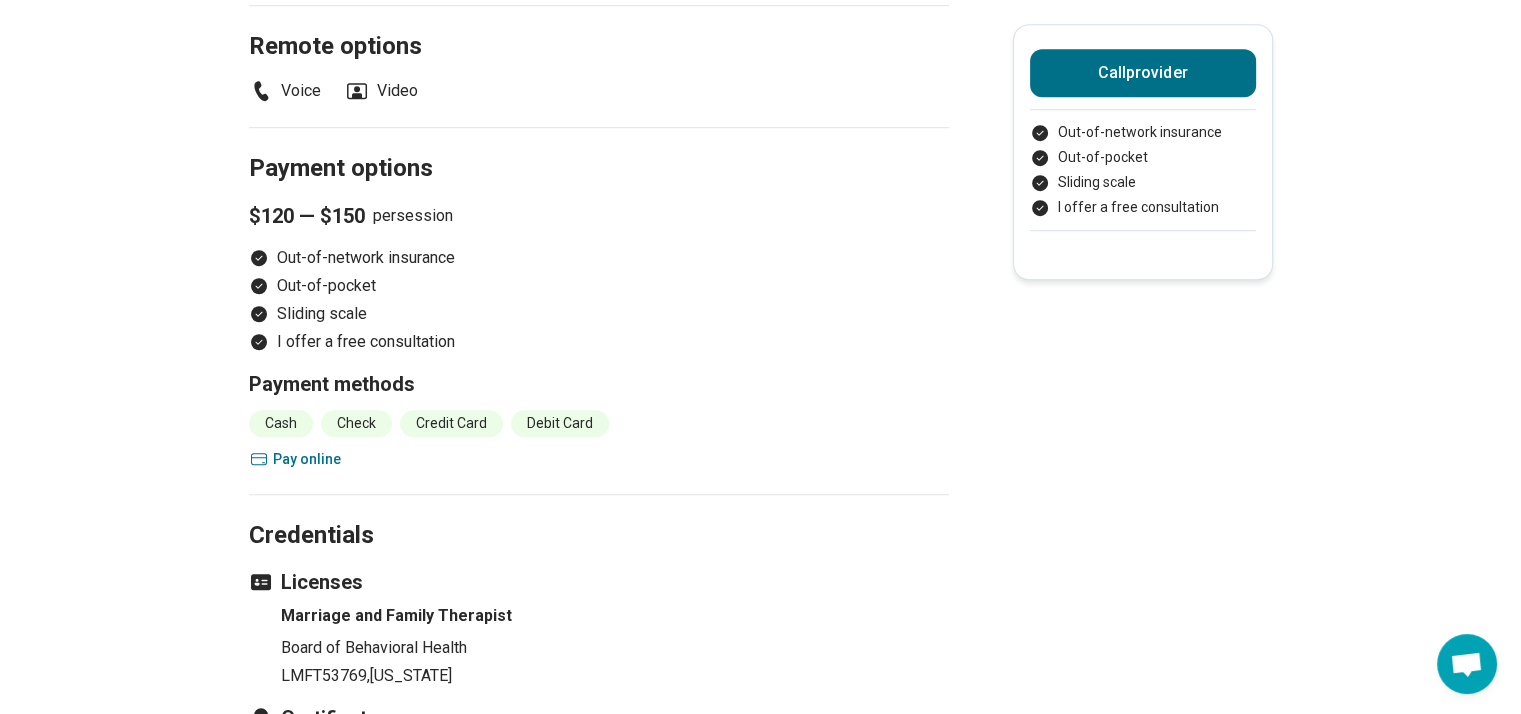 scroll, scrollTop: 1500, scrollLeft: 0, axis: vertical 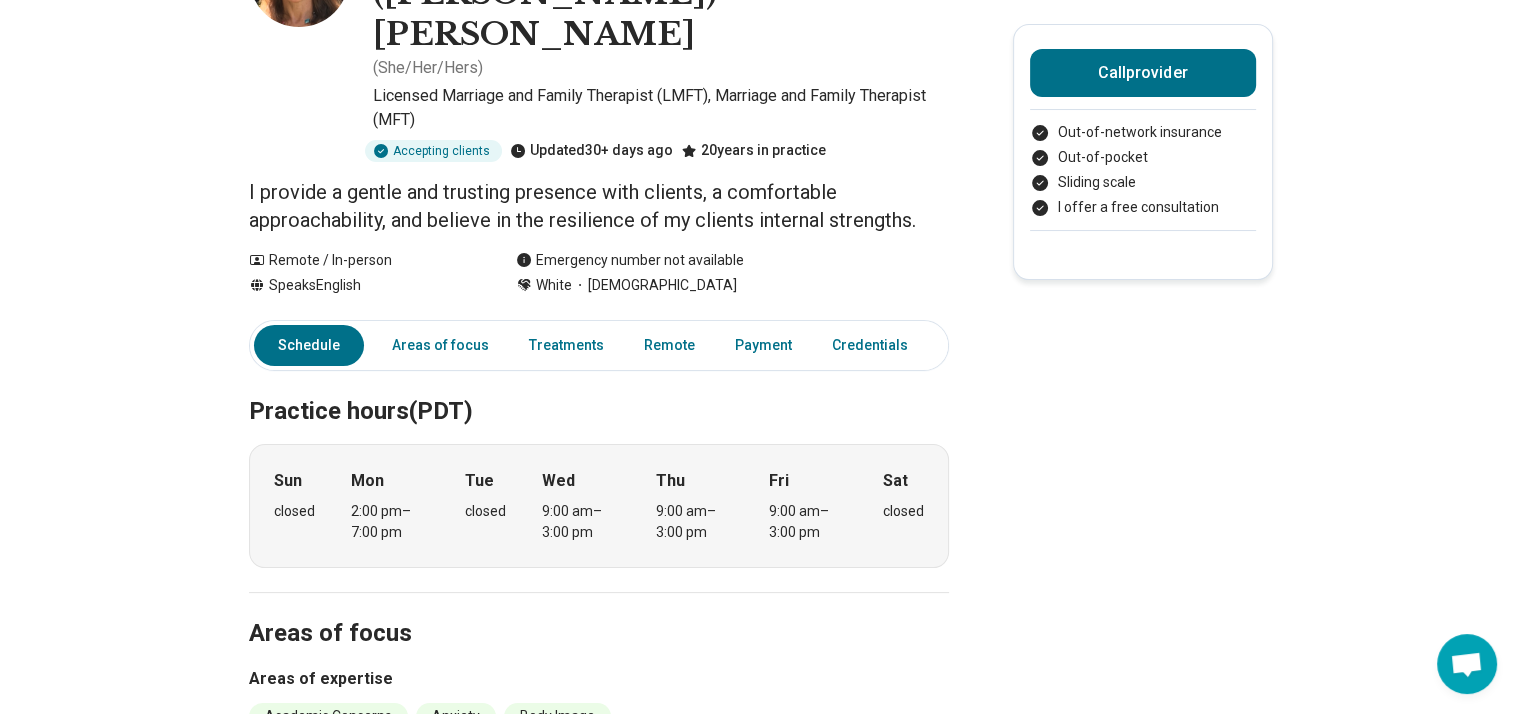 click on "Other" at bounding box center (972, 345) 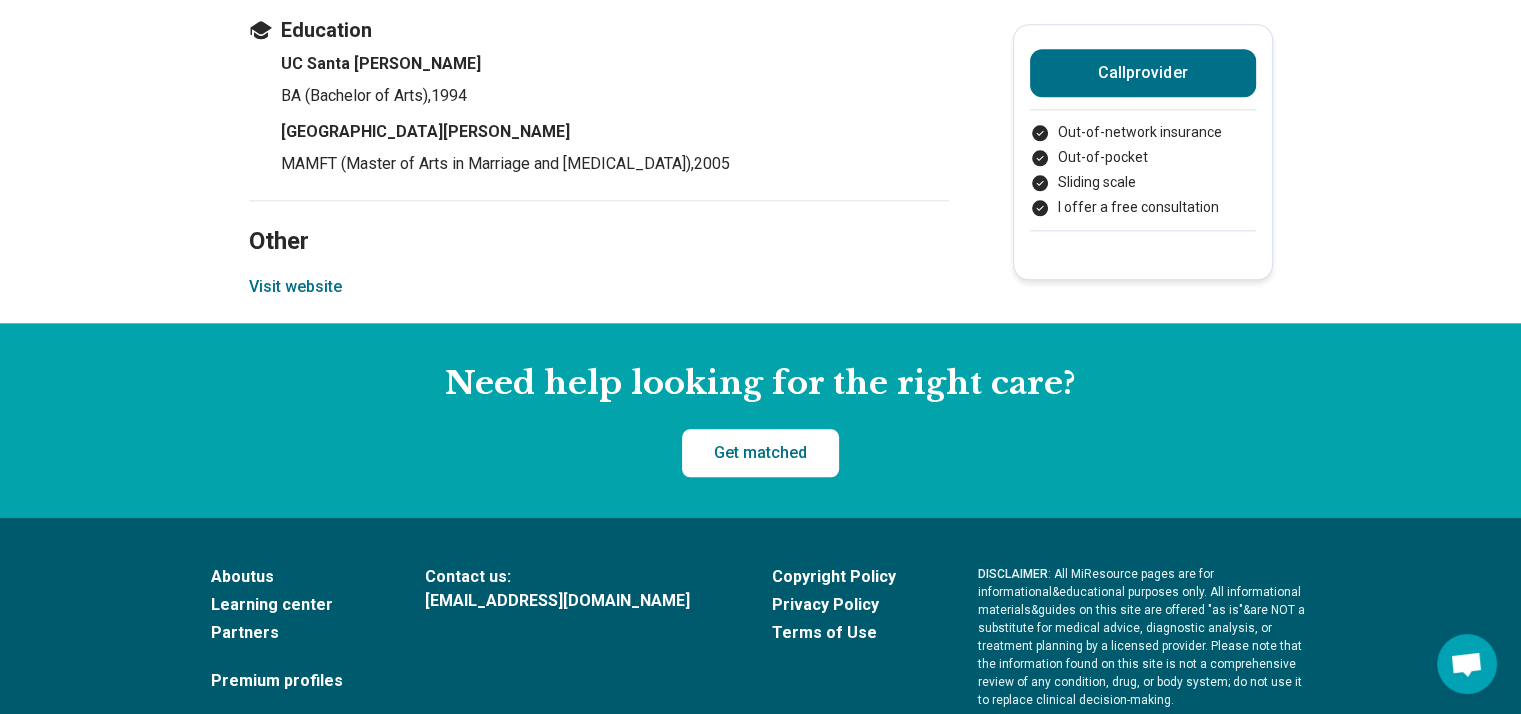 scroll, scrollTop: 2213, scrollLeft: 0, axis: vertical 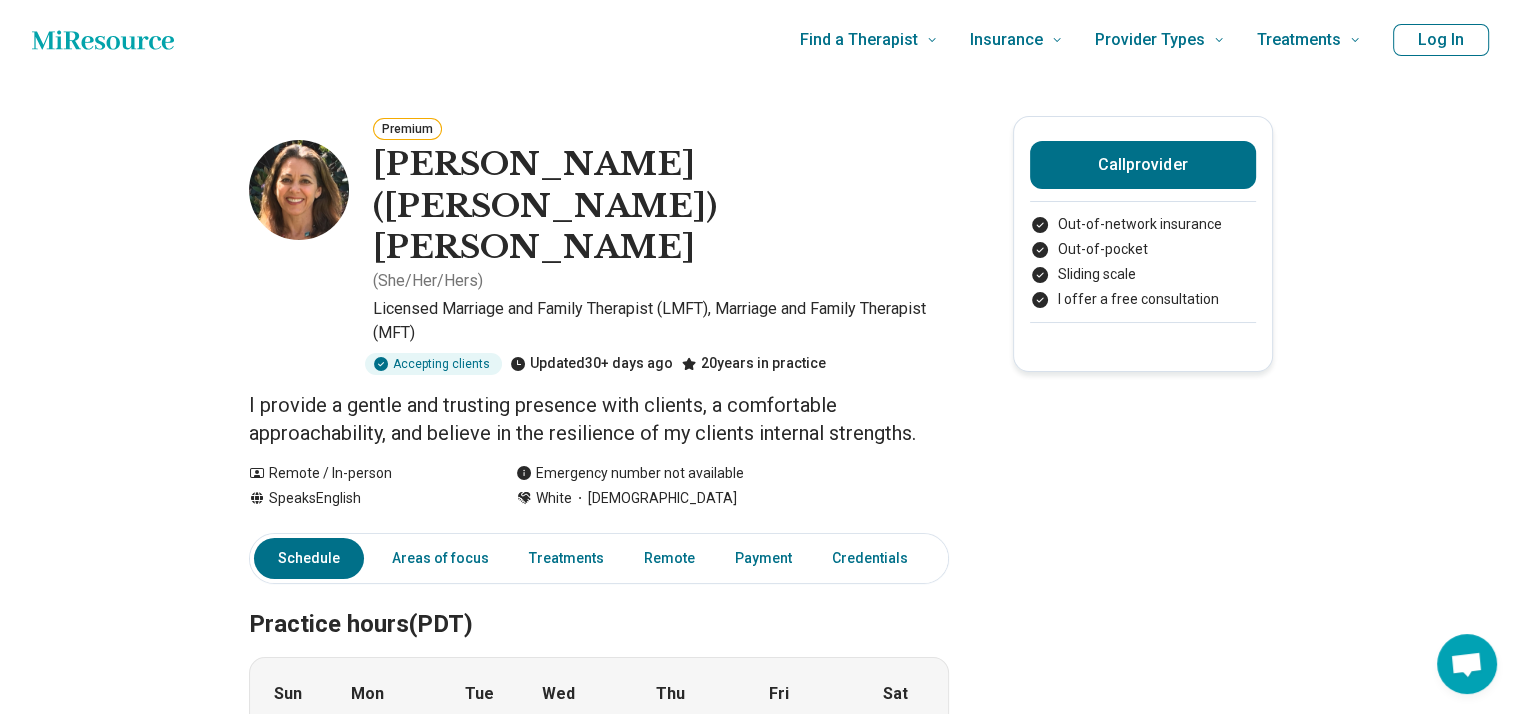 click 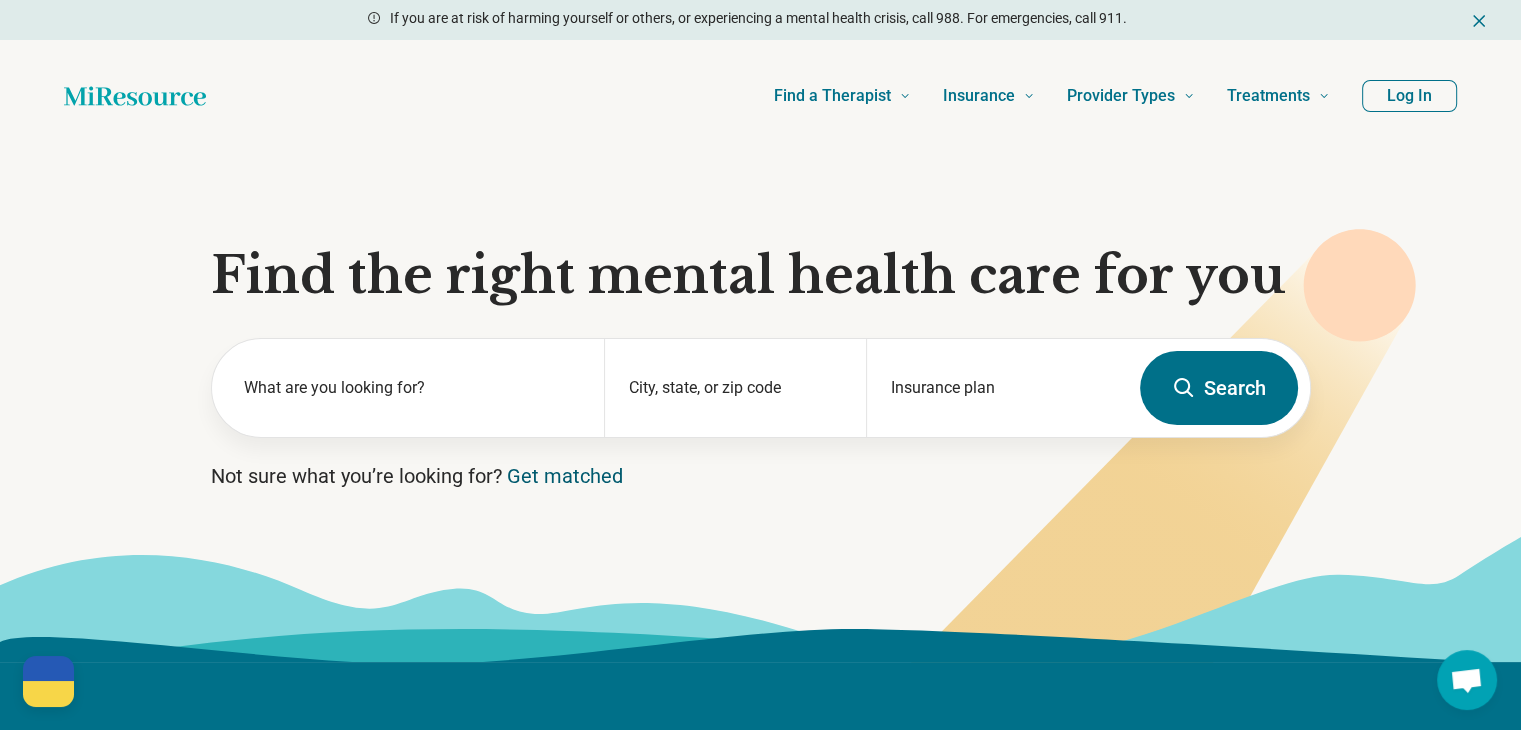 click on "Get matched" at bounding box center (565, 476) 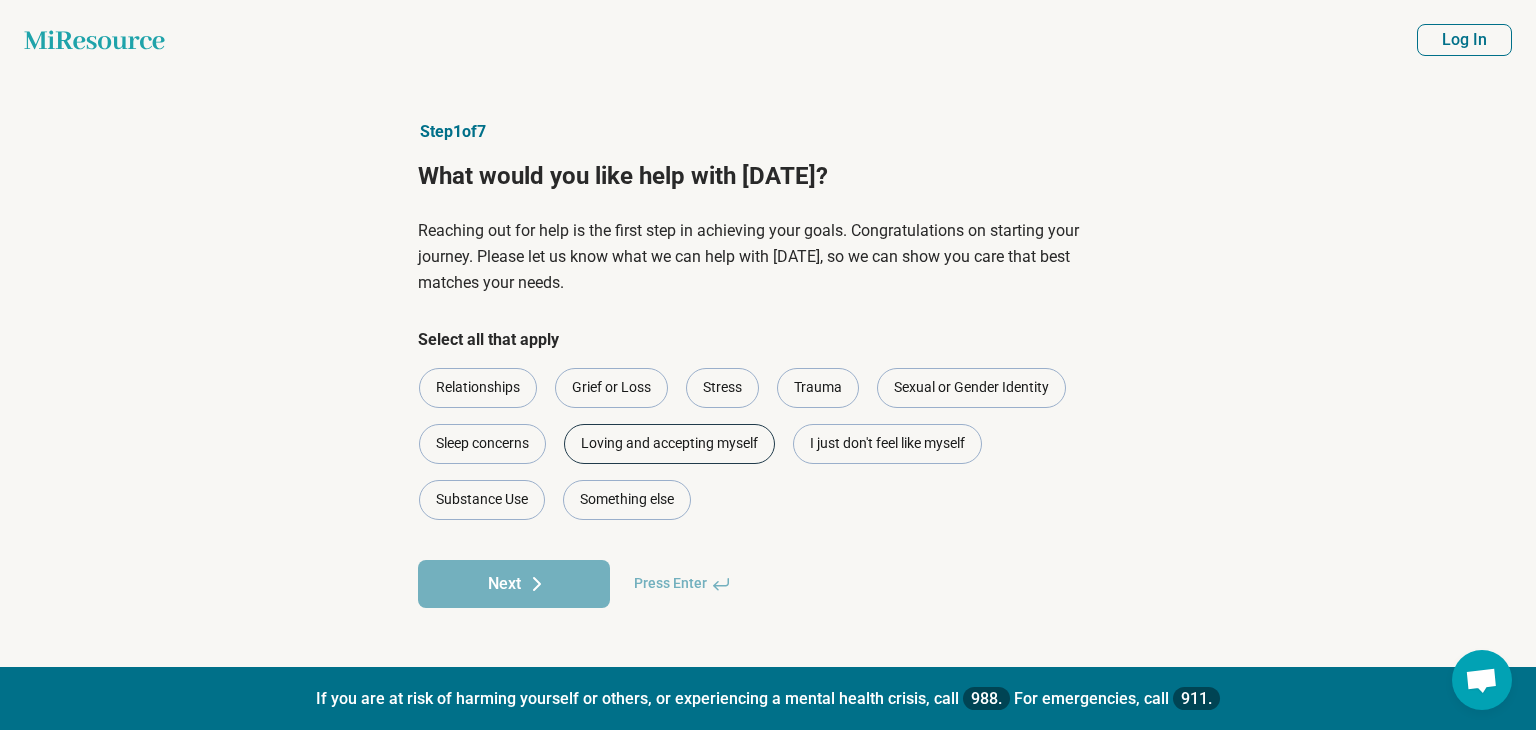 click on "Loving and accepting myself" at bounding box center [669, 444] 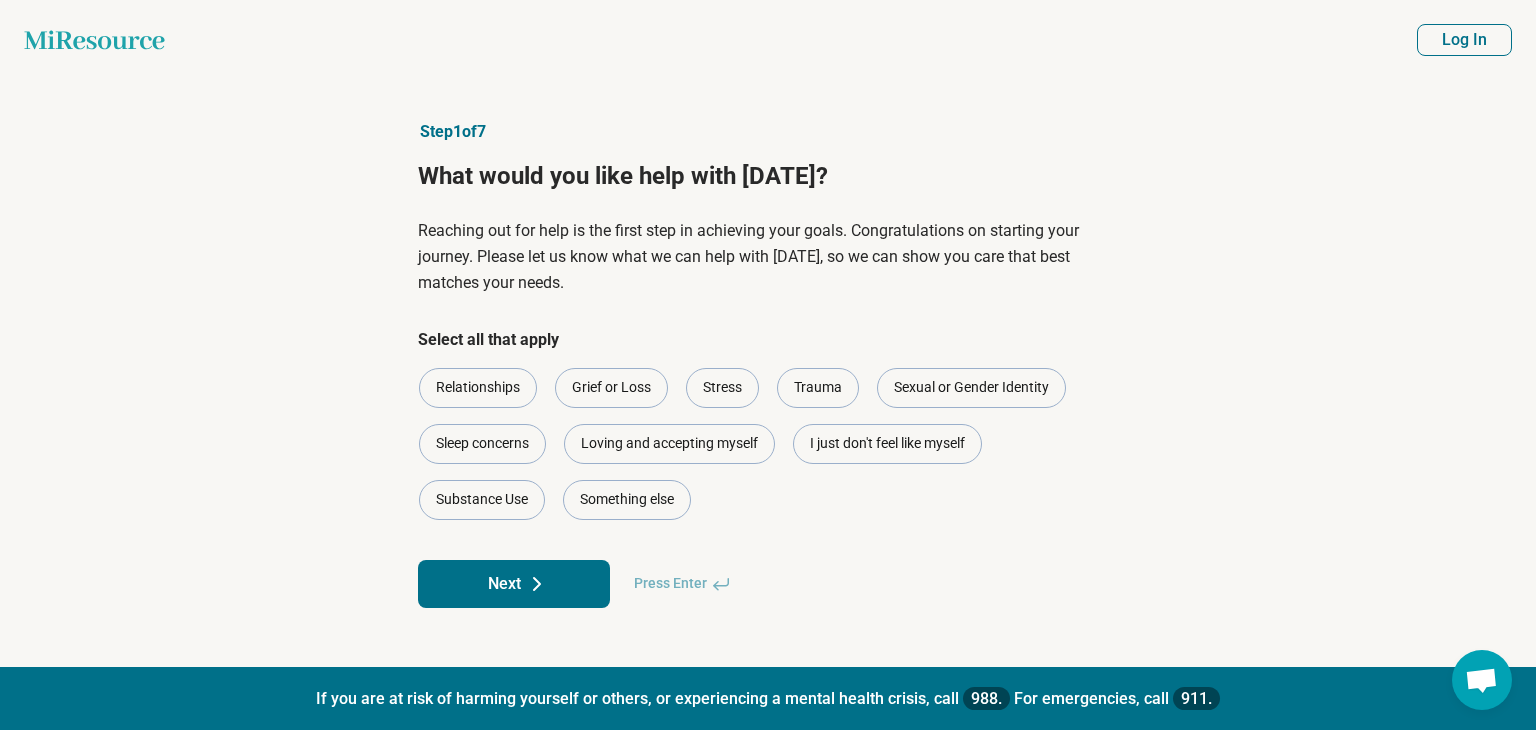 click 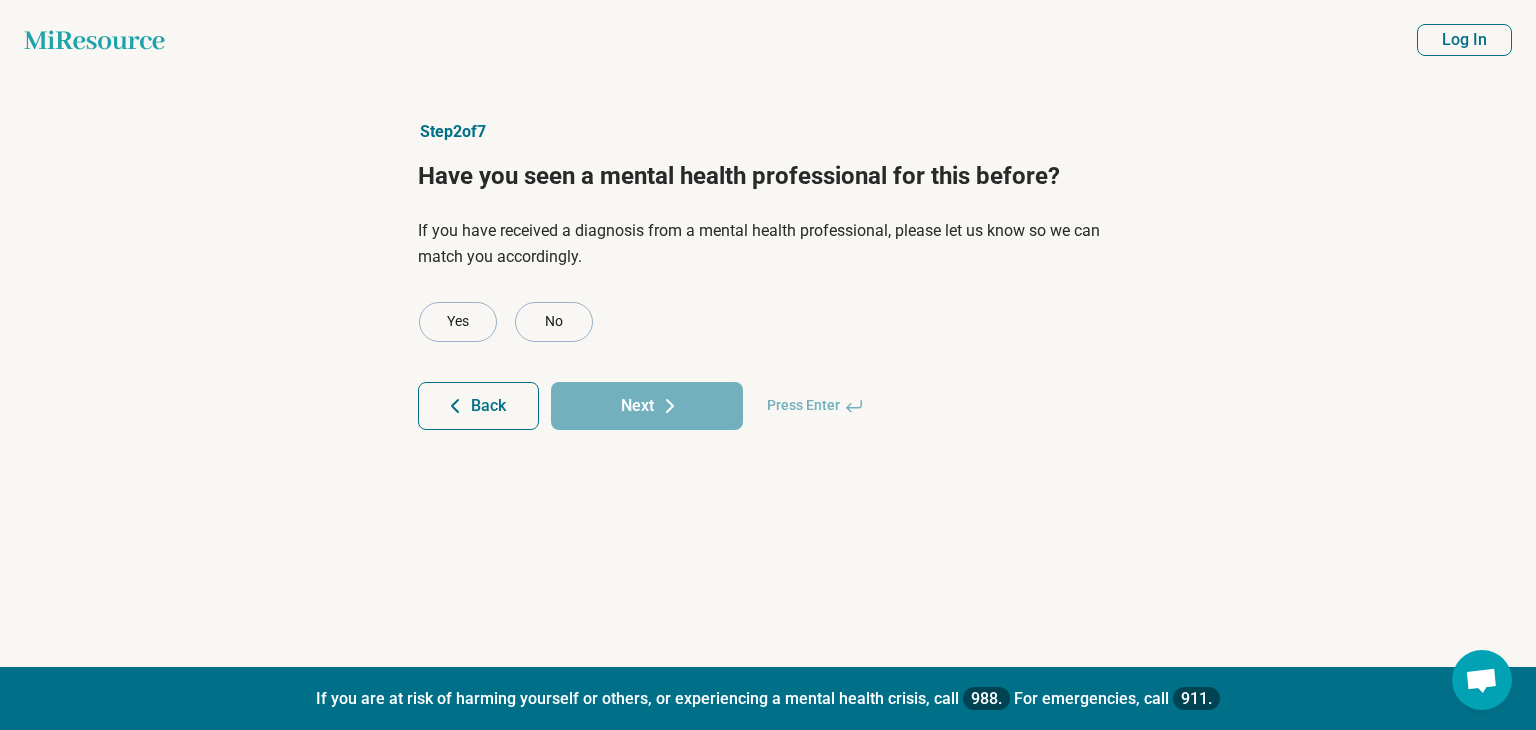 click on "Back" at bounding box center (478, 406) 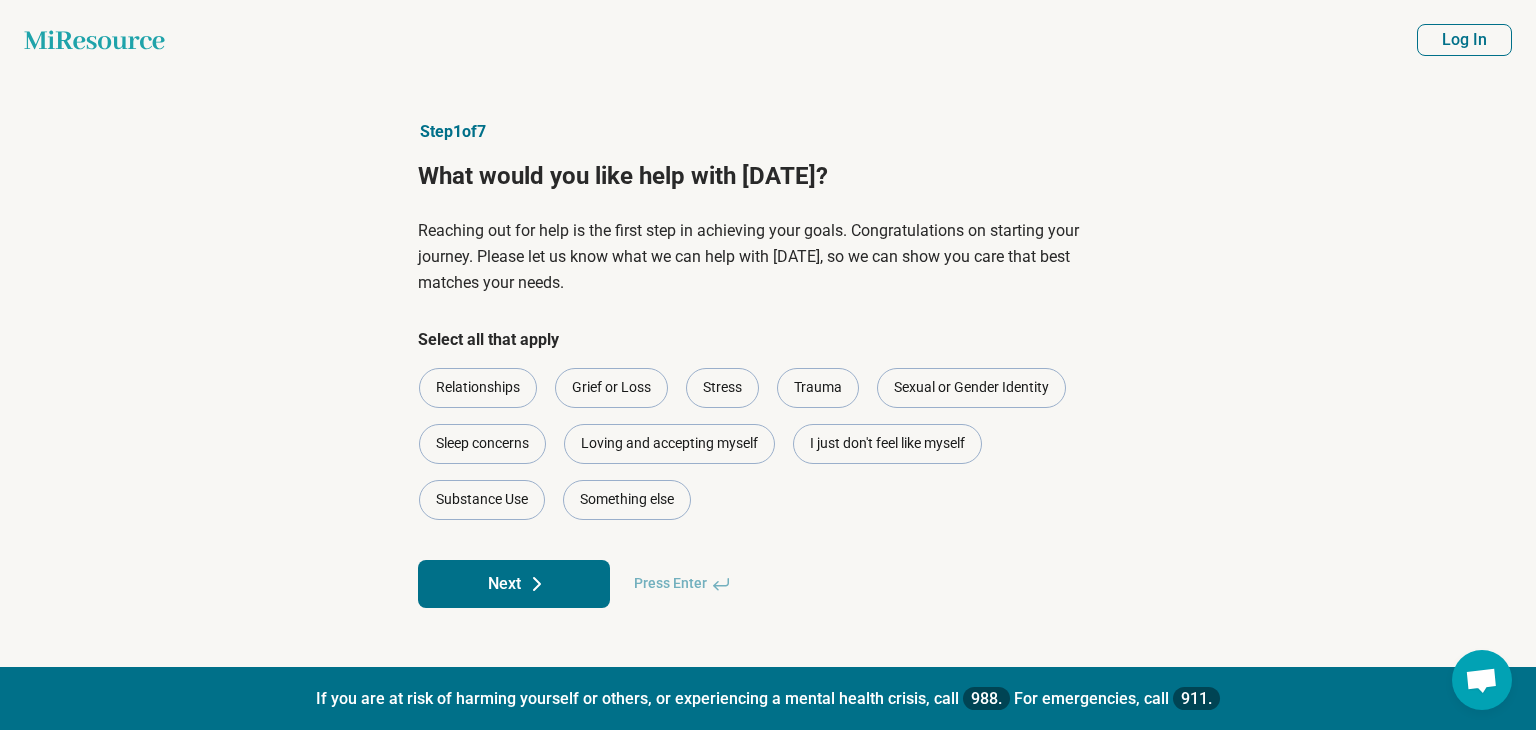 click on "Miresource logo" 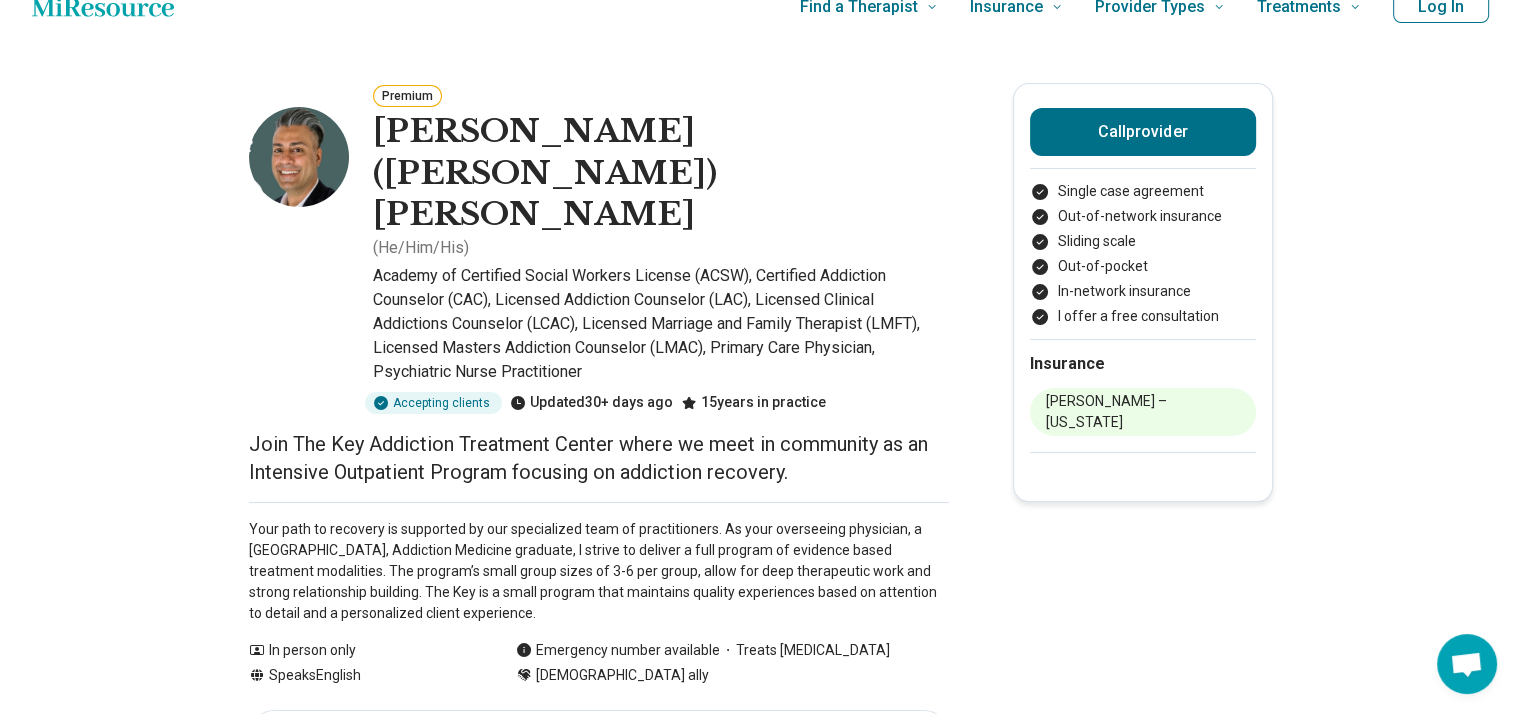 scroll, scrollTop: 0, scrollLeft: 0, axis: both 